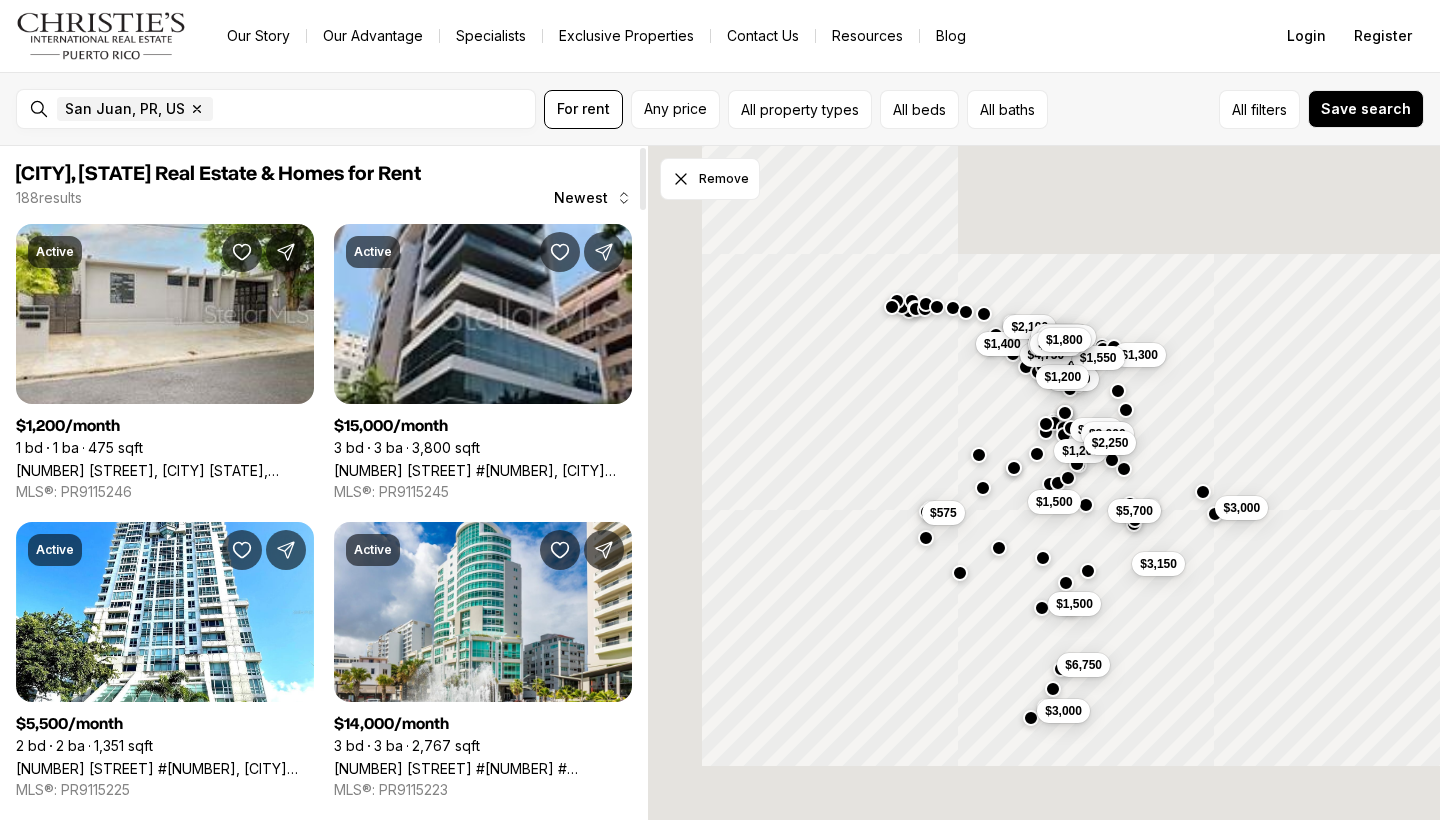 scroll, scrollTop: 0, scrollLeft: 0, axis: both 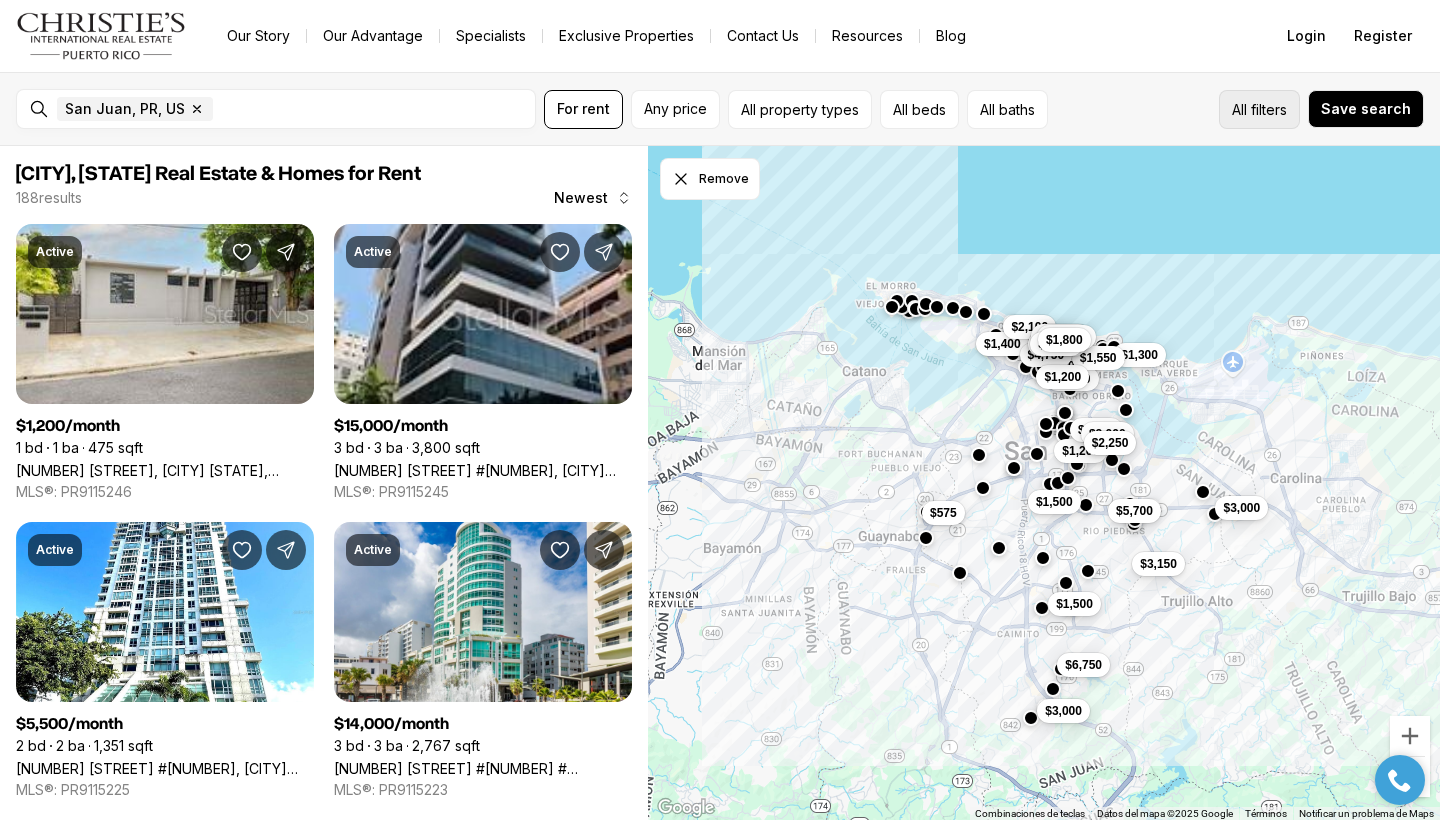 click on "All filters" at bounding box center (1259, 109) 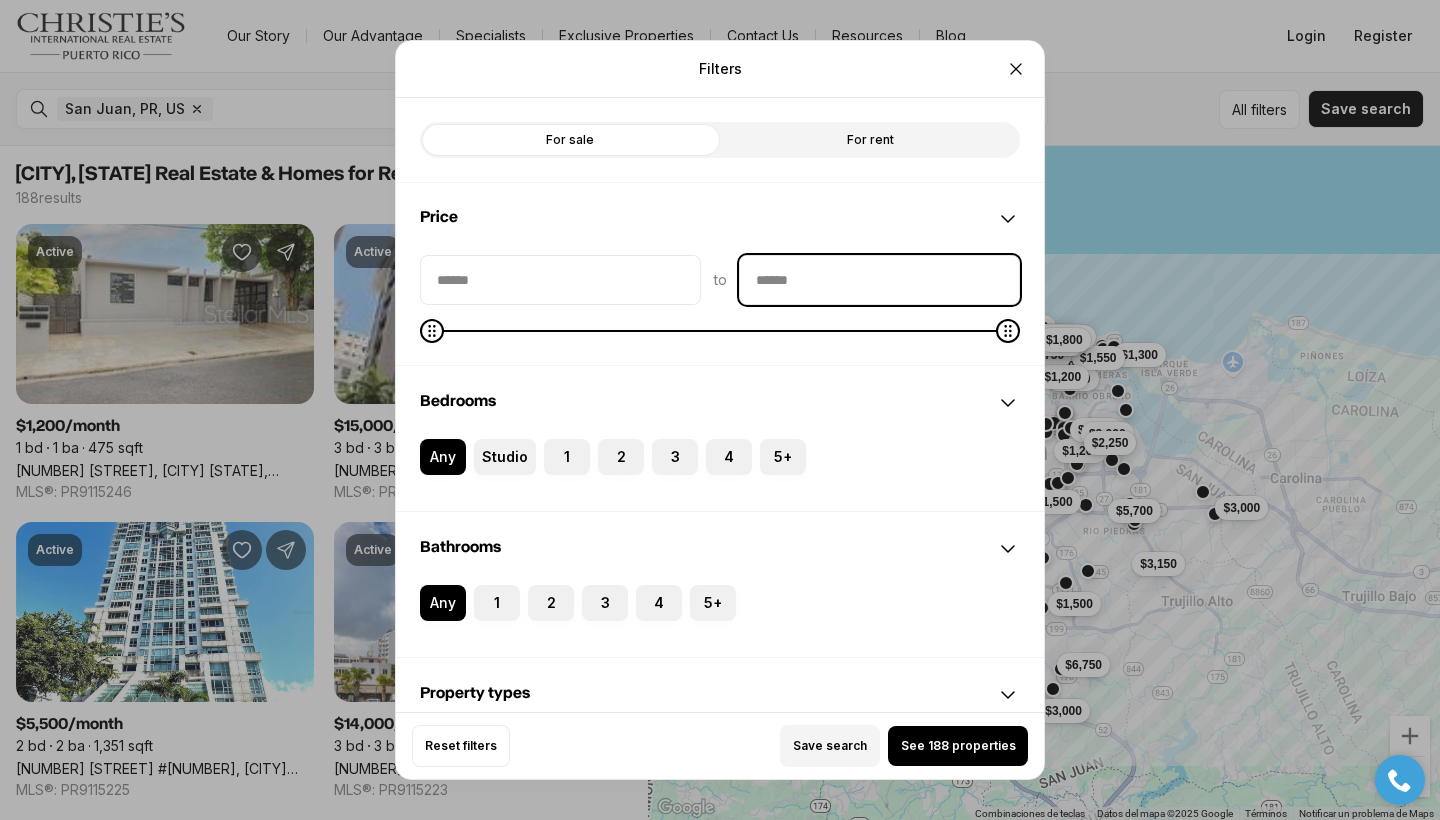 click at bounding box center [879, 280] 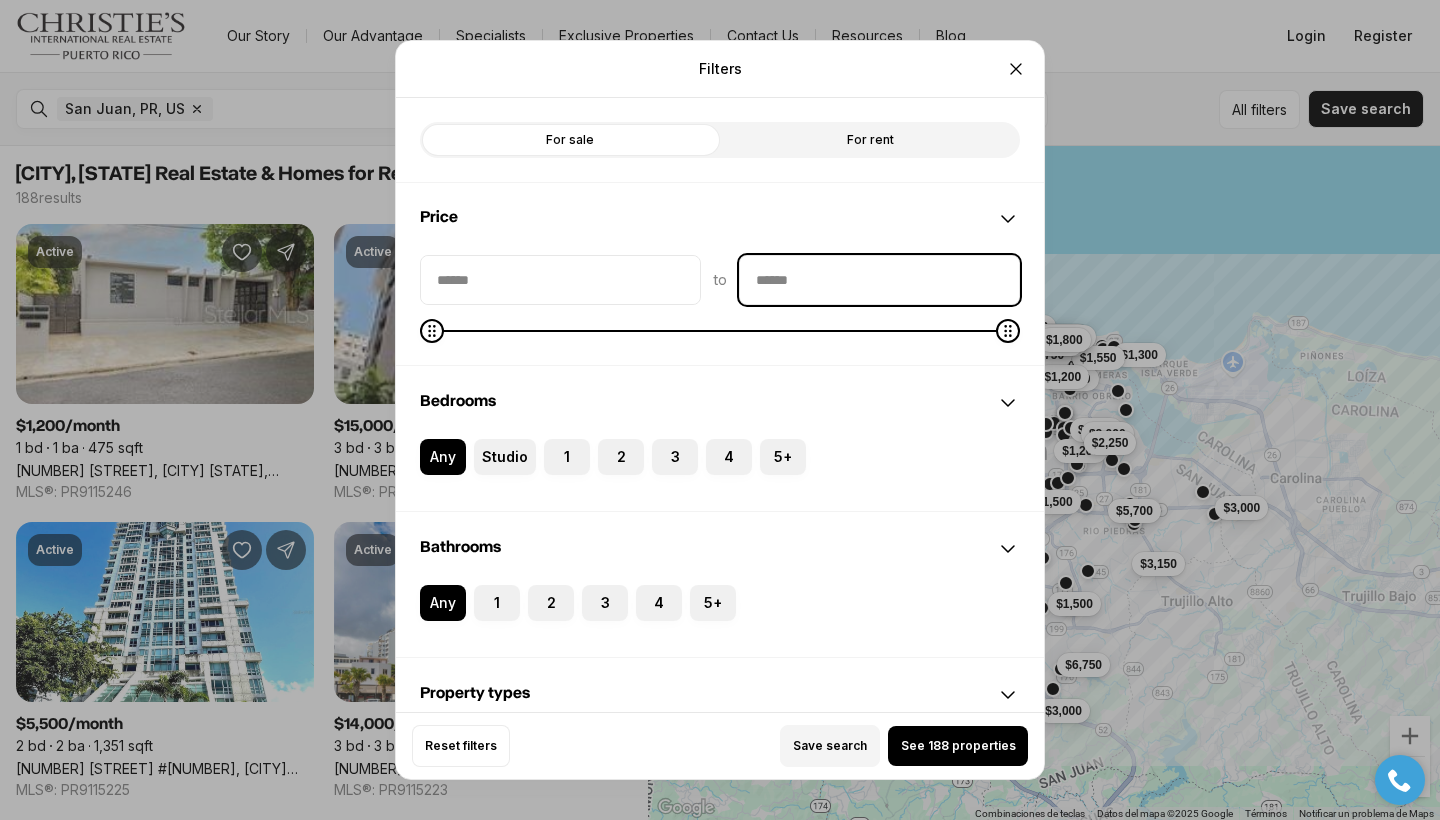 type on "**" 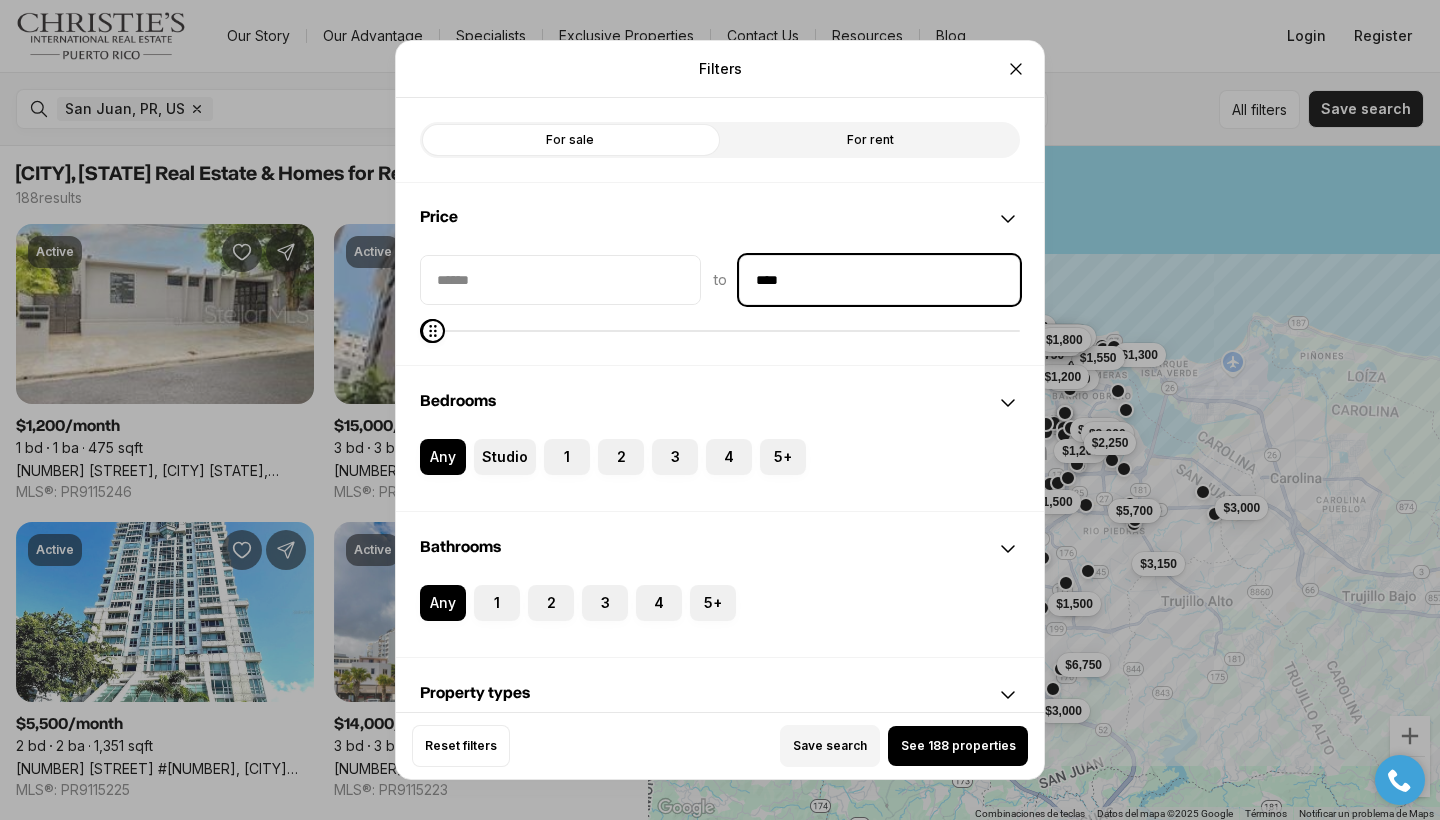 type on "******" 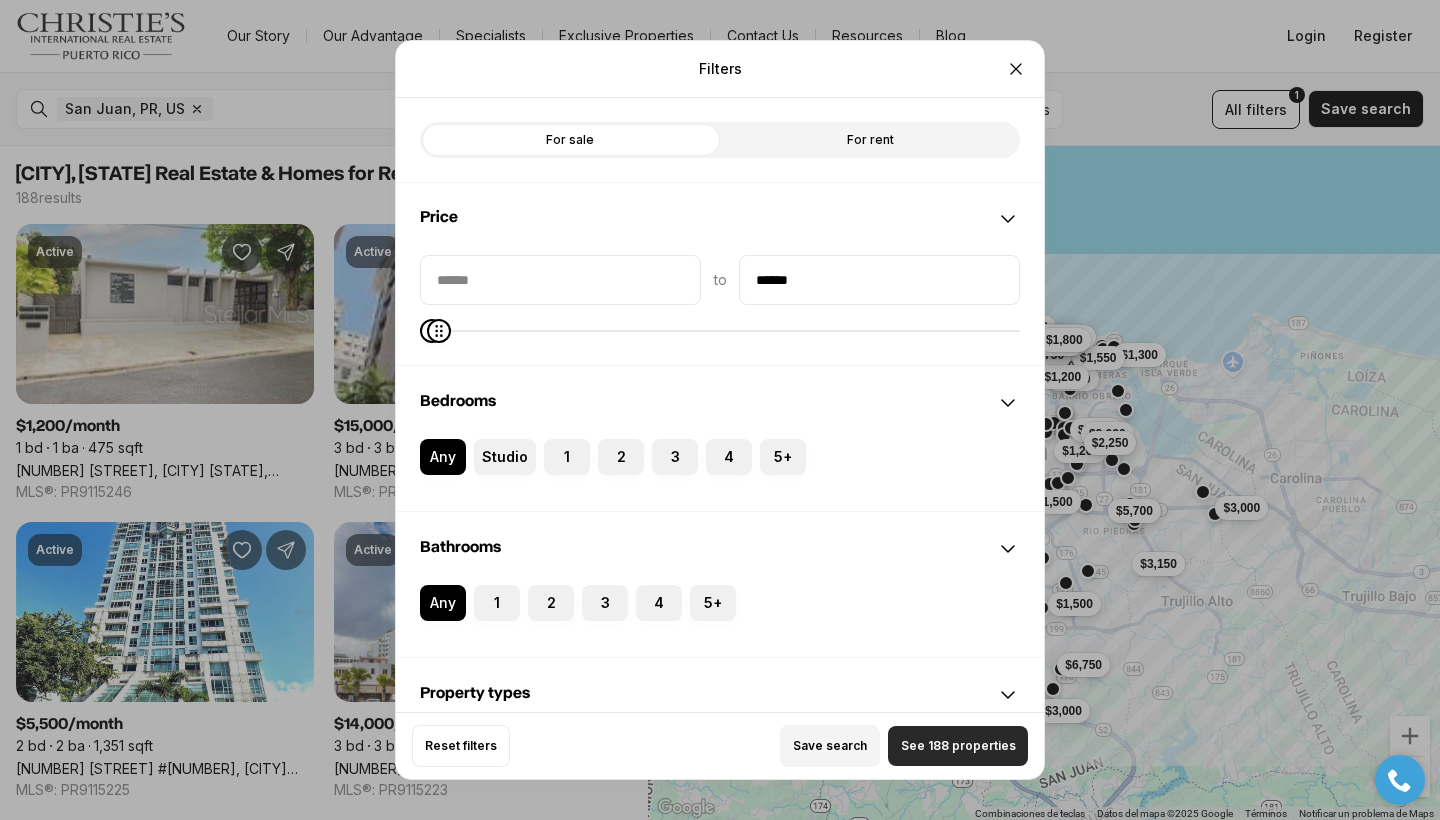 click on "See 188 properties" at bounding box center (958, 746) 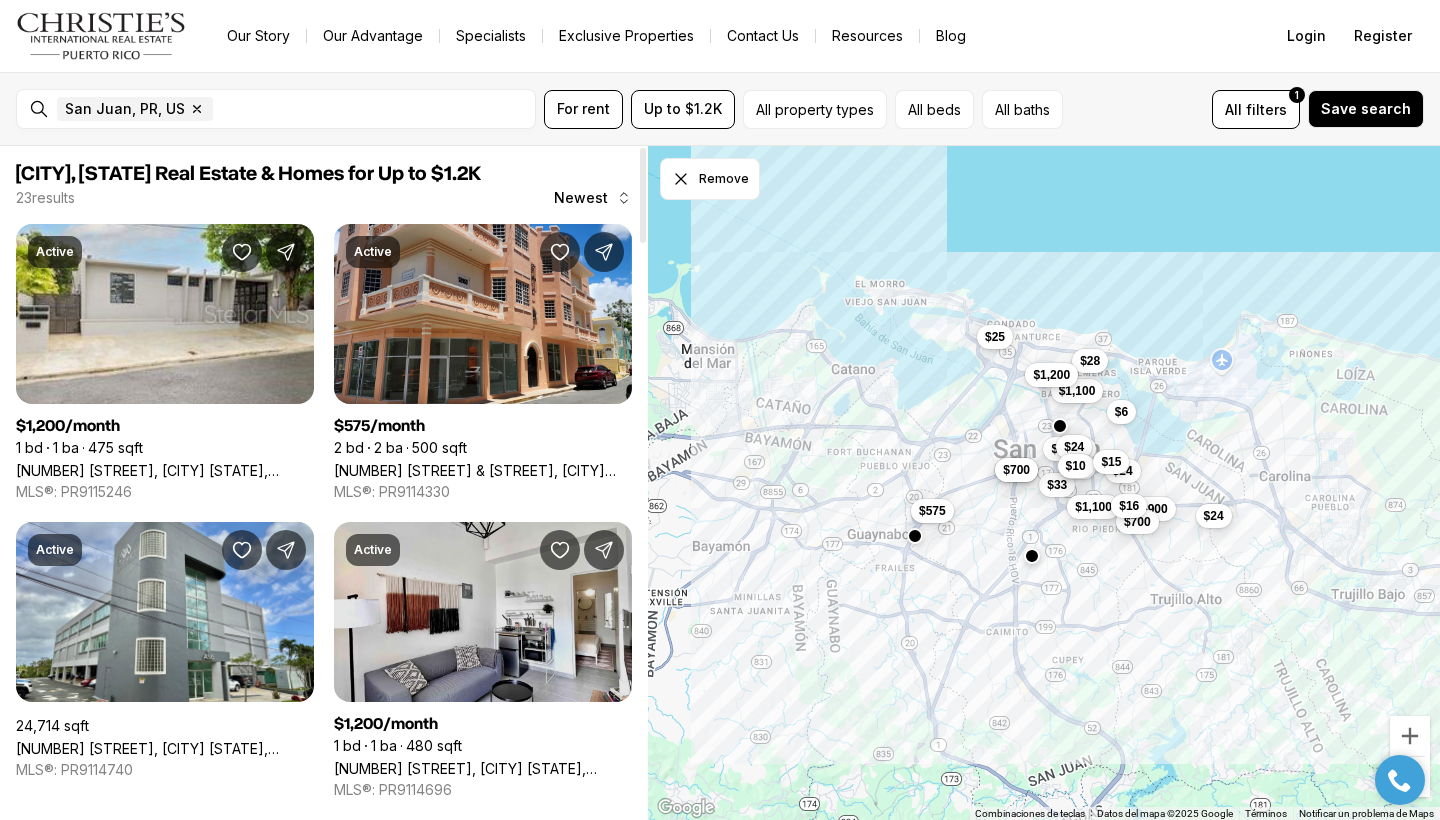 scroll, scrollTop: 0, scrollLeft: 0, axis: both 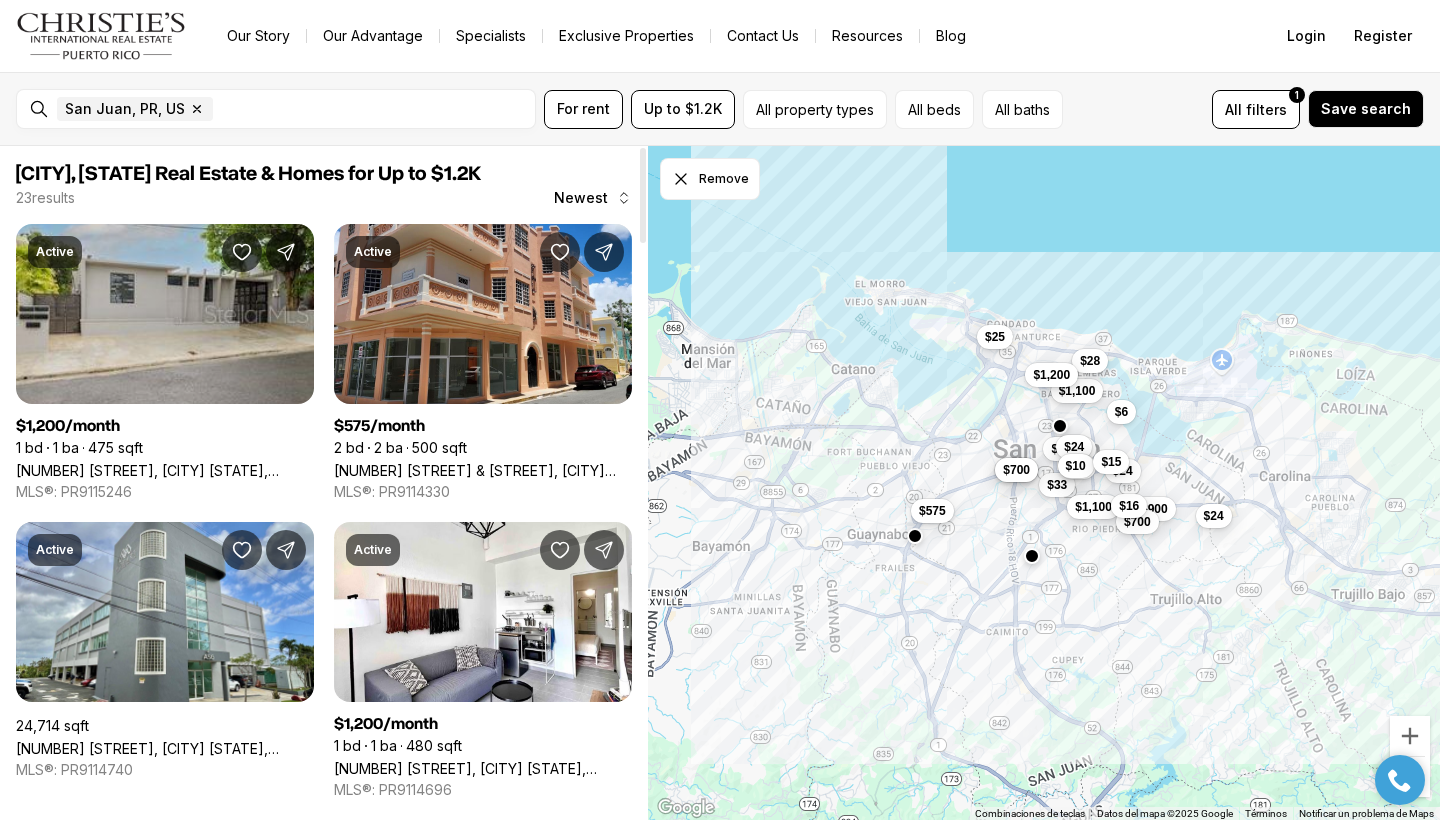 click on "214 BENITO PEREZ GALDOS, SAN JUAN PR, 00918" at bounding box center [165, 470] 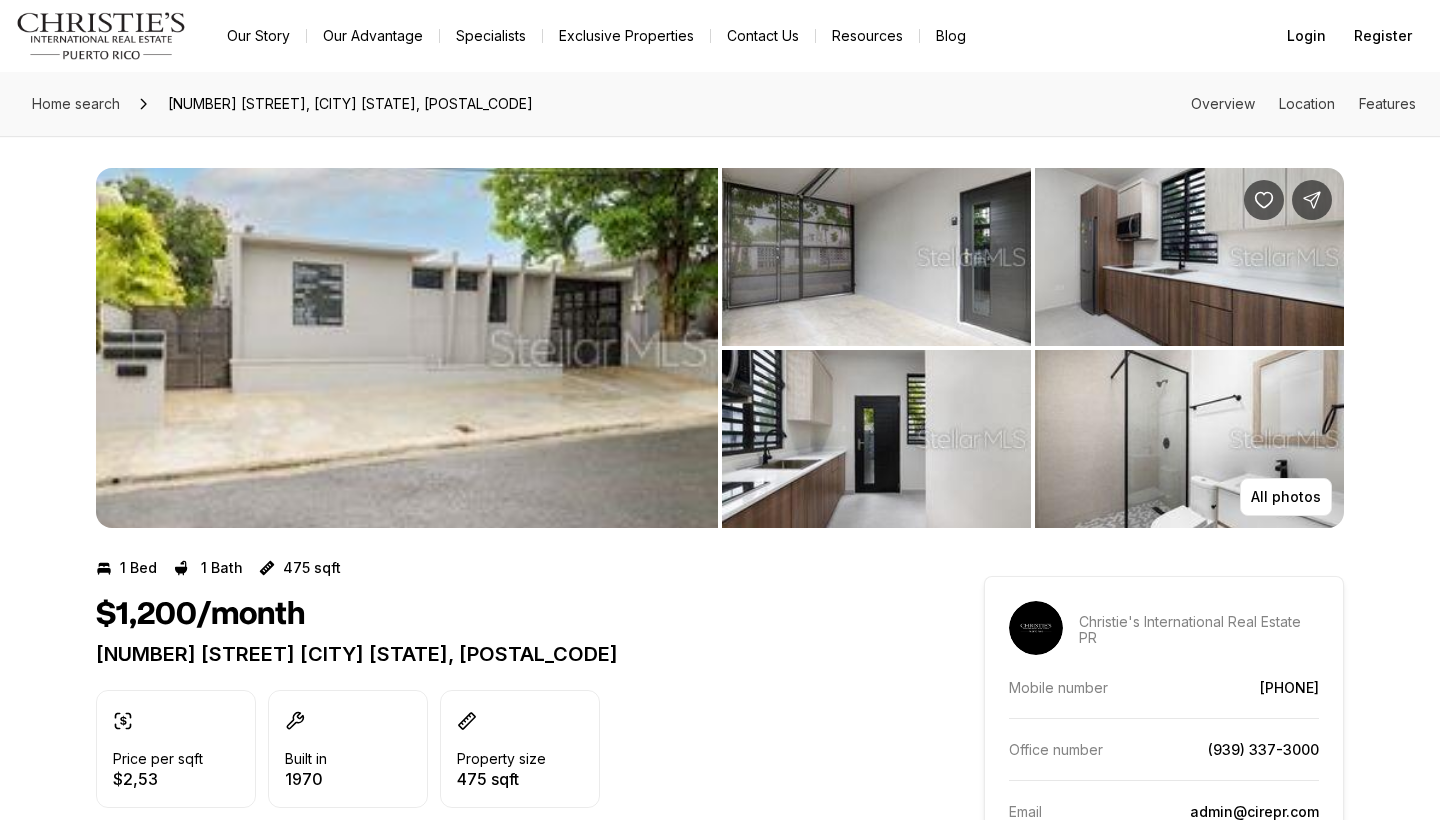 scroll, scrollTop: 0, scrollLeft: 0, axis: both 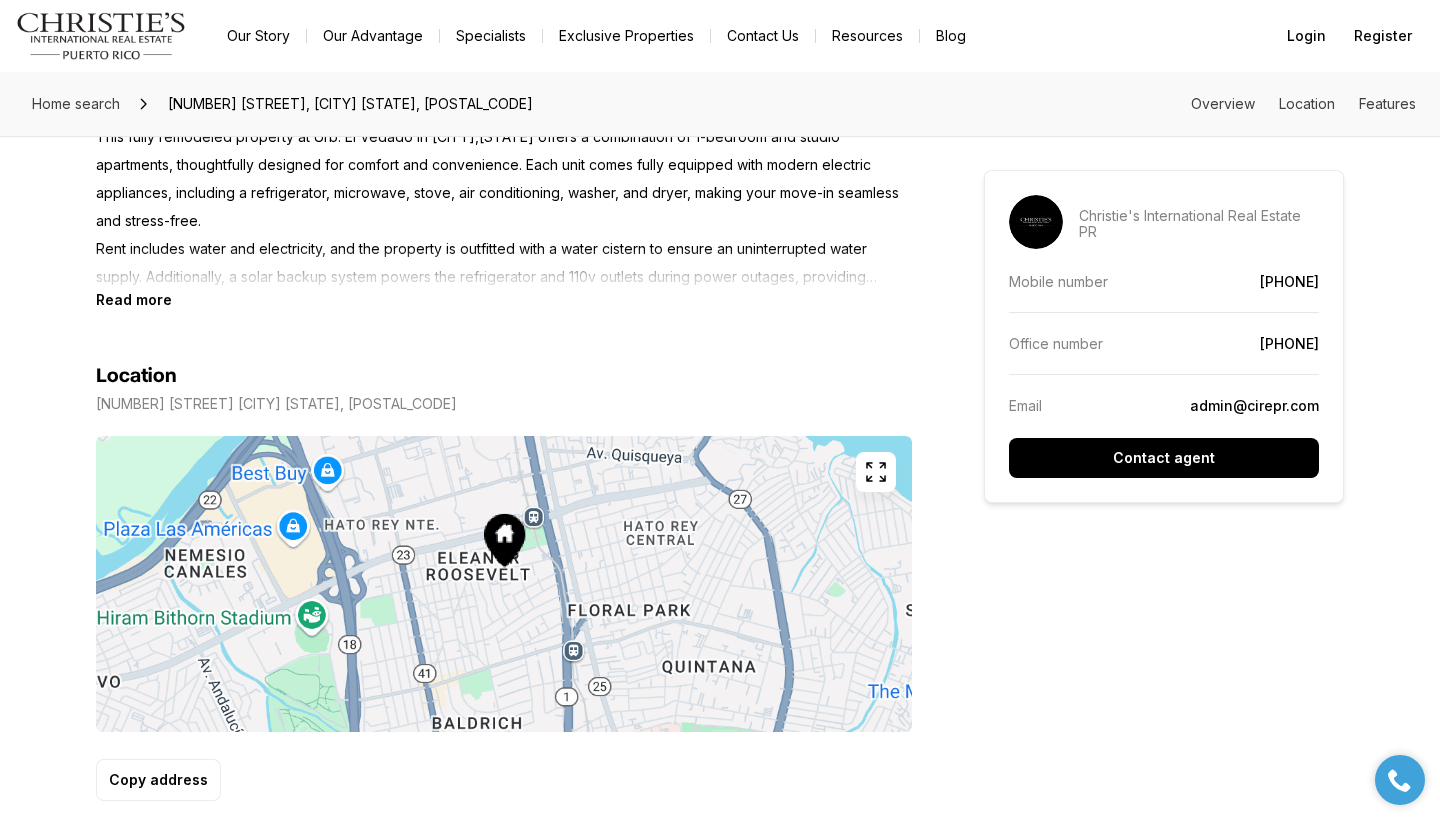 click on "Read more" at bounding box center (134, 299) 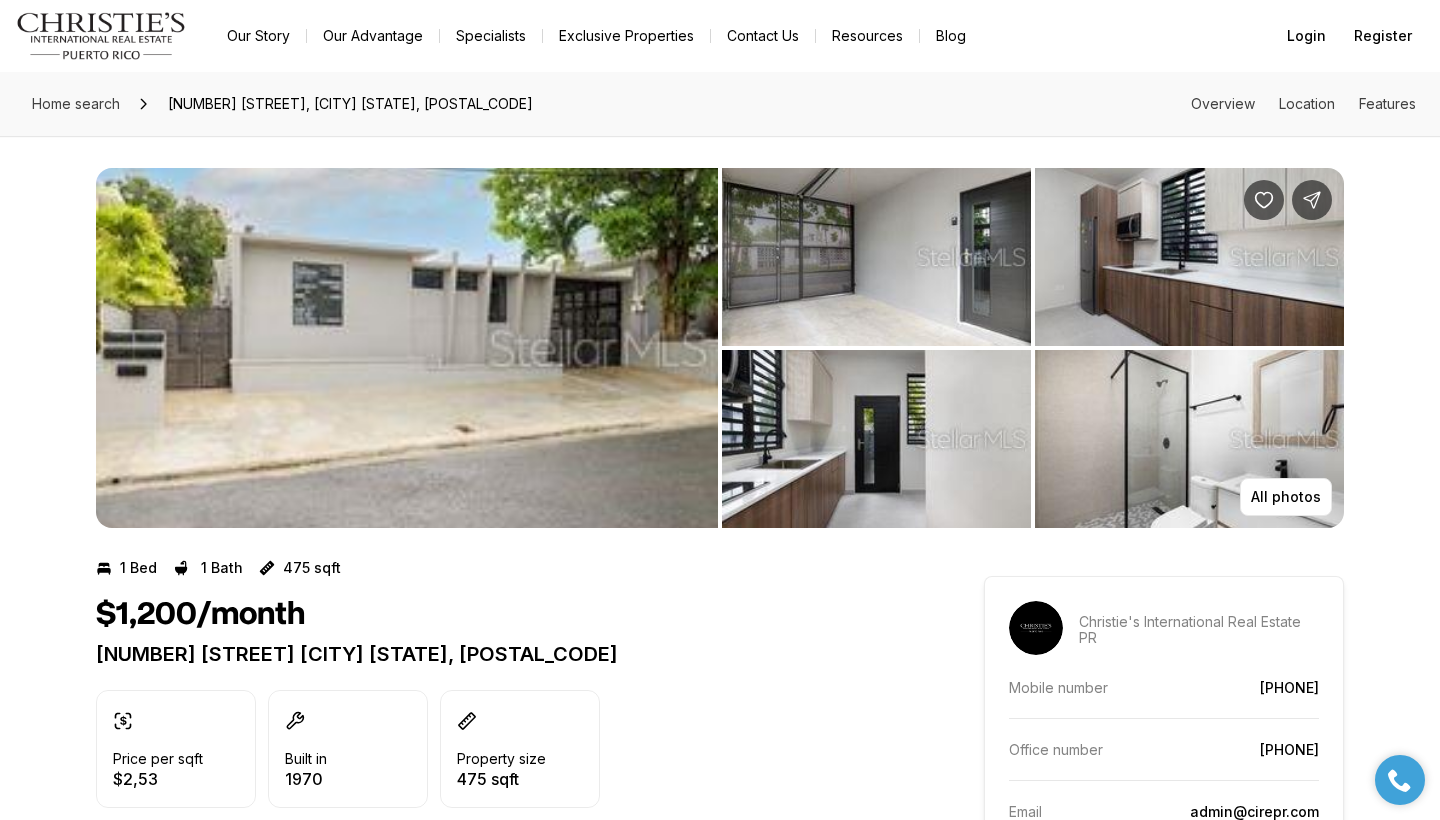 scroll, scrollTop: 0, scrollLeft: 0, axis: both 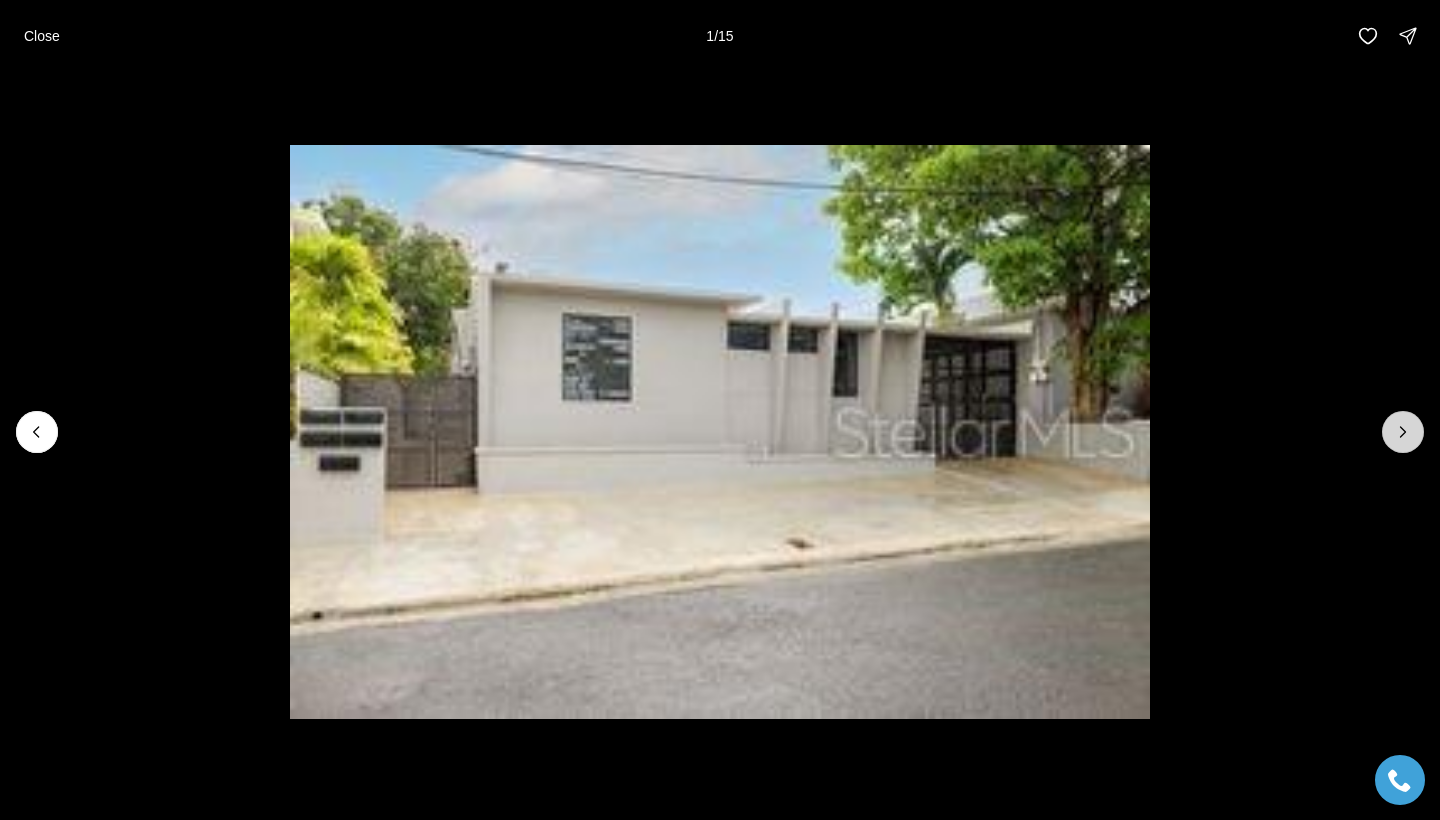 click 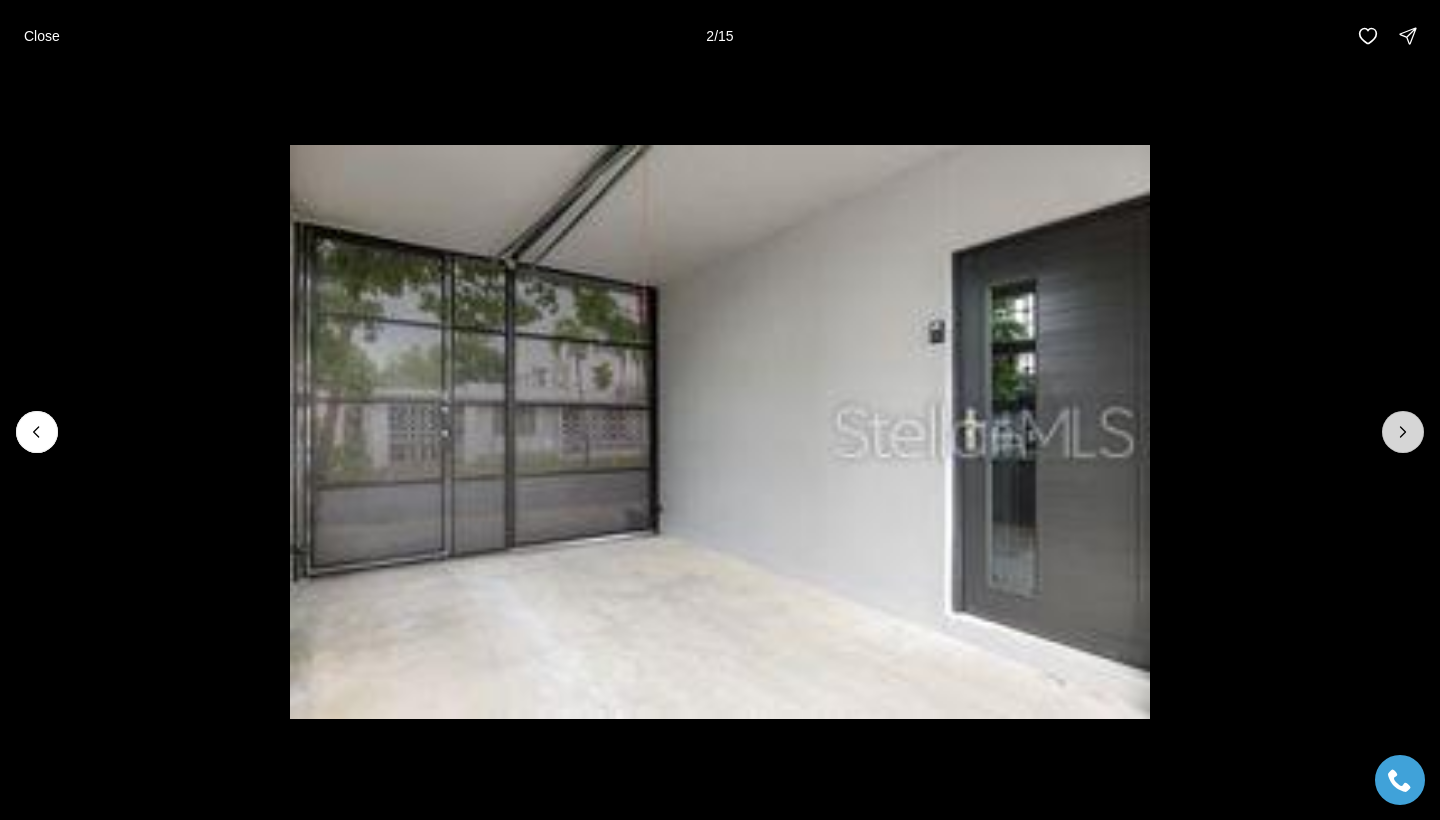 click 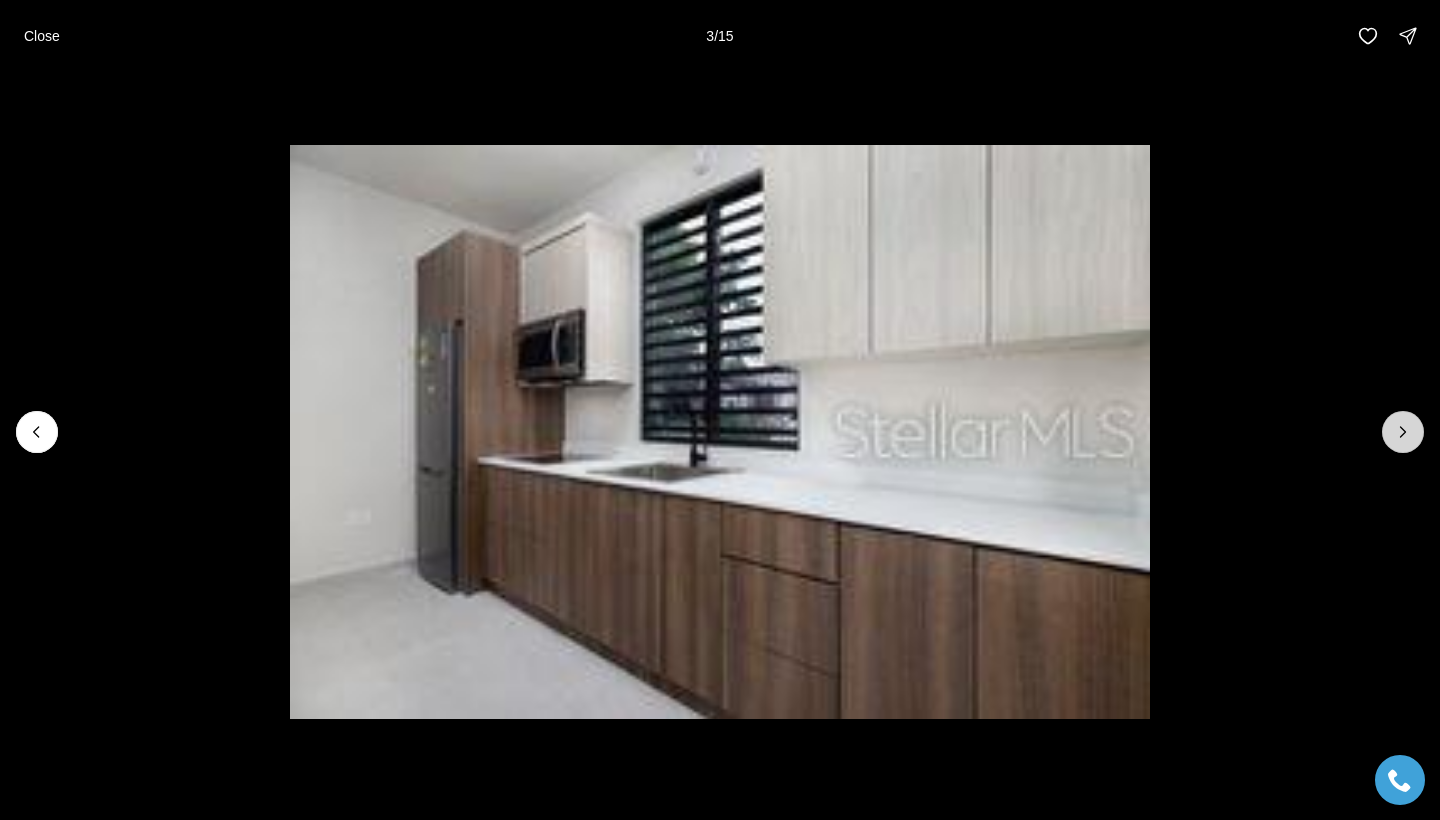 click 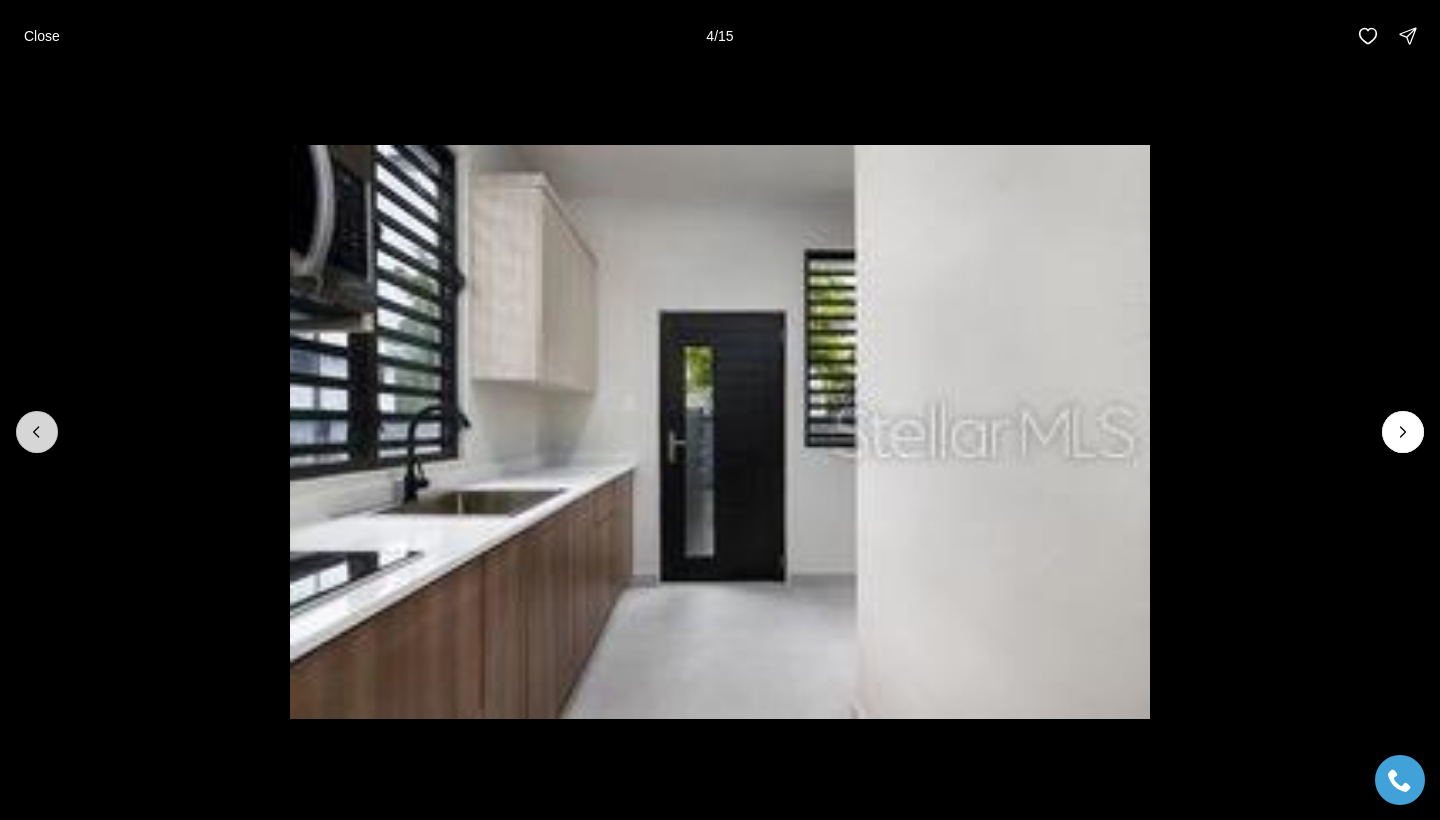 click at bounding box center [37, 432] 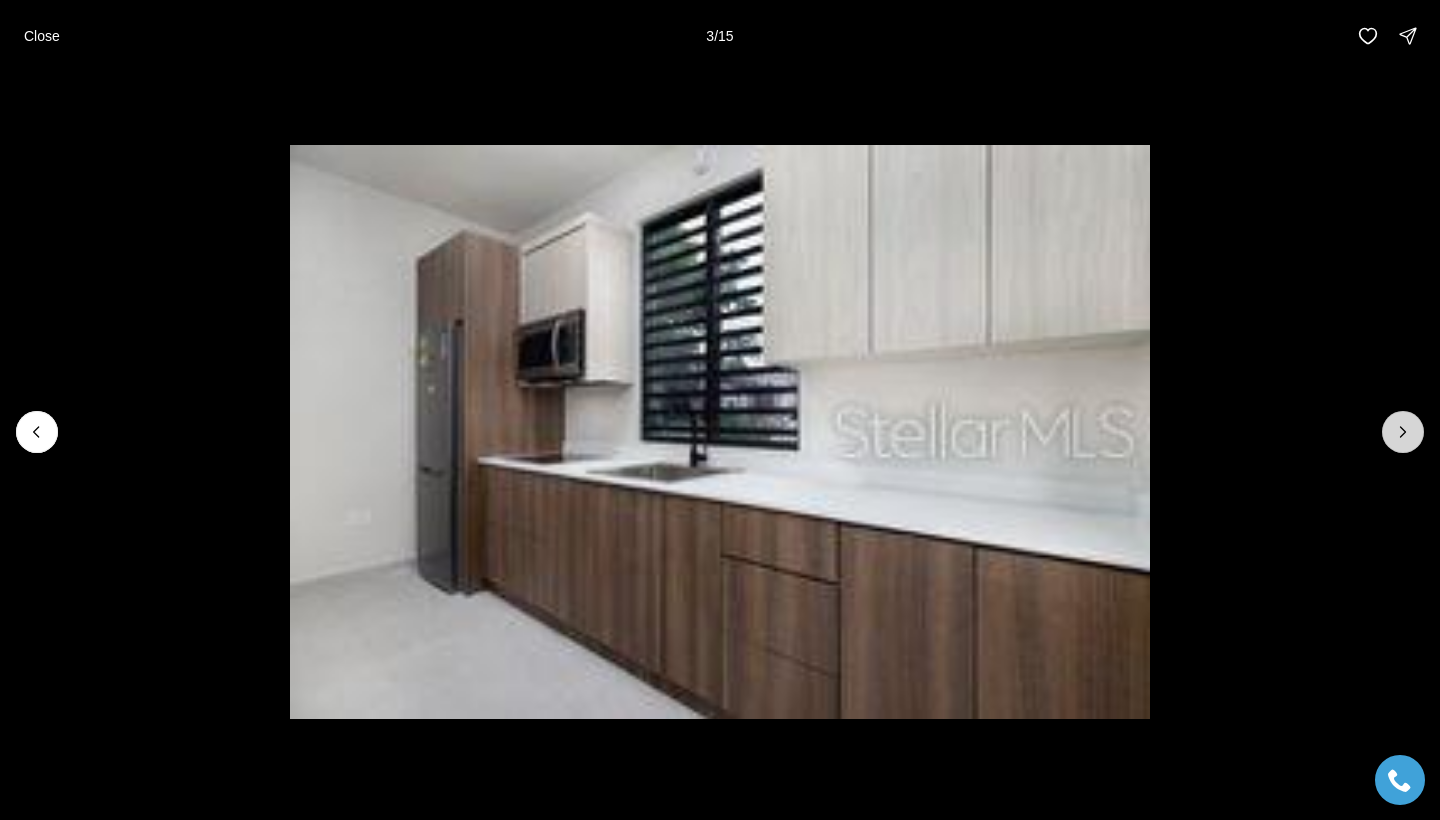 click at bounding box center (1403, 432) 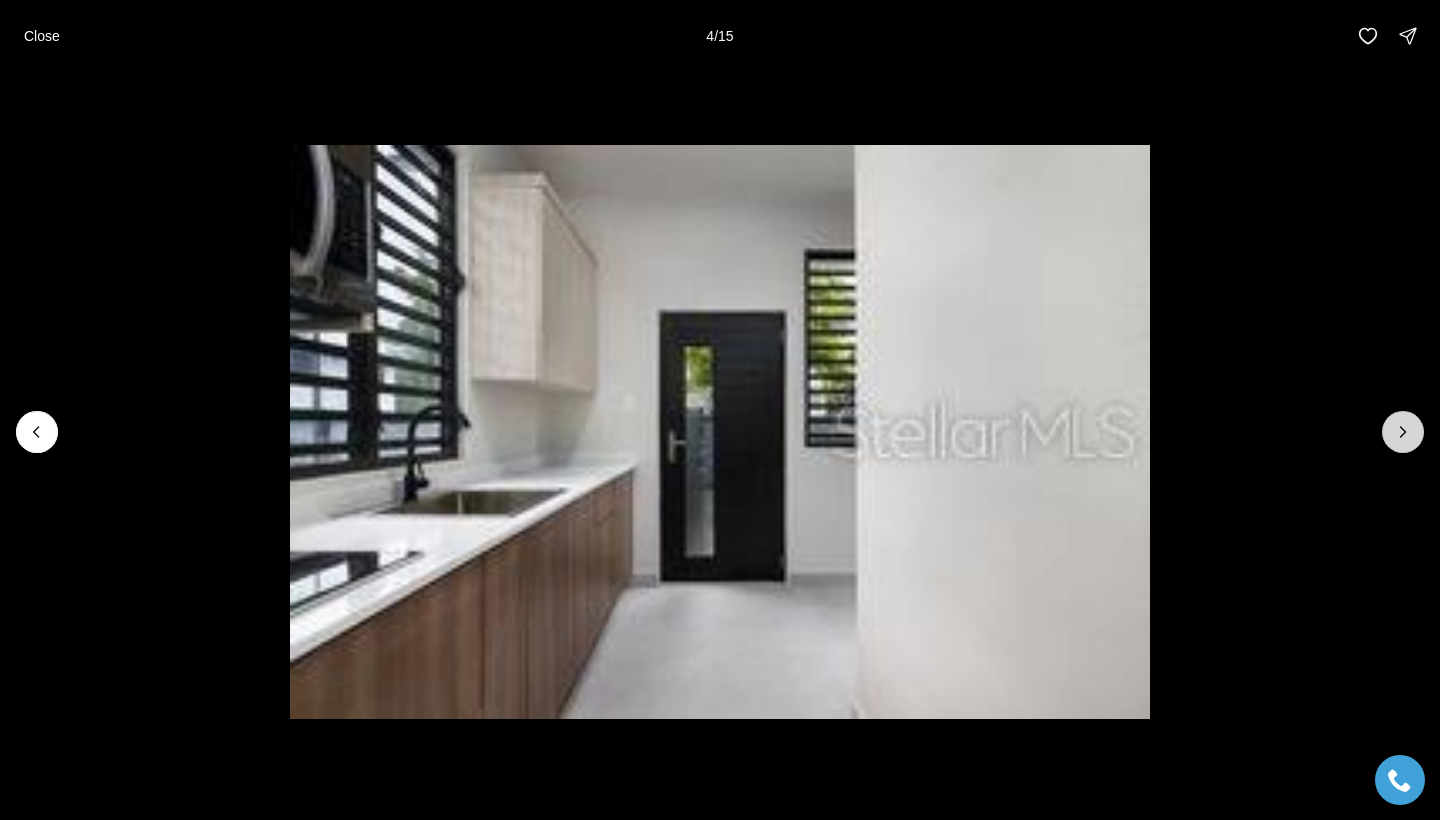 click at bounding box center [1403, 432] 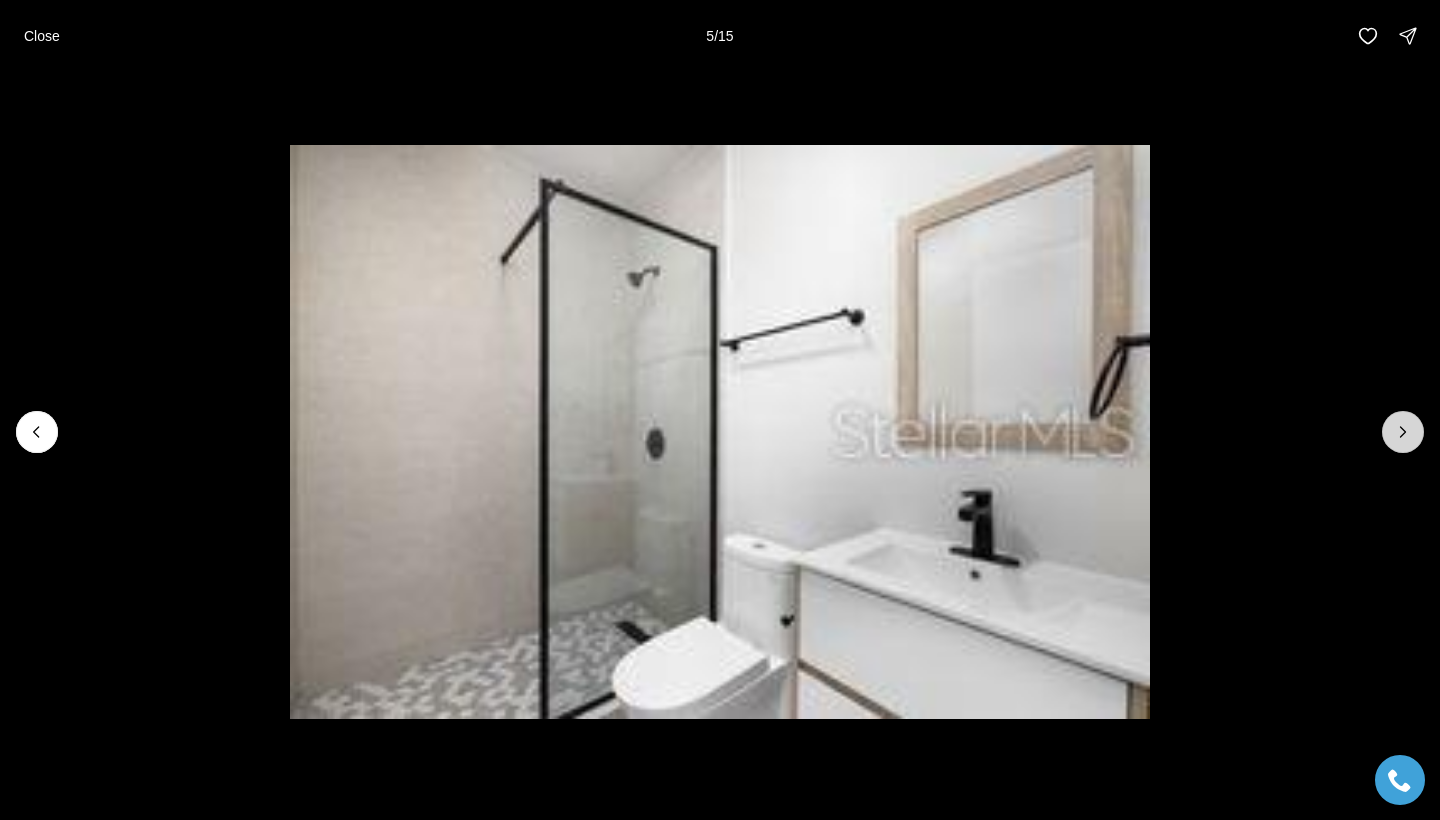 click at bounding box center (1403, 432) 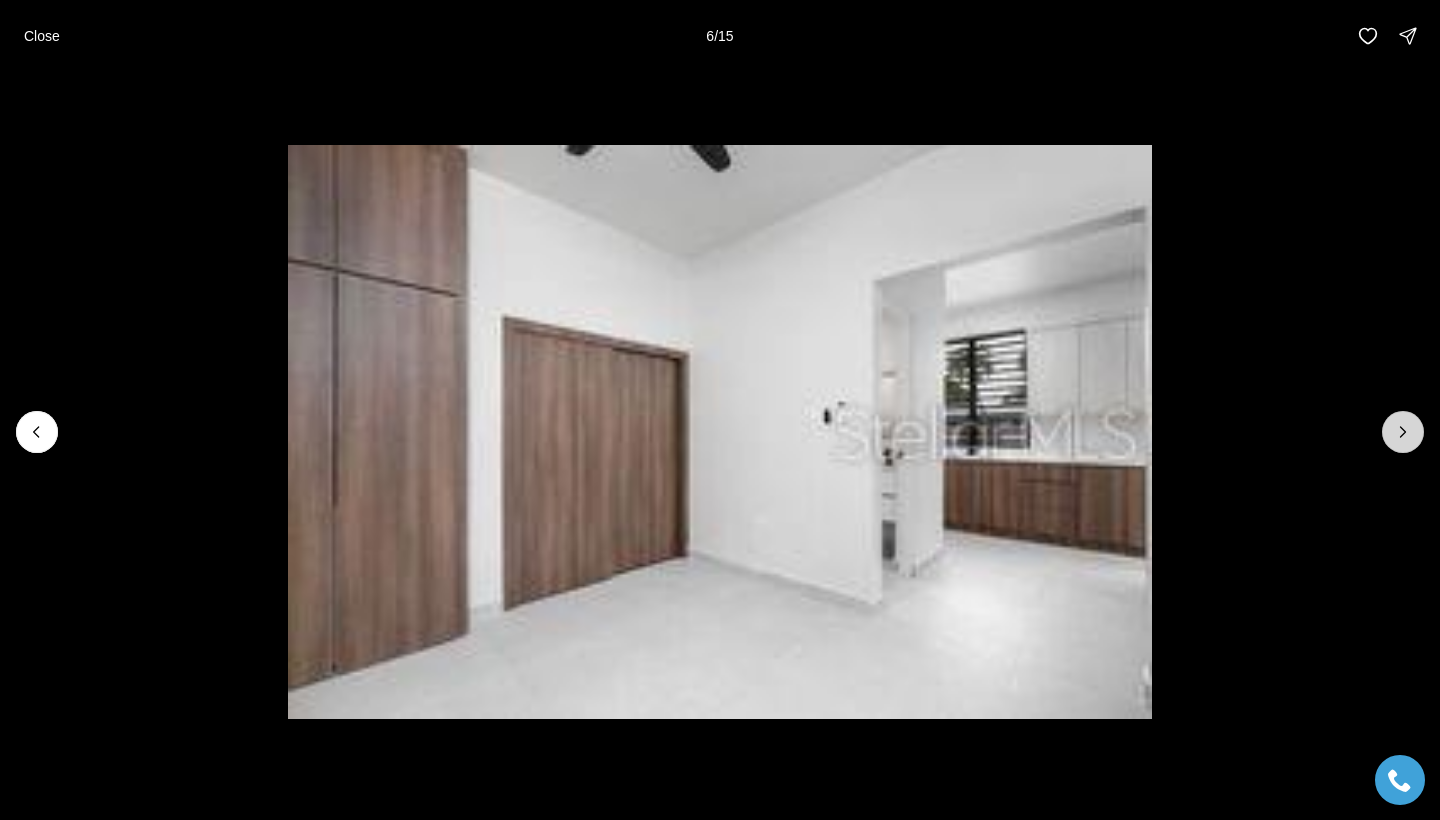 click at bounding box center (1403, 432) 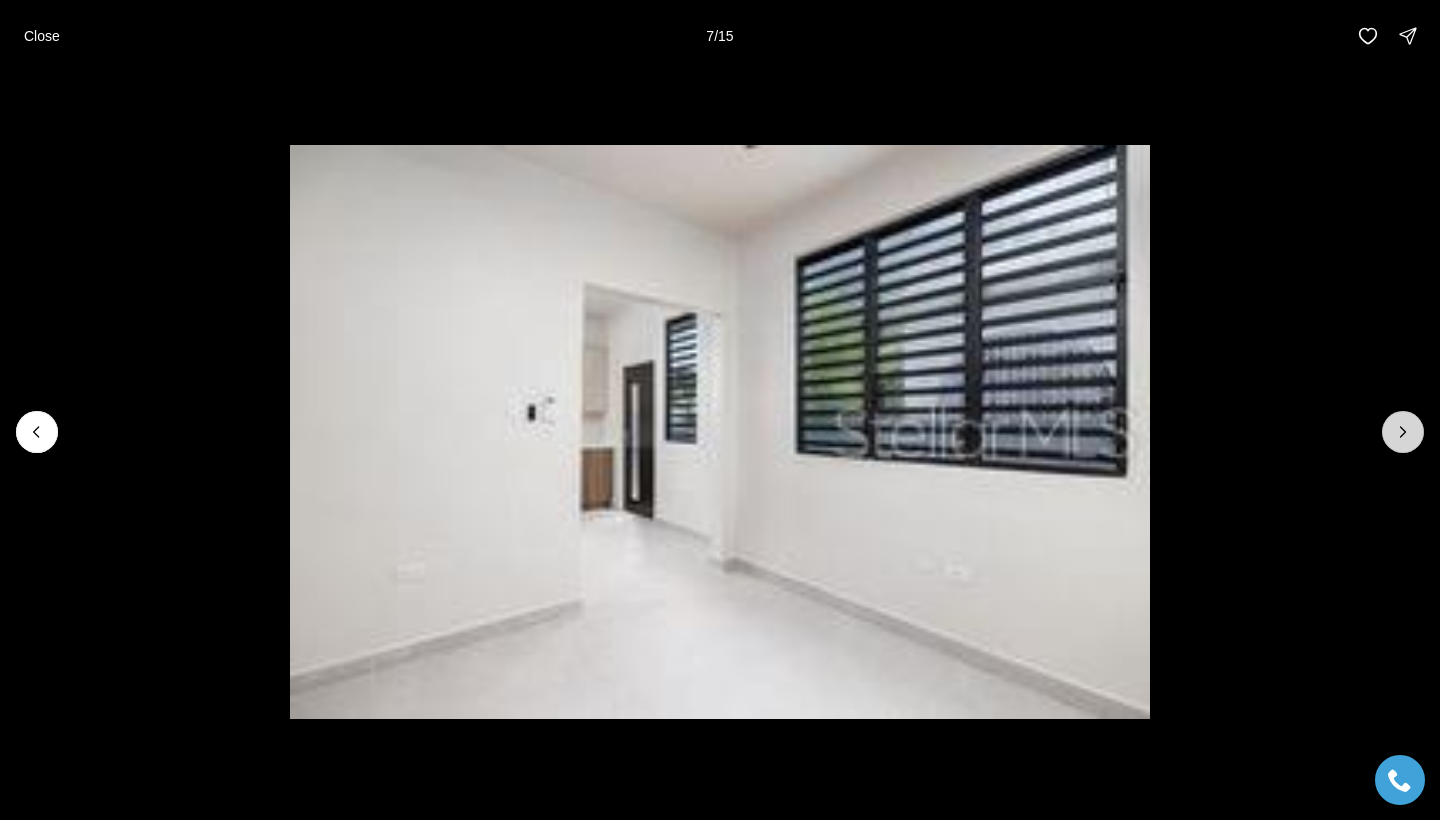 click at bounding box center (1403, 432) 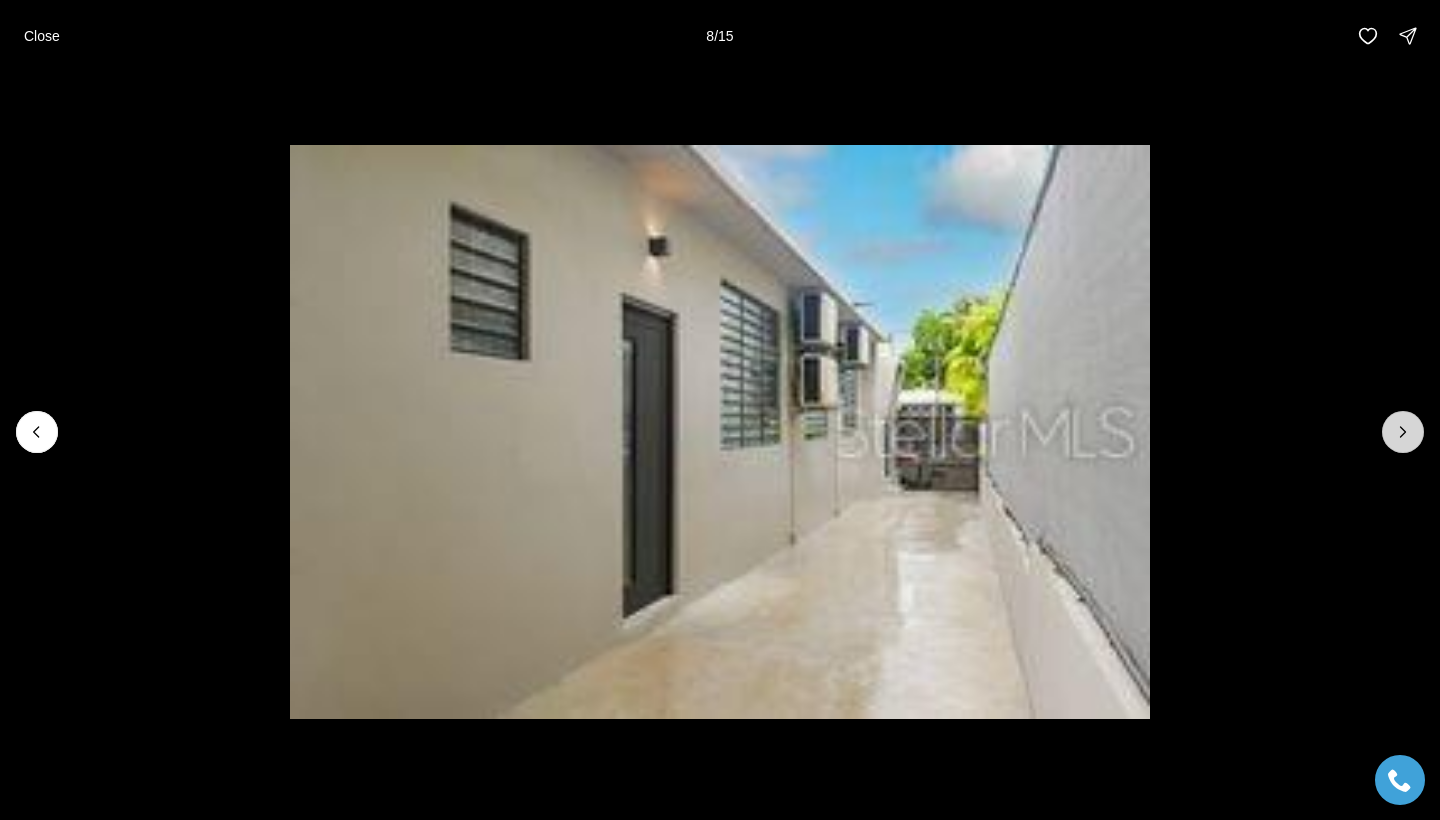 click at bounding box center (1403, 432) 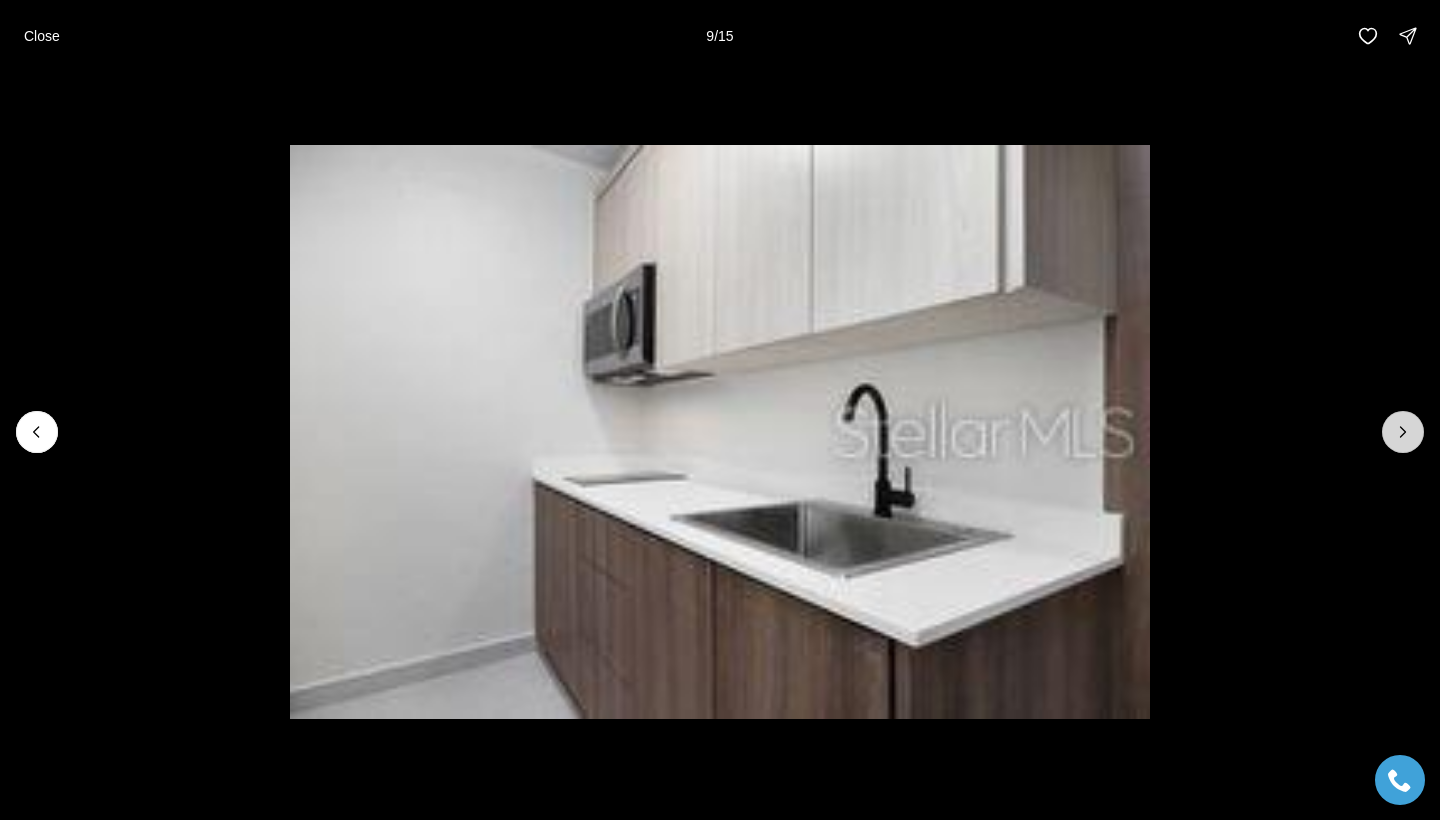 click at bounding box center (1403, 432) 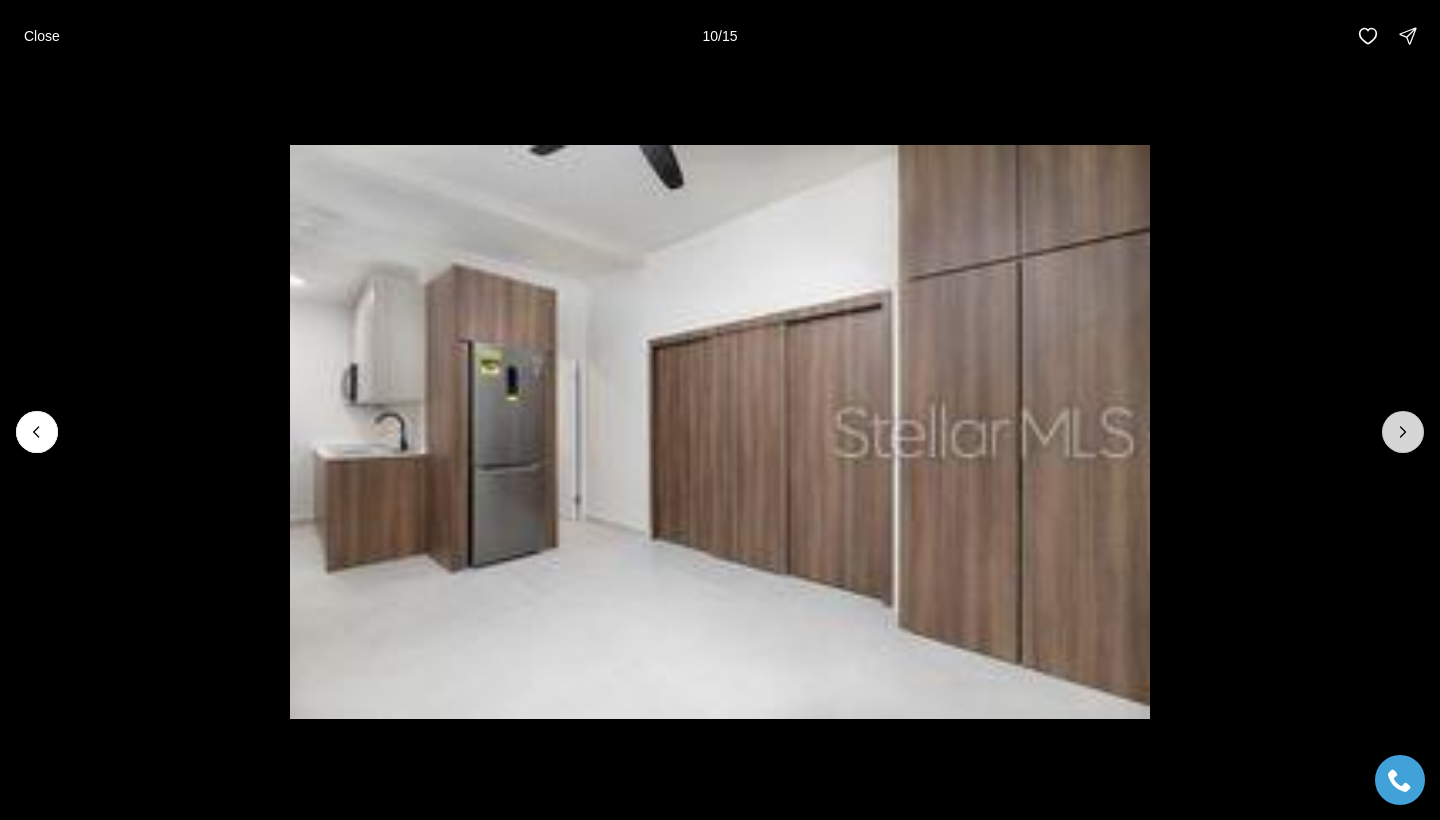 click at bounding box center [1403, 432] 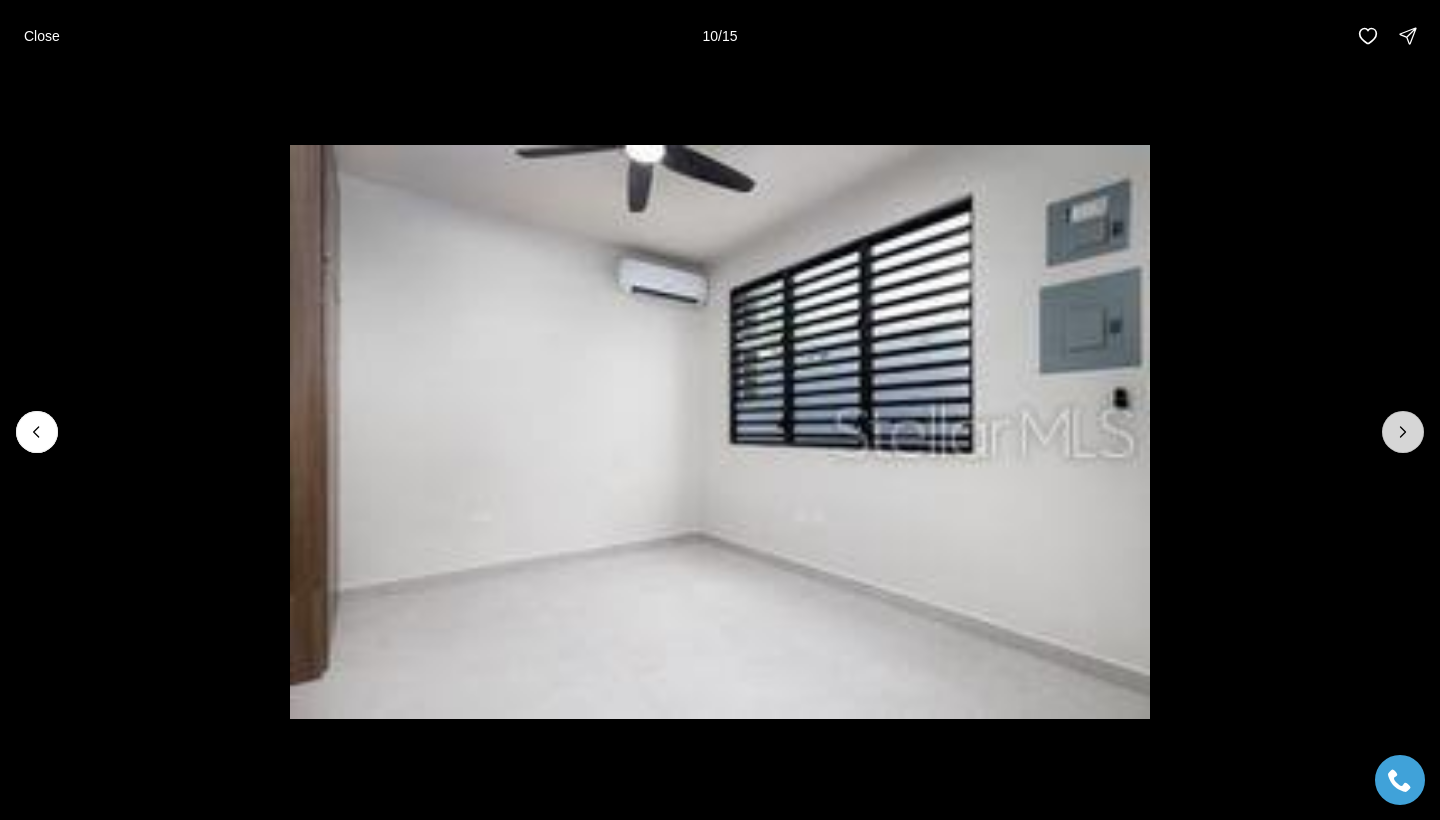 click at bounding box center (1403, 432) 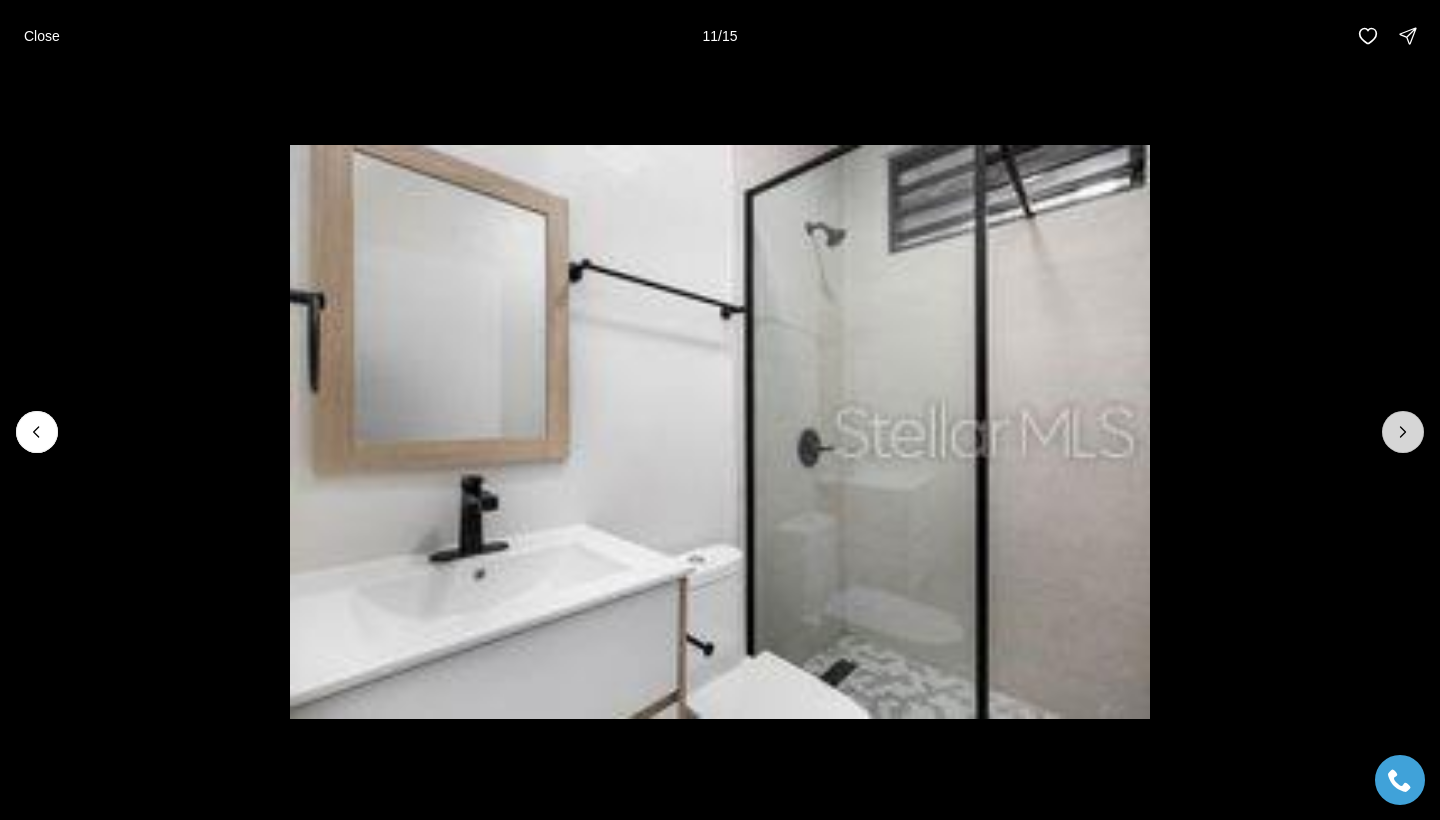 click at bounding box center (1403, 432) 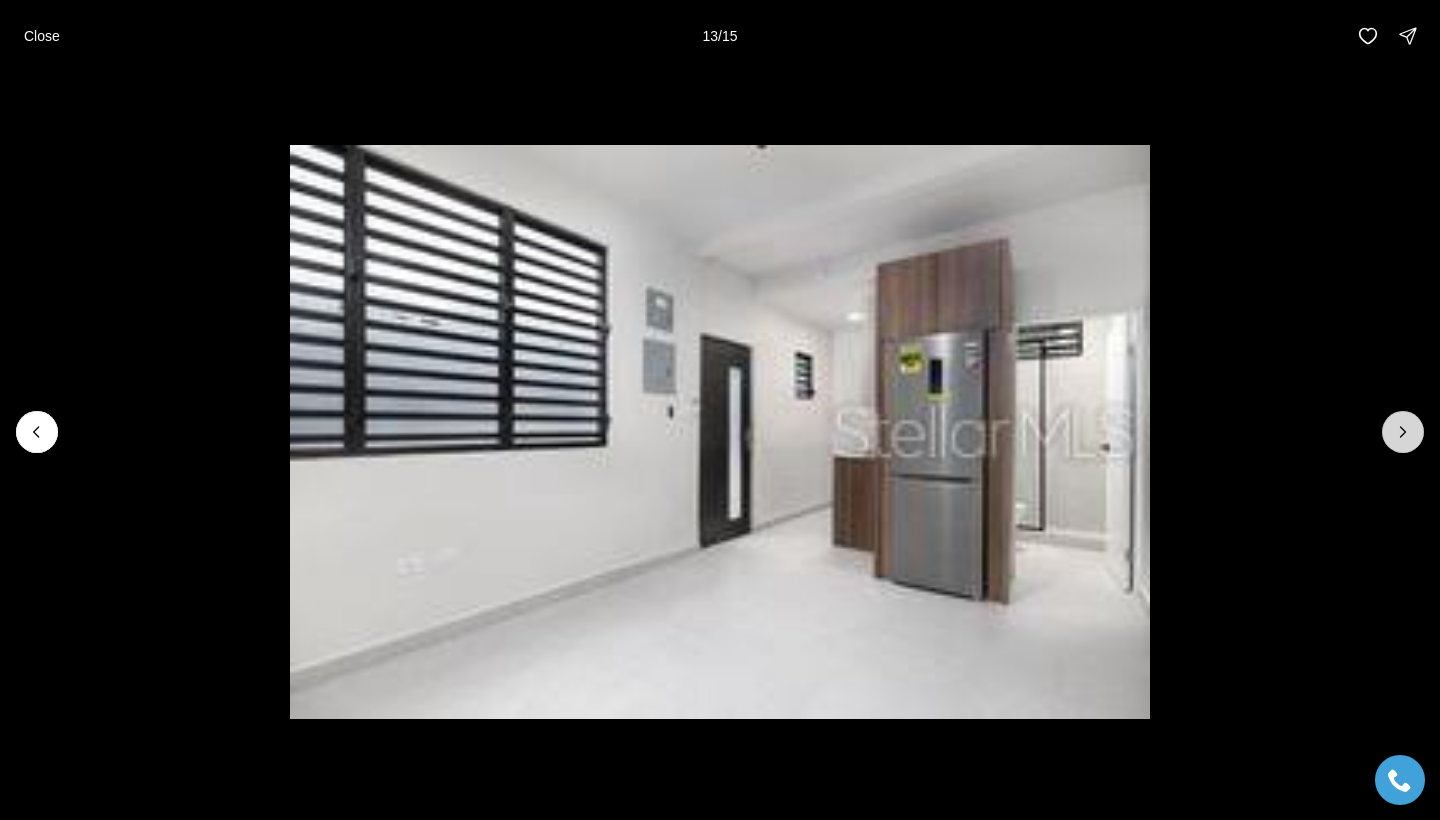 click at bounding box center [1403, 432] 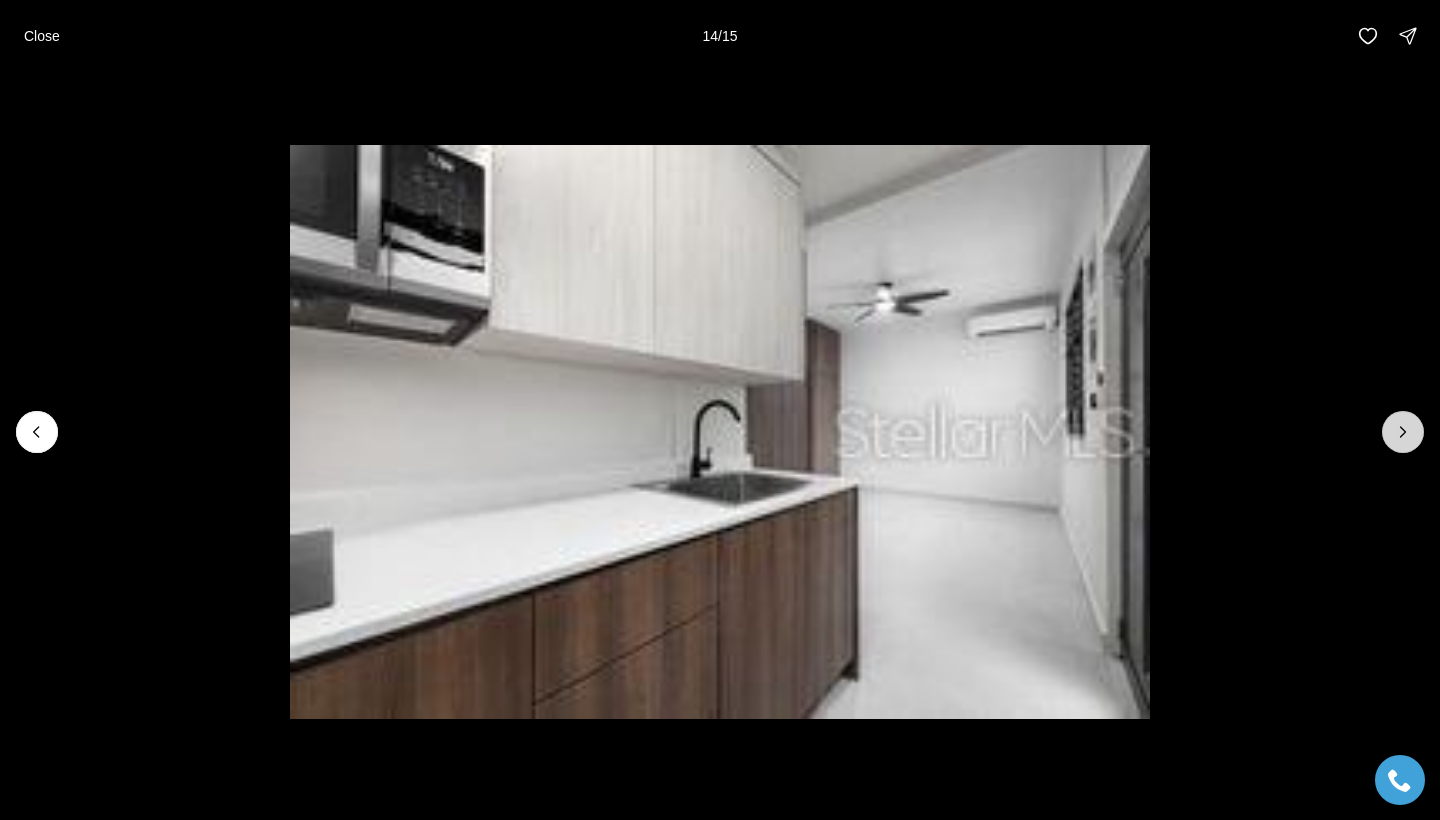 click at bounding box center [1403, 432] 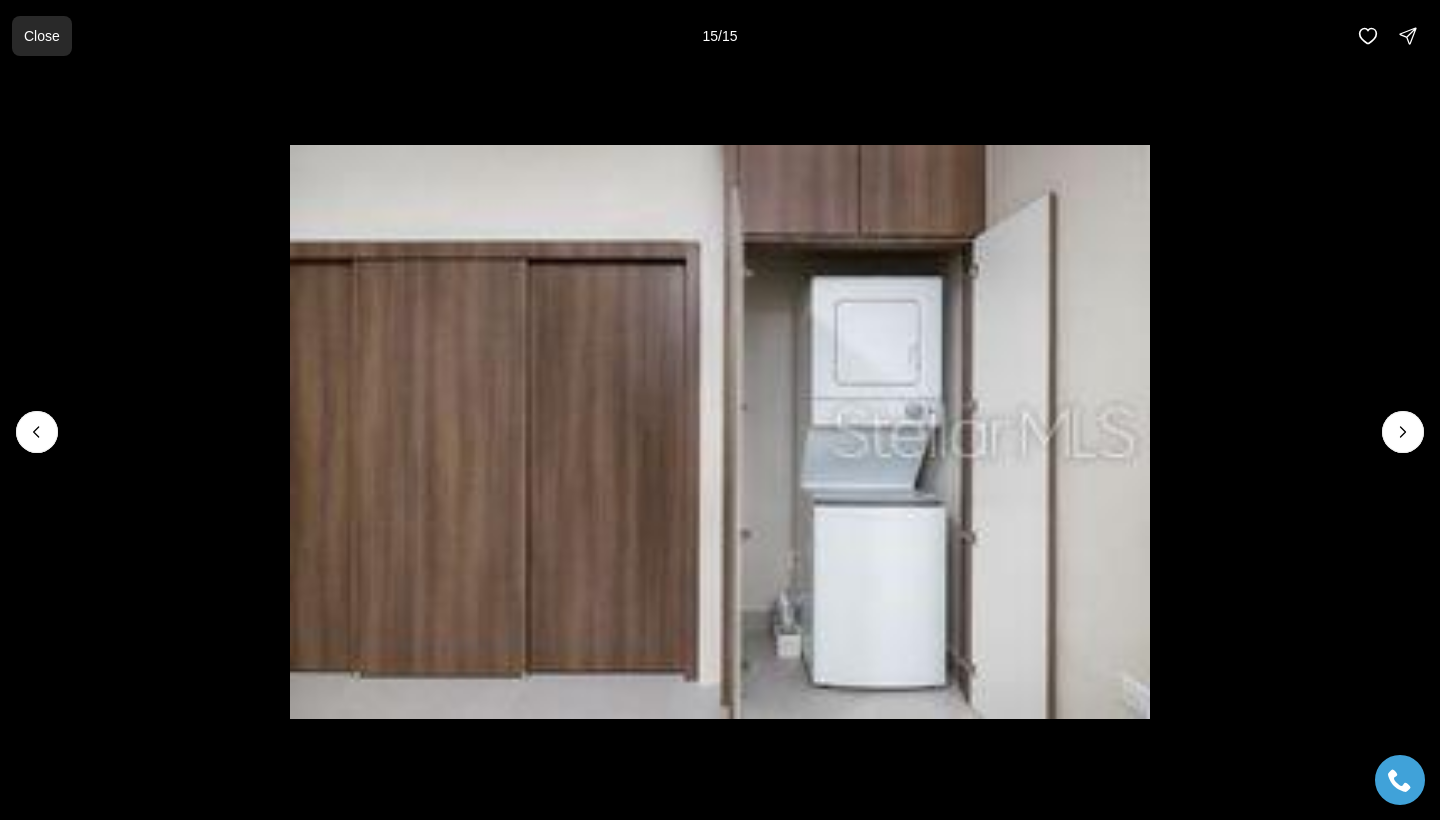 click on "Close" at bounding box center [42, 36] 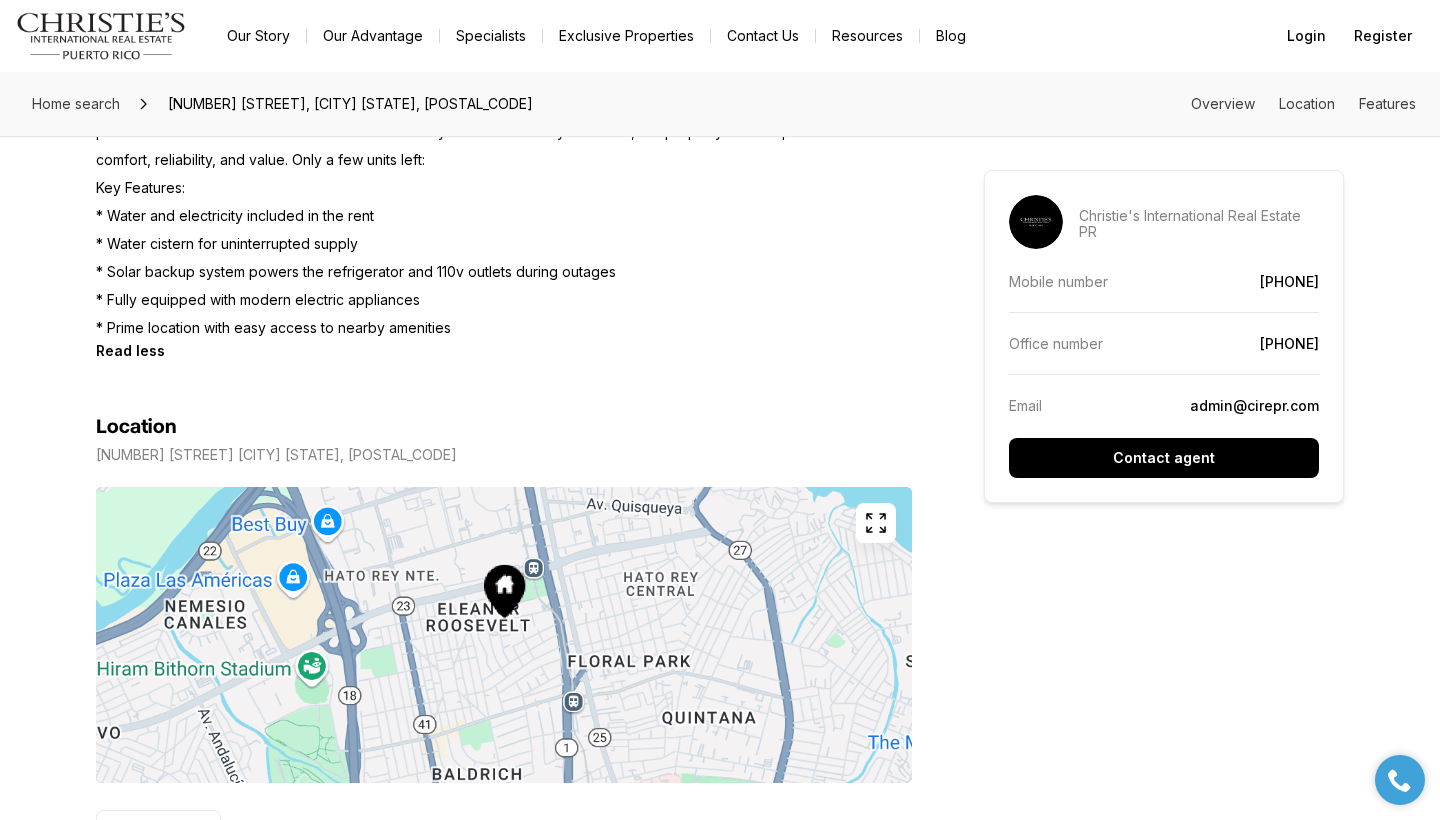scroll, scrollTop: 1078, scrollLeft: 0, axis: vertical 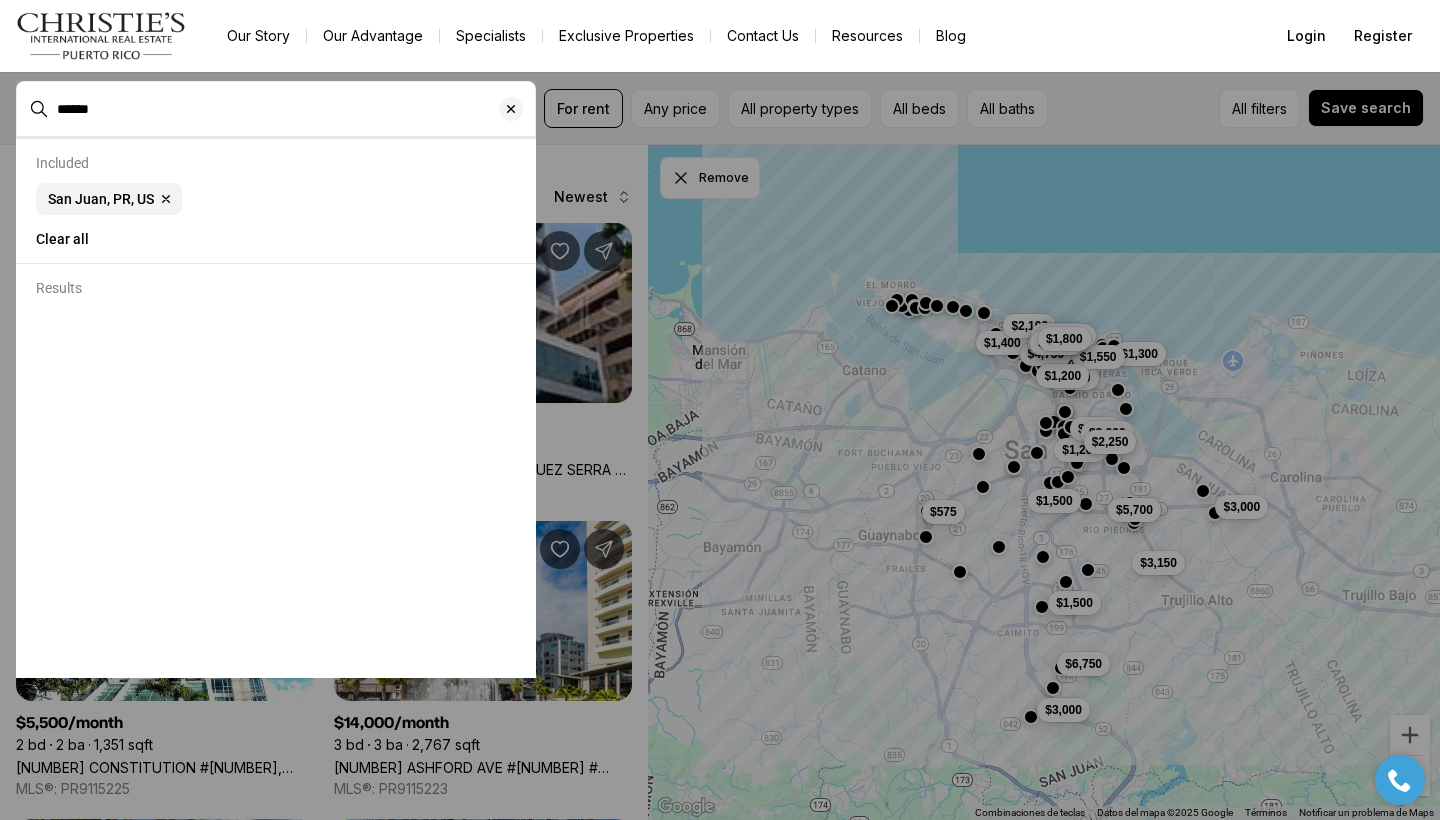 click at bounding box center [141, 346] 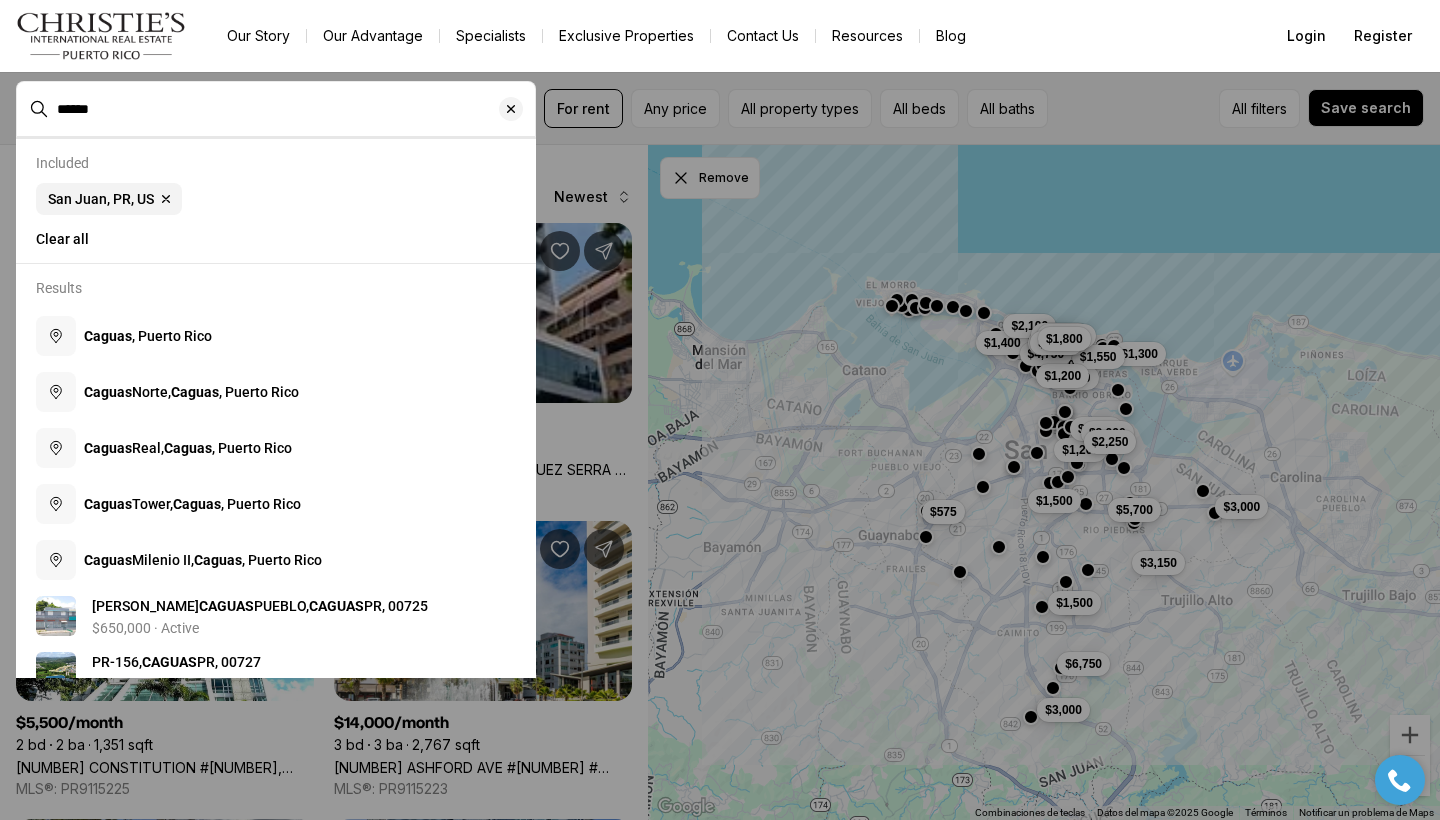 click on "Caguas , Puerto Rico" at bounding box center (276, 336) 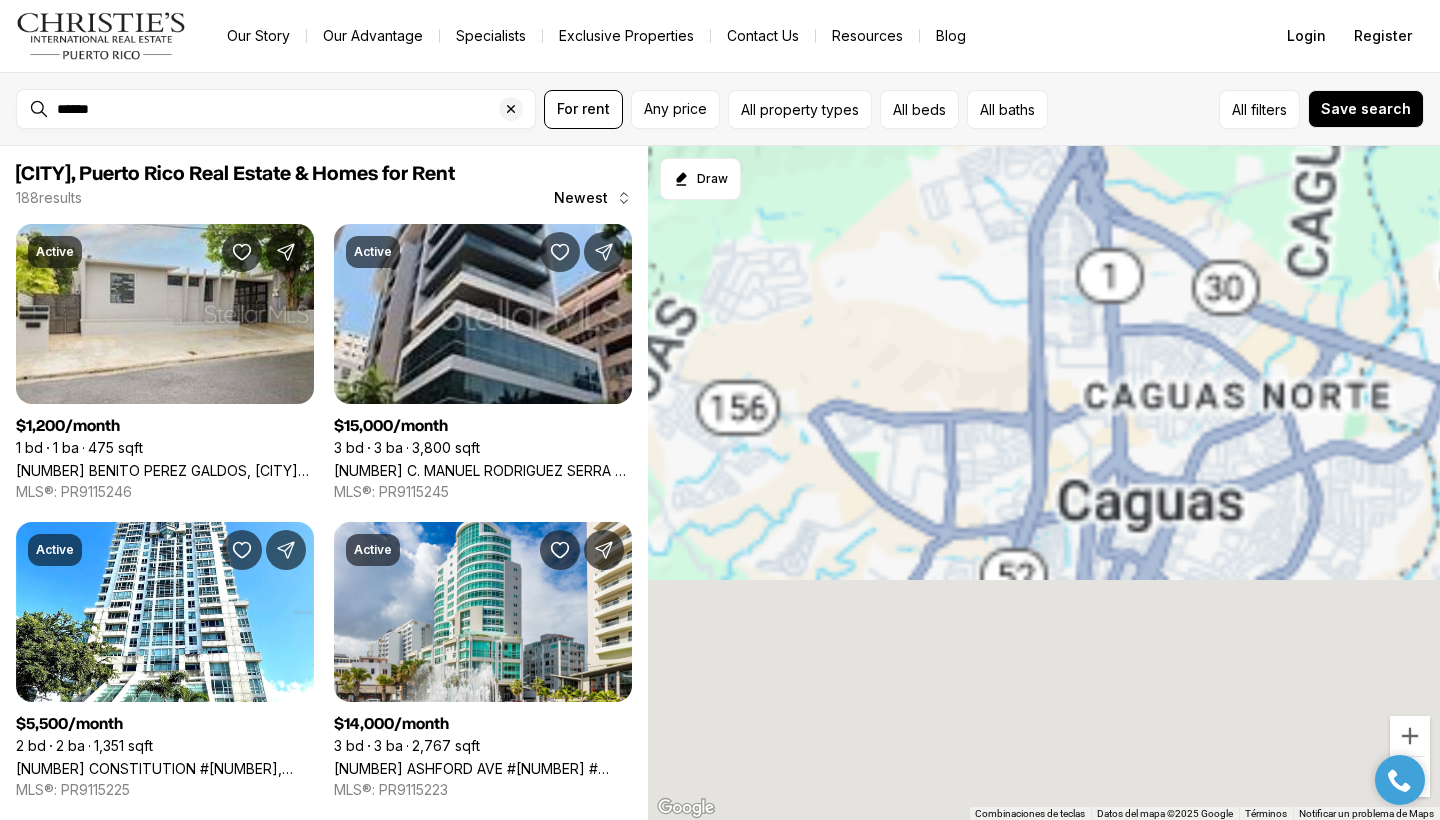 type on "**********" 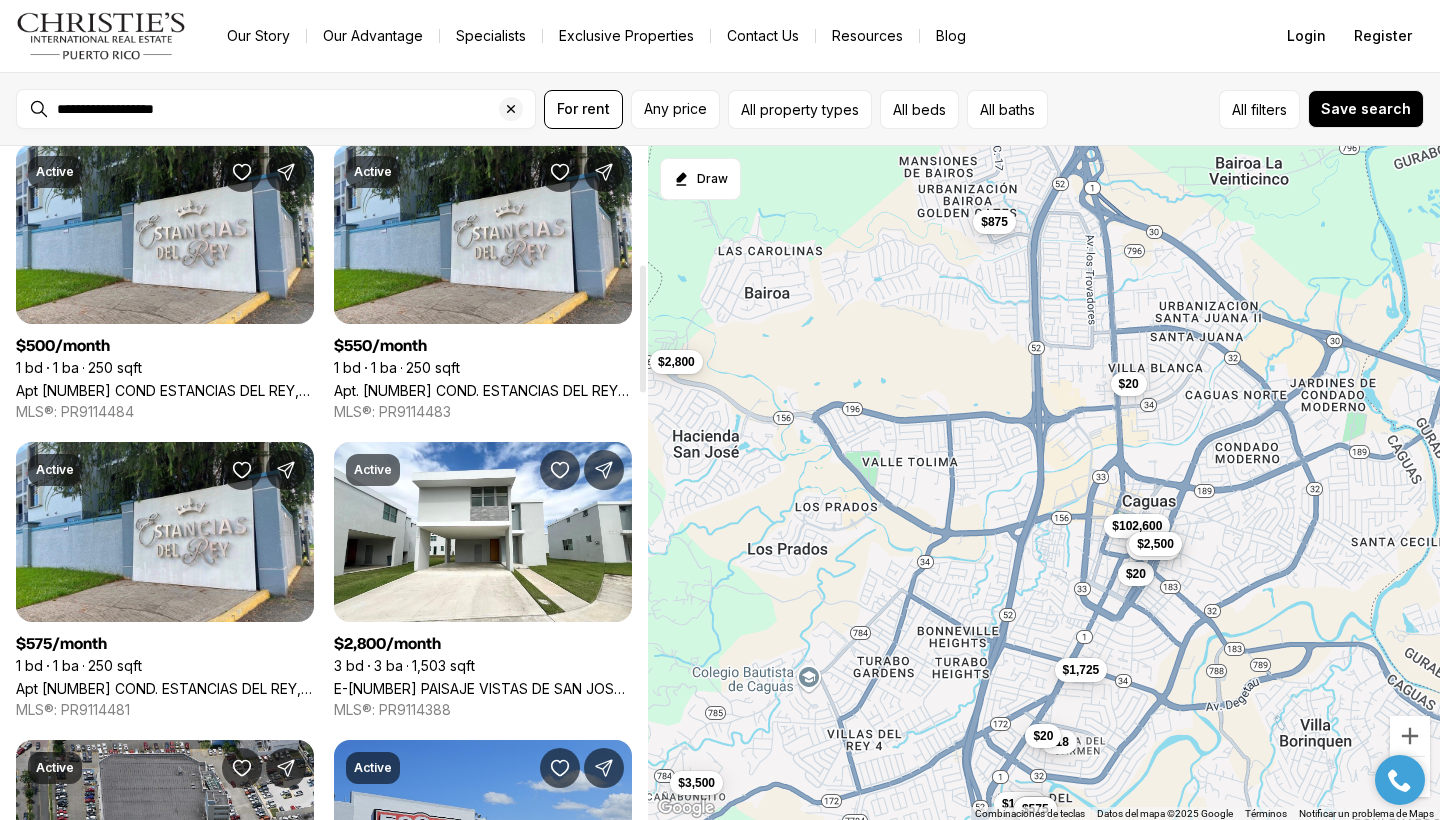 scroll, scrollTop: 602, scrollLeft: 0, axis: vertical 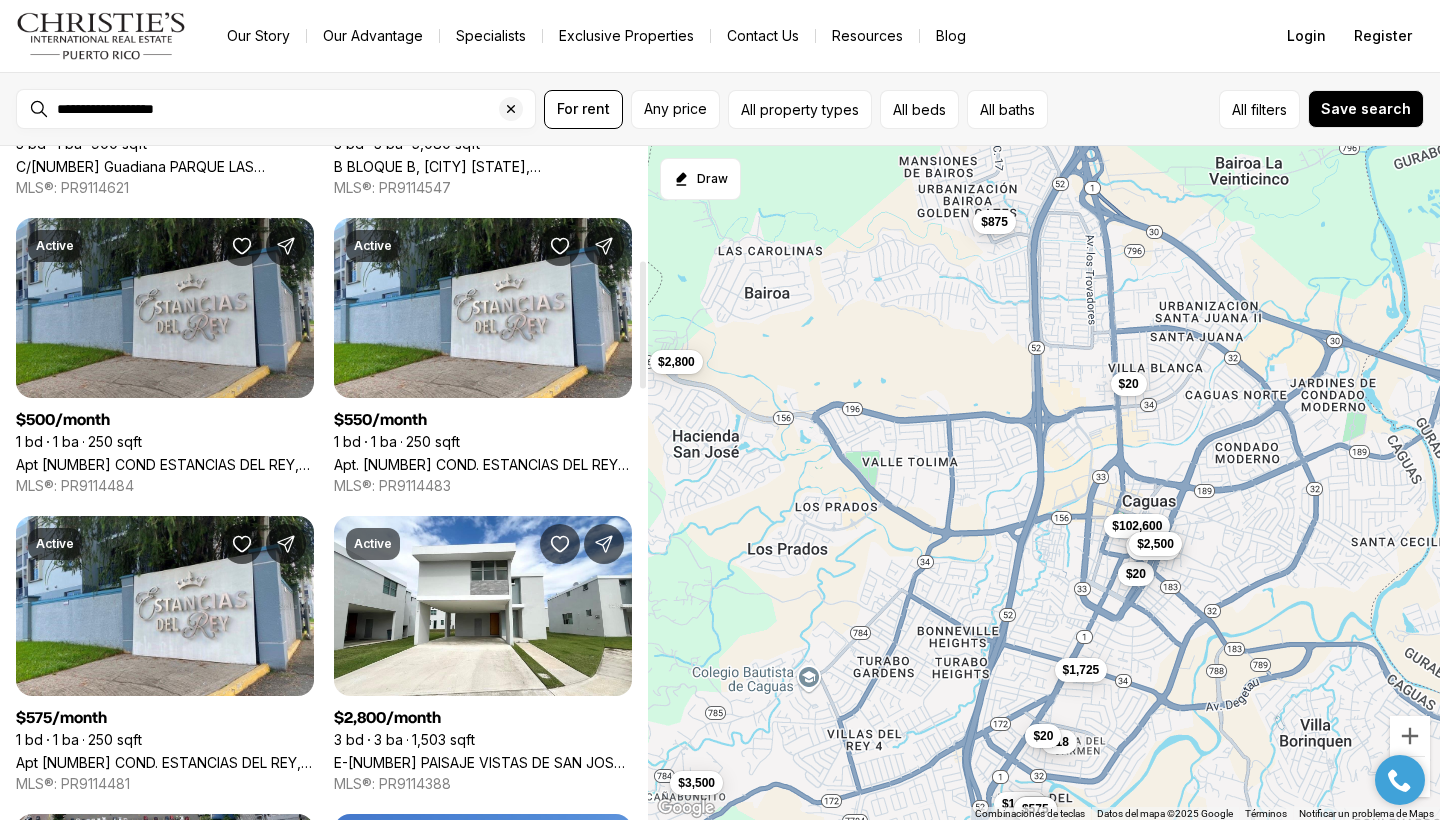 click on "Apt 201 COND ESTANCIAS DEL REY, CAGUAS PR, 00725" at bounding box center [165, 464] 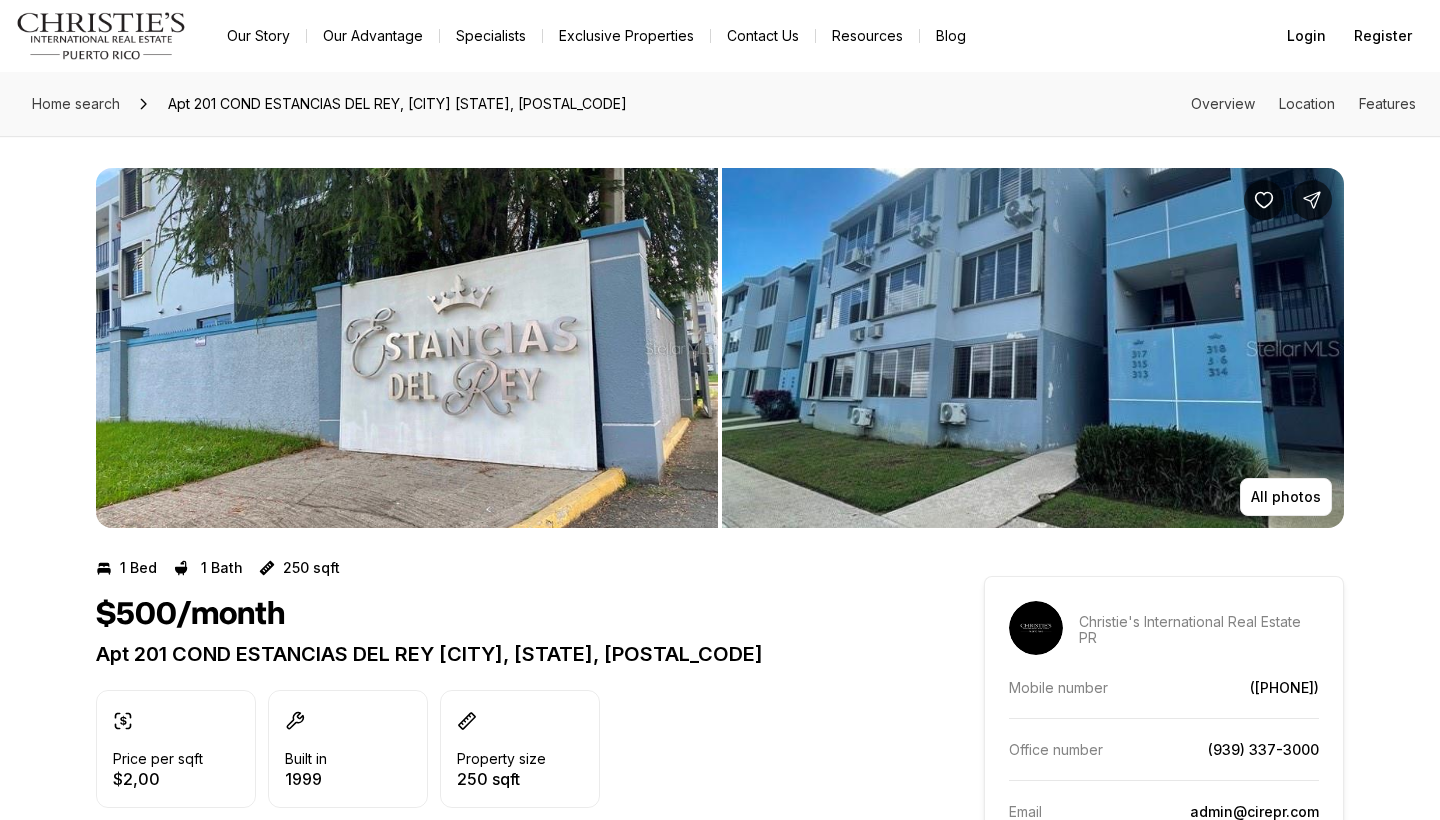 scroll, scrollTop: 0, scrollLeft: 0, axis: both 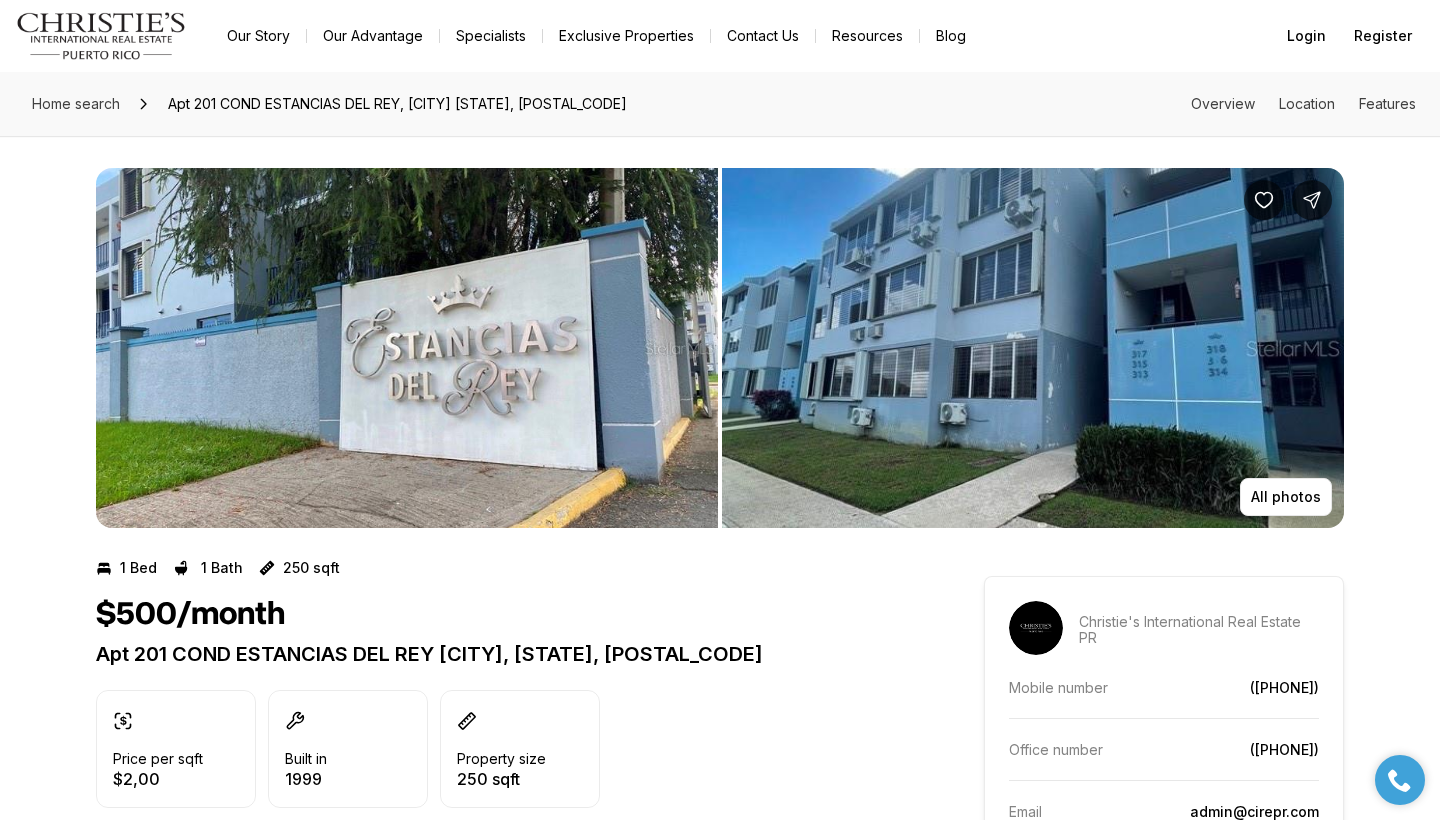 click at bounding box center [407, 348] 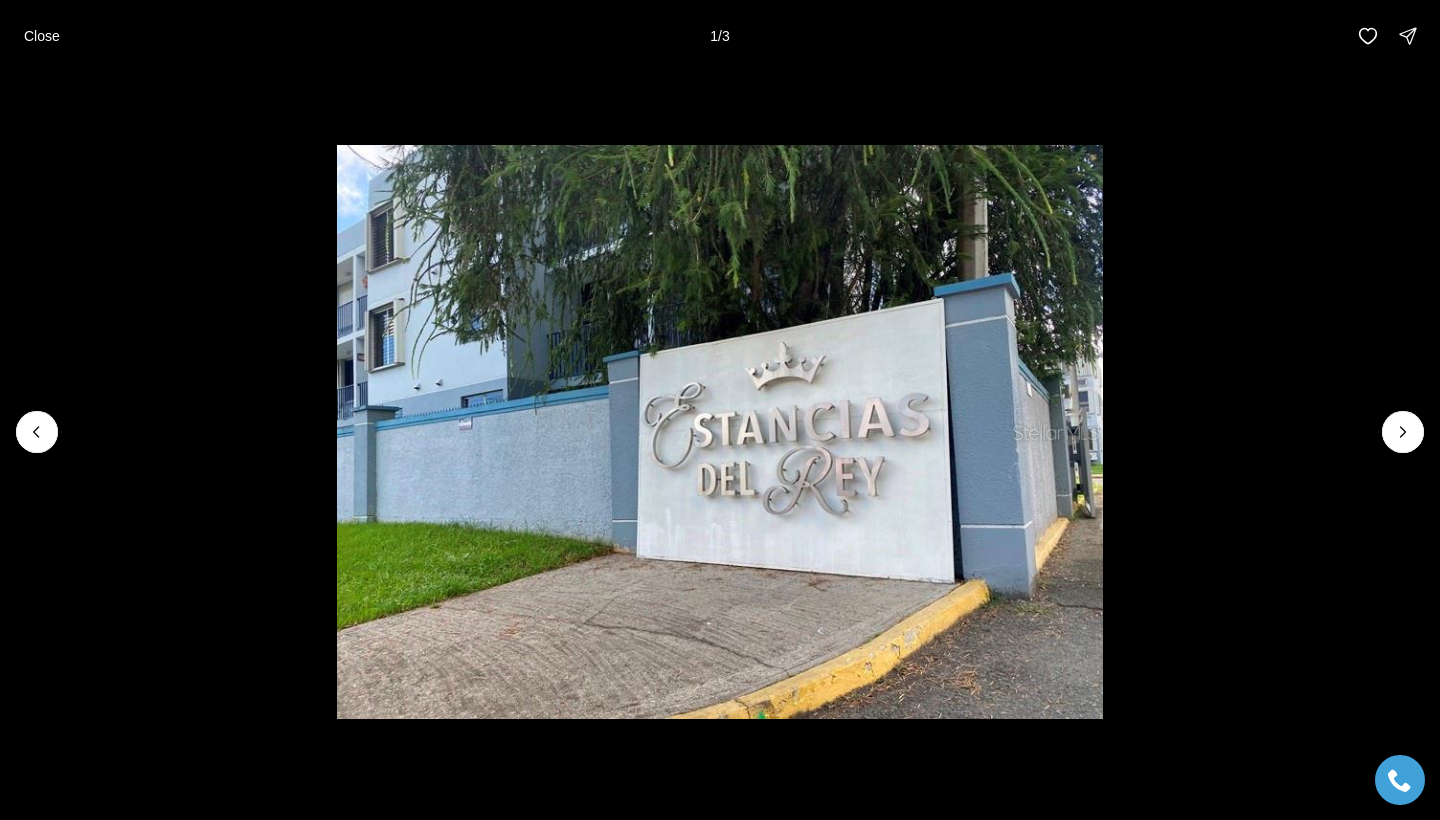 type 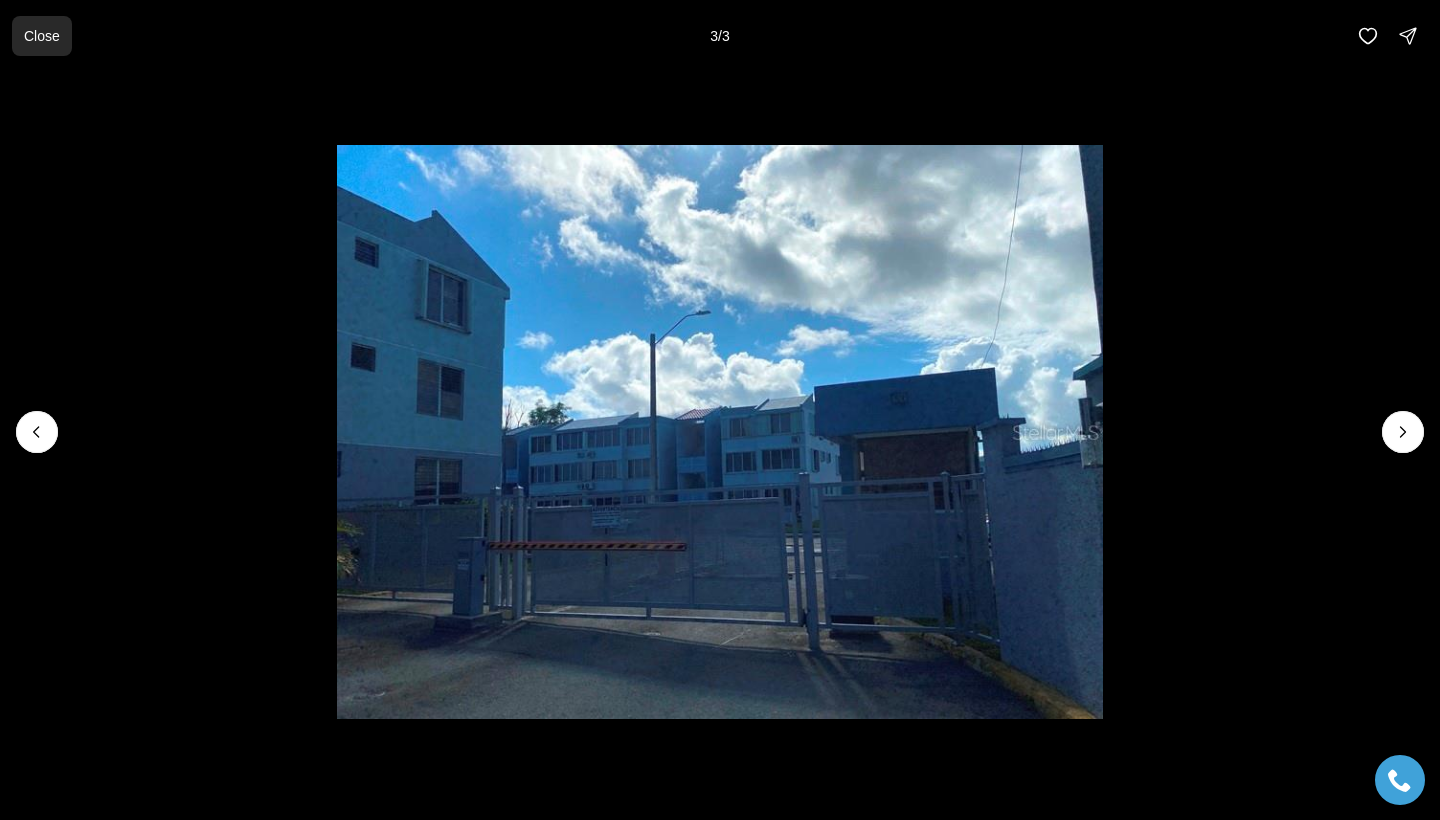 click on "Close" at bounding box center [42, 36] 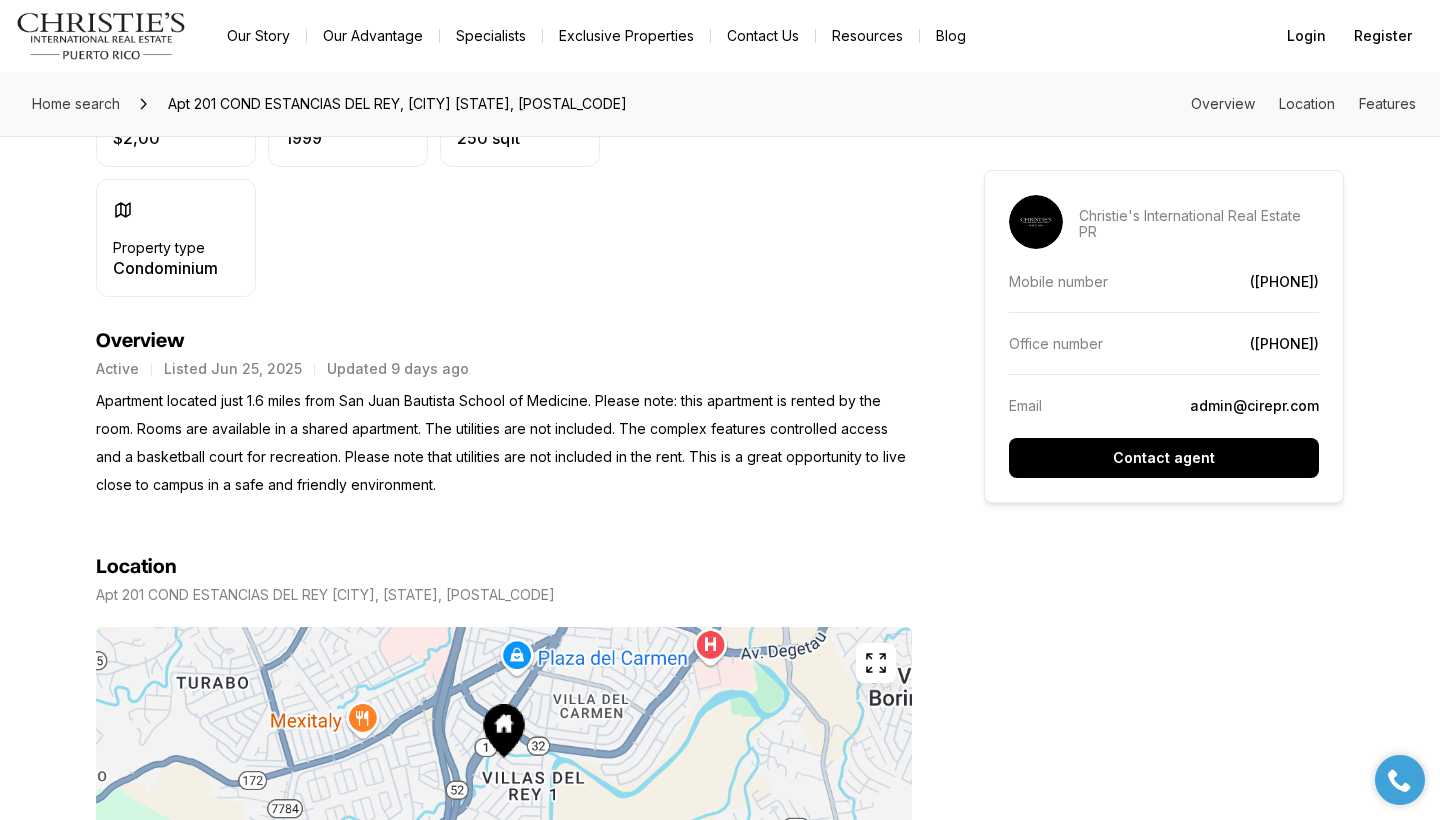 scroll, scrollTop: 643, scrollLeft: 0, axis: vertical 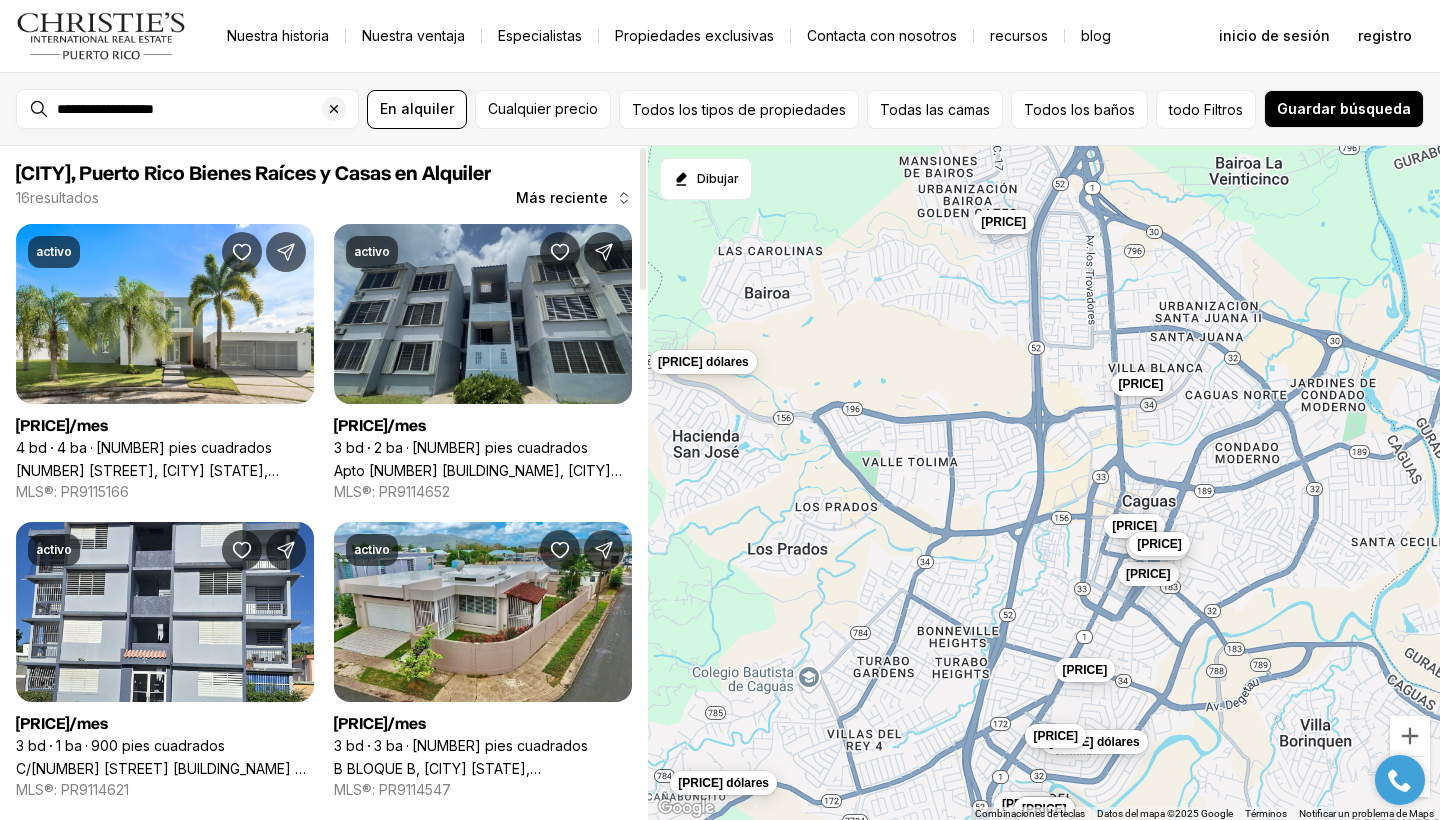 click on "Apto [NUMBER] [BUILDING_NAME], [CITY] [STATE], [POSTAL_CODE]" at bounding box center (483, 470) 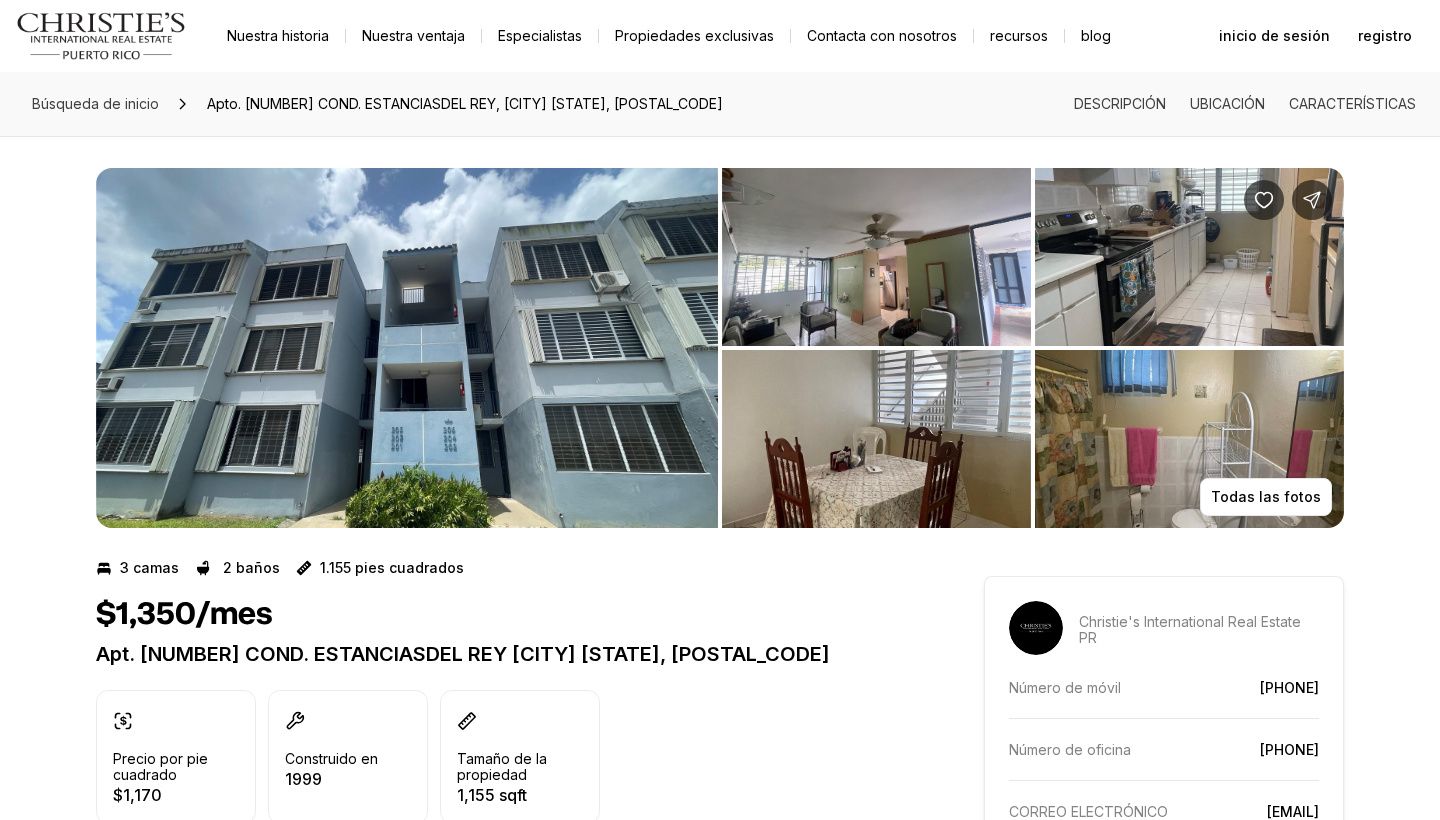 scroll, scrollTop: 0, scrollLeft: 0, axis: both 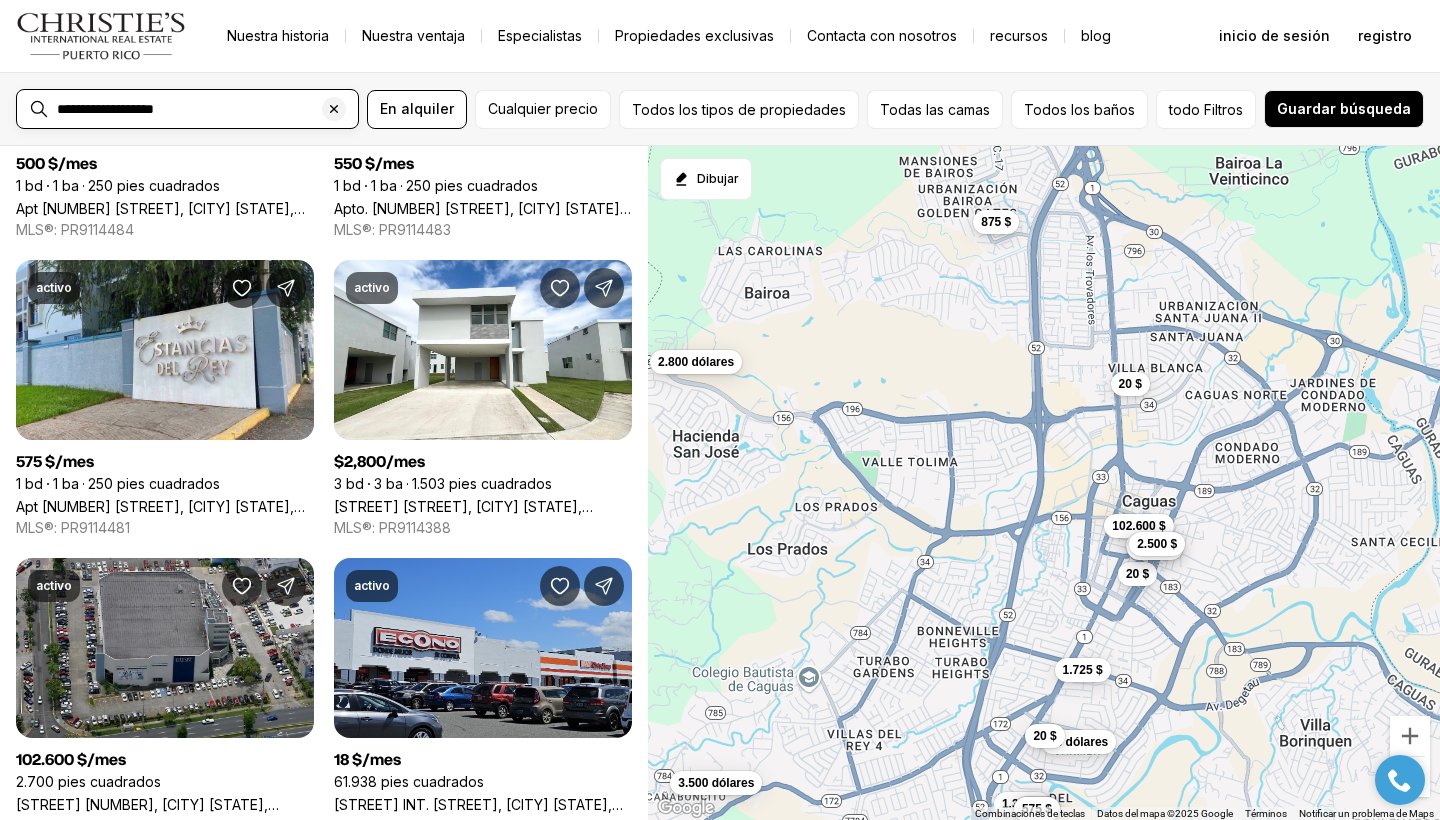 click on "**********" at bounding box center (203, 109) 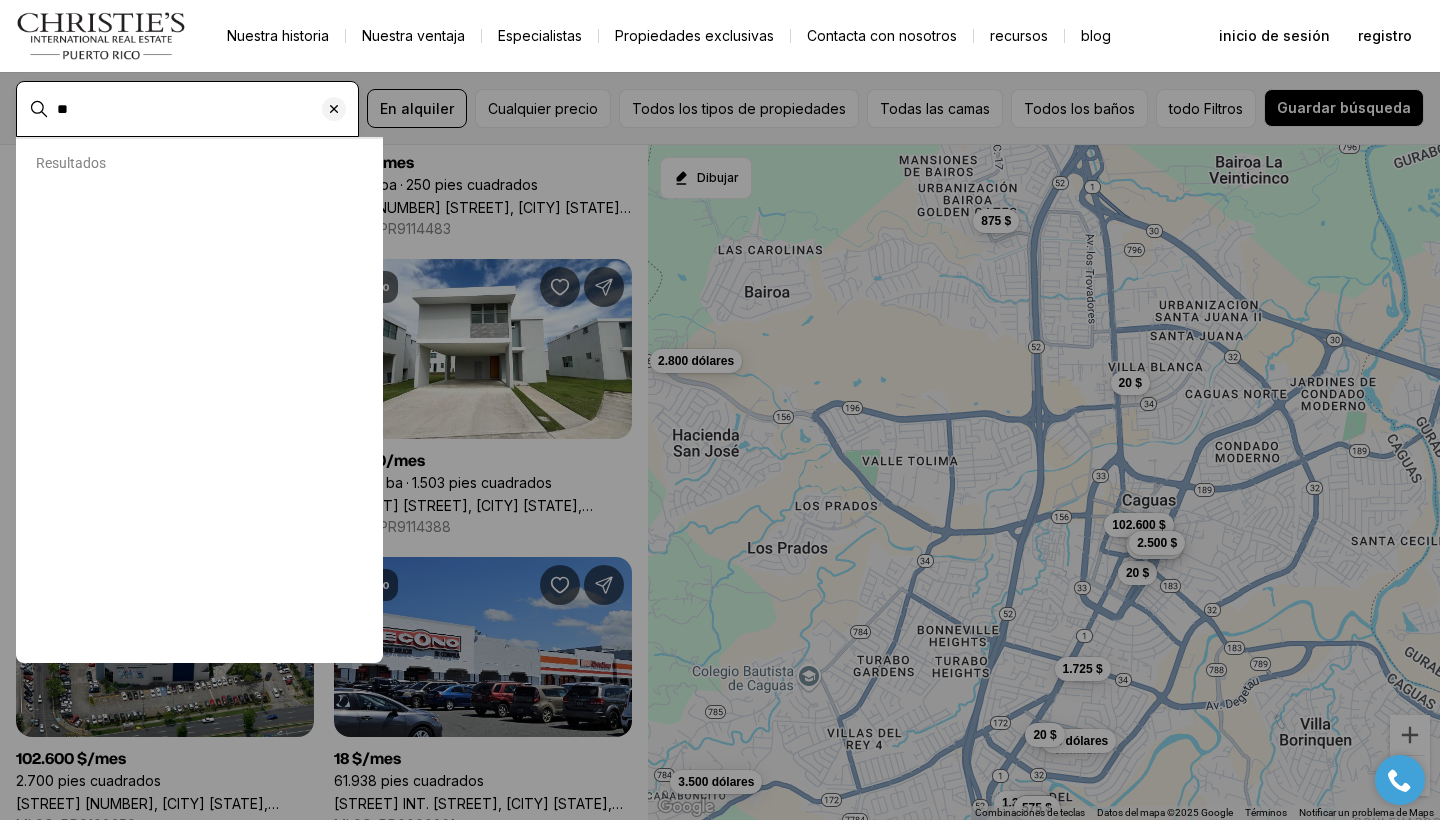 type on "*" 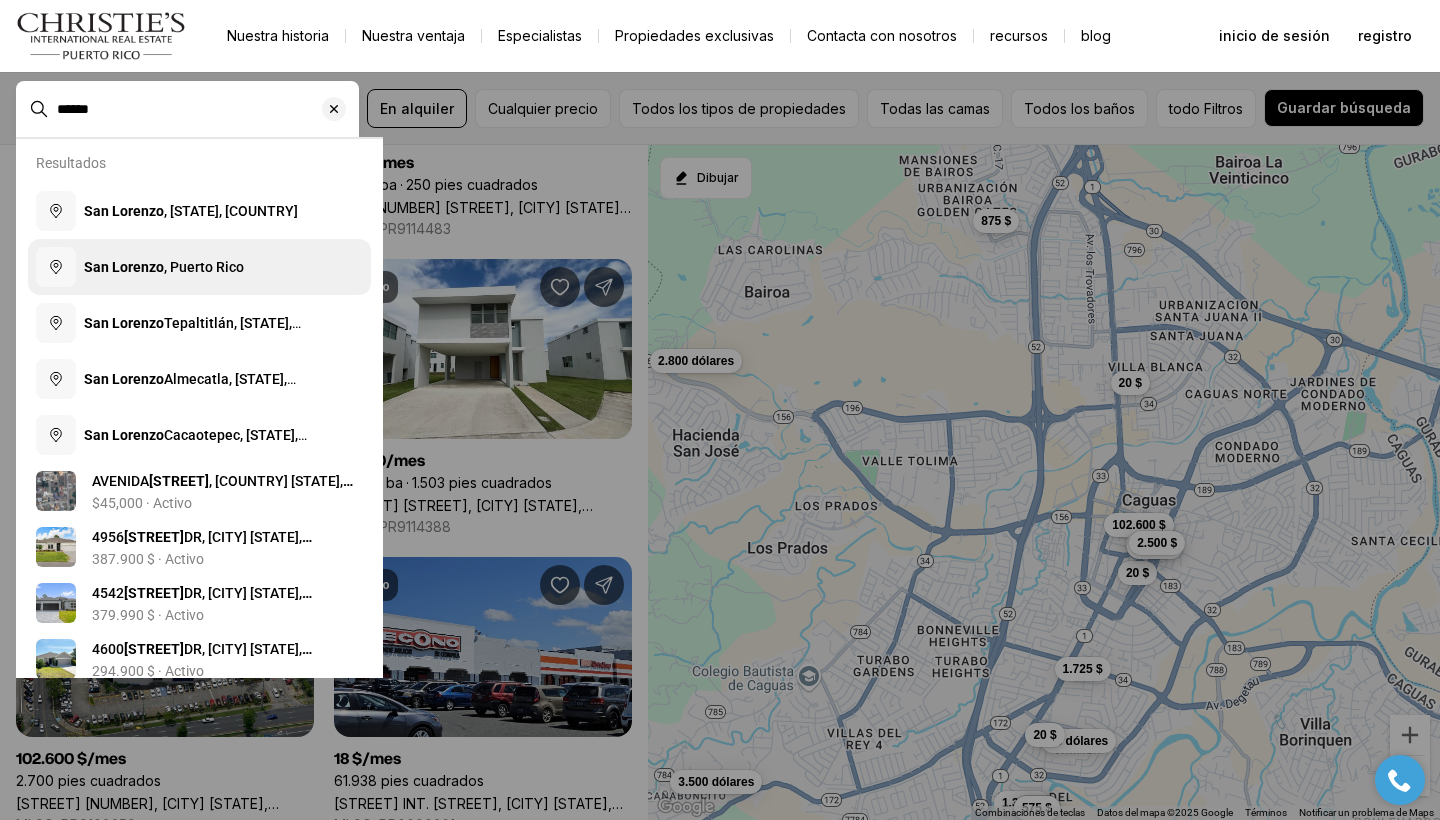 type on "******" 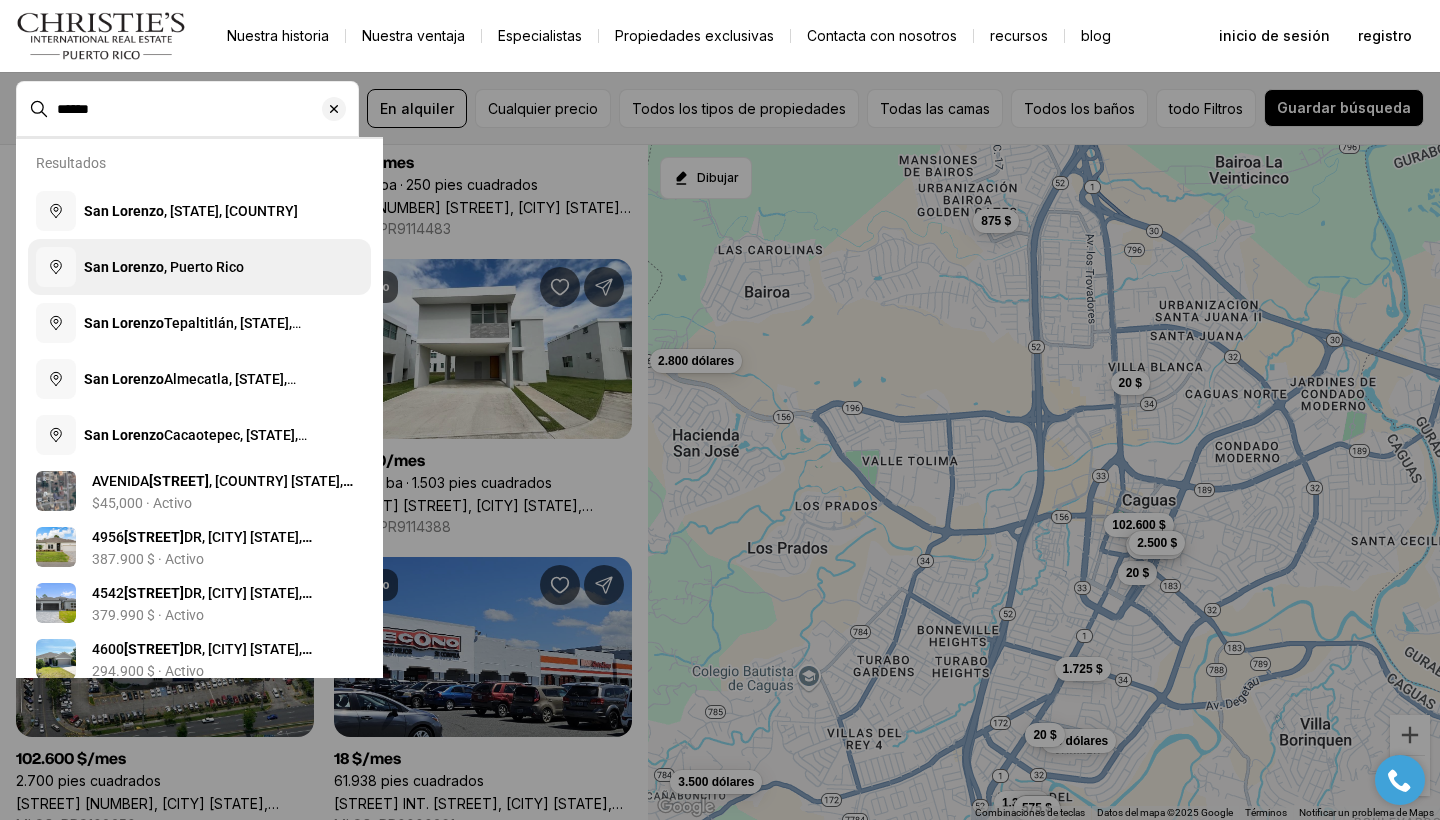 click on "San Lorenzo" at bounding box center (124, 267) 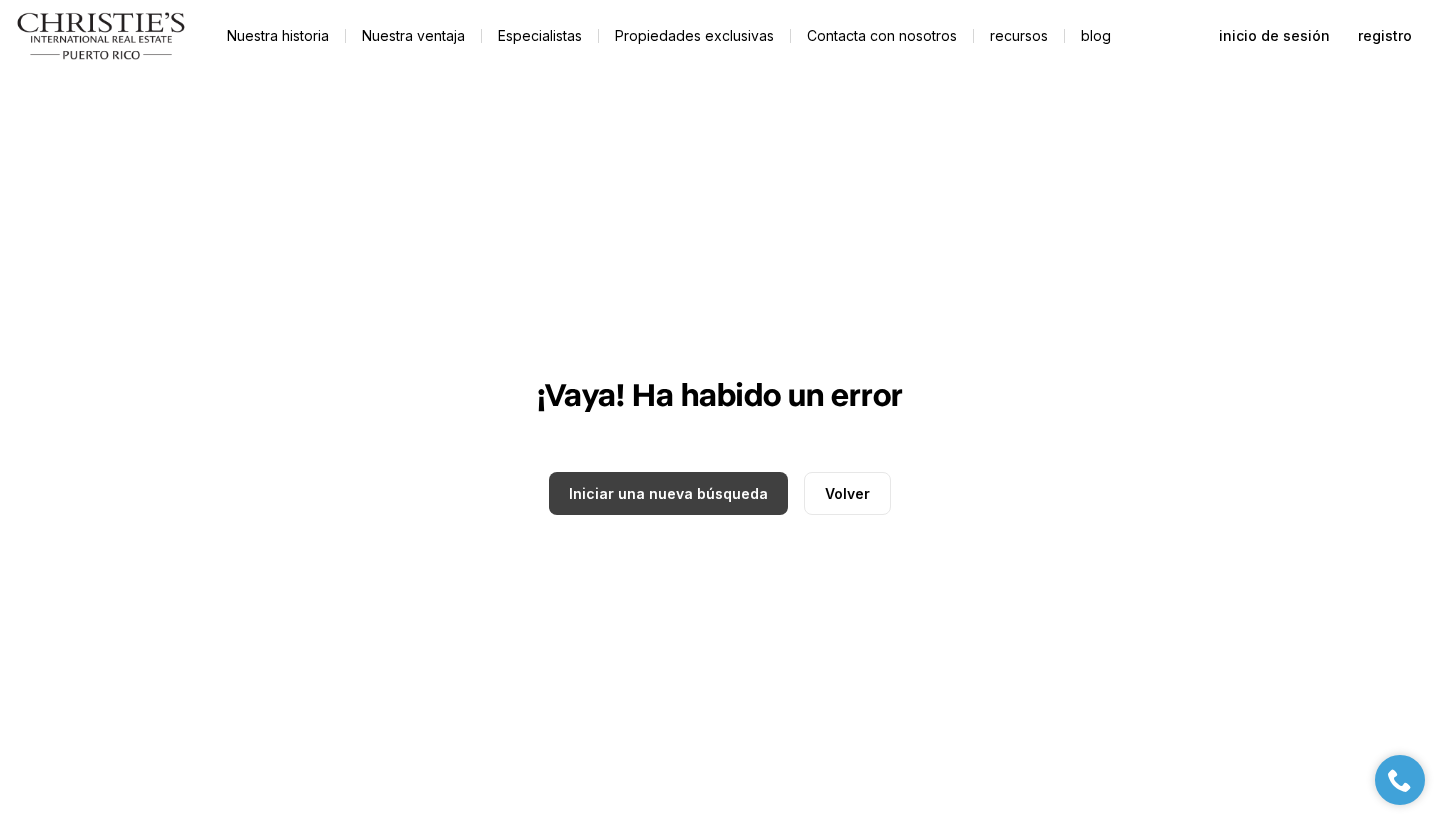 click on "Iniciar una nueva búsqueda" at bounding box center (668, 493) 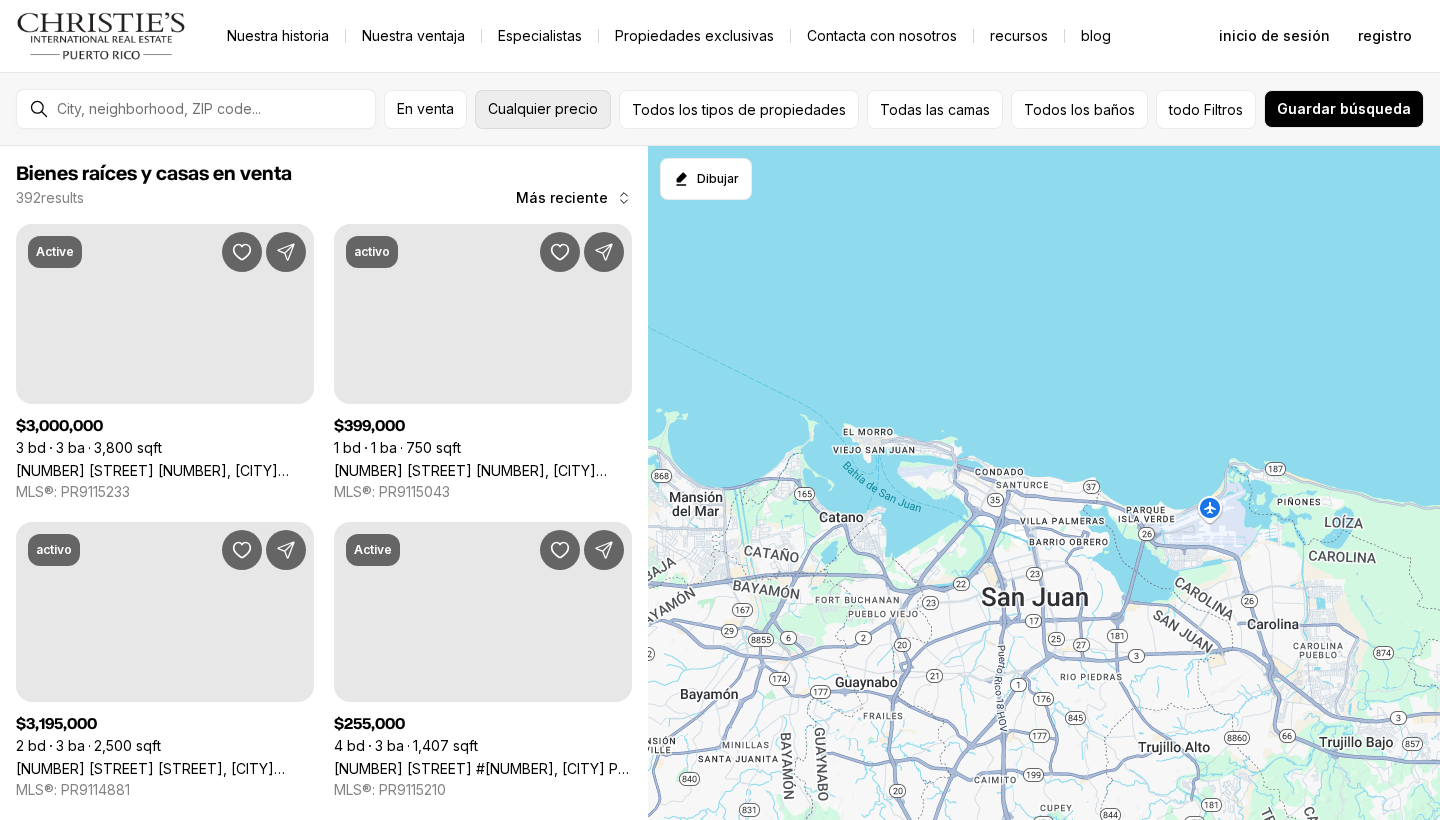 scroll, scrollTop: 0, scrollLeft: 0, axis: both 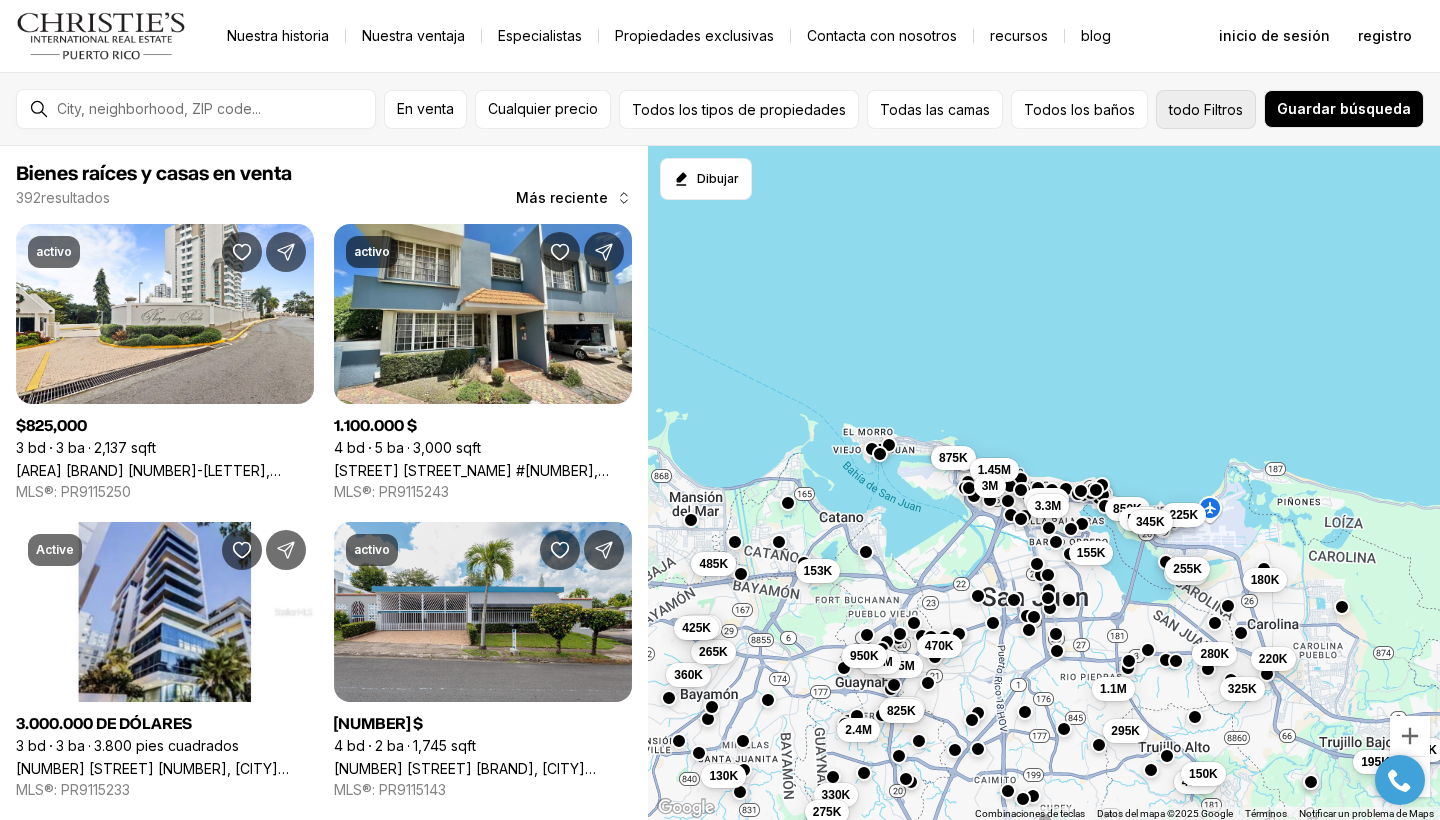 click on "Filtros" at bounding box center (1223, 109) 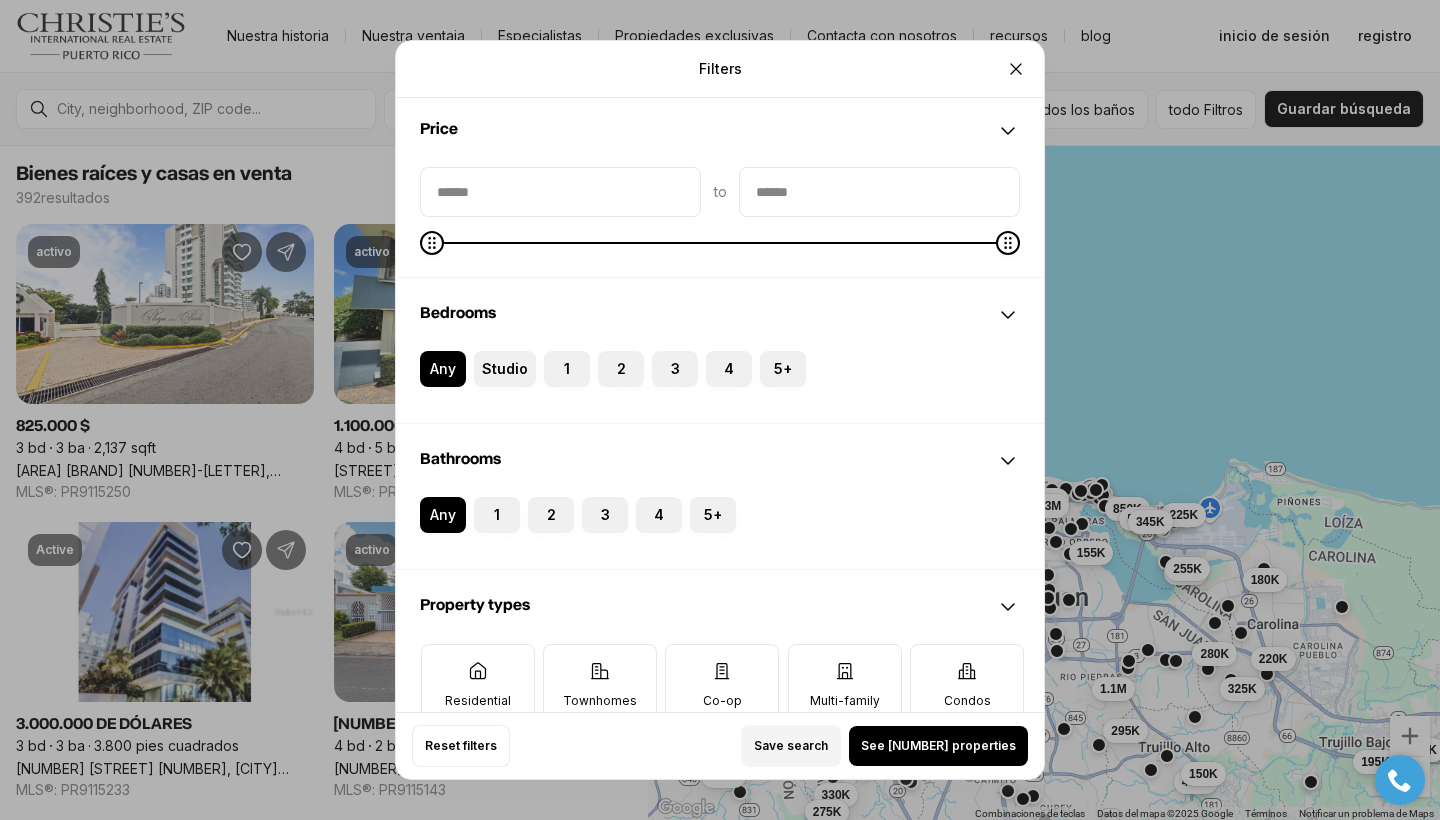 scroll, scrollTop: -1, scrollLeft: 0, axis: vertical 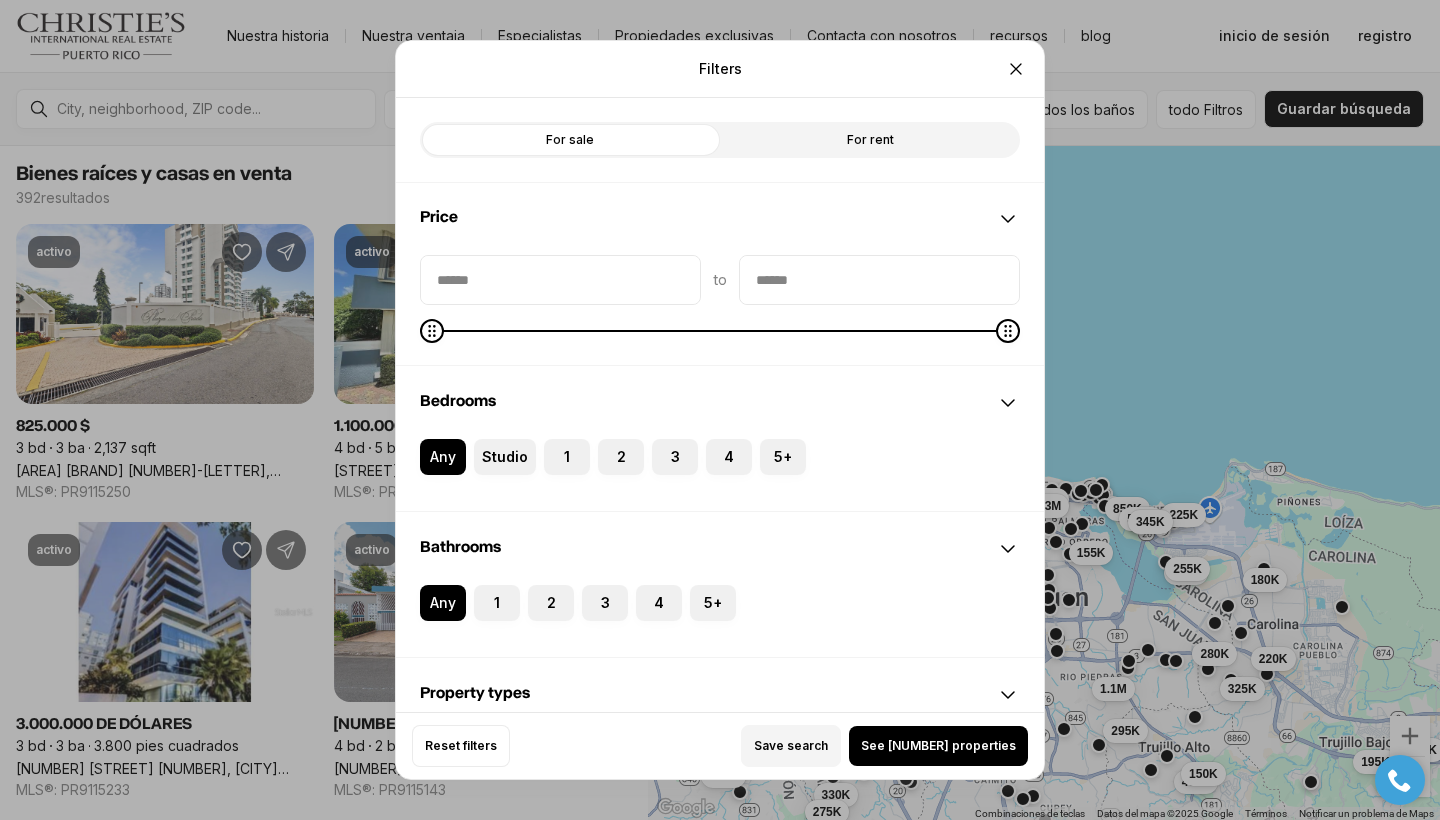 click on "For rent" at bounding box center (870, 140) 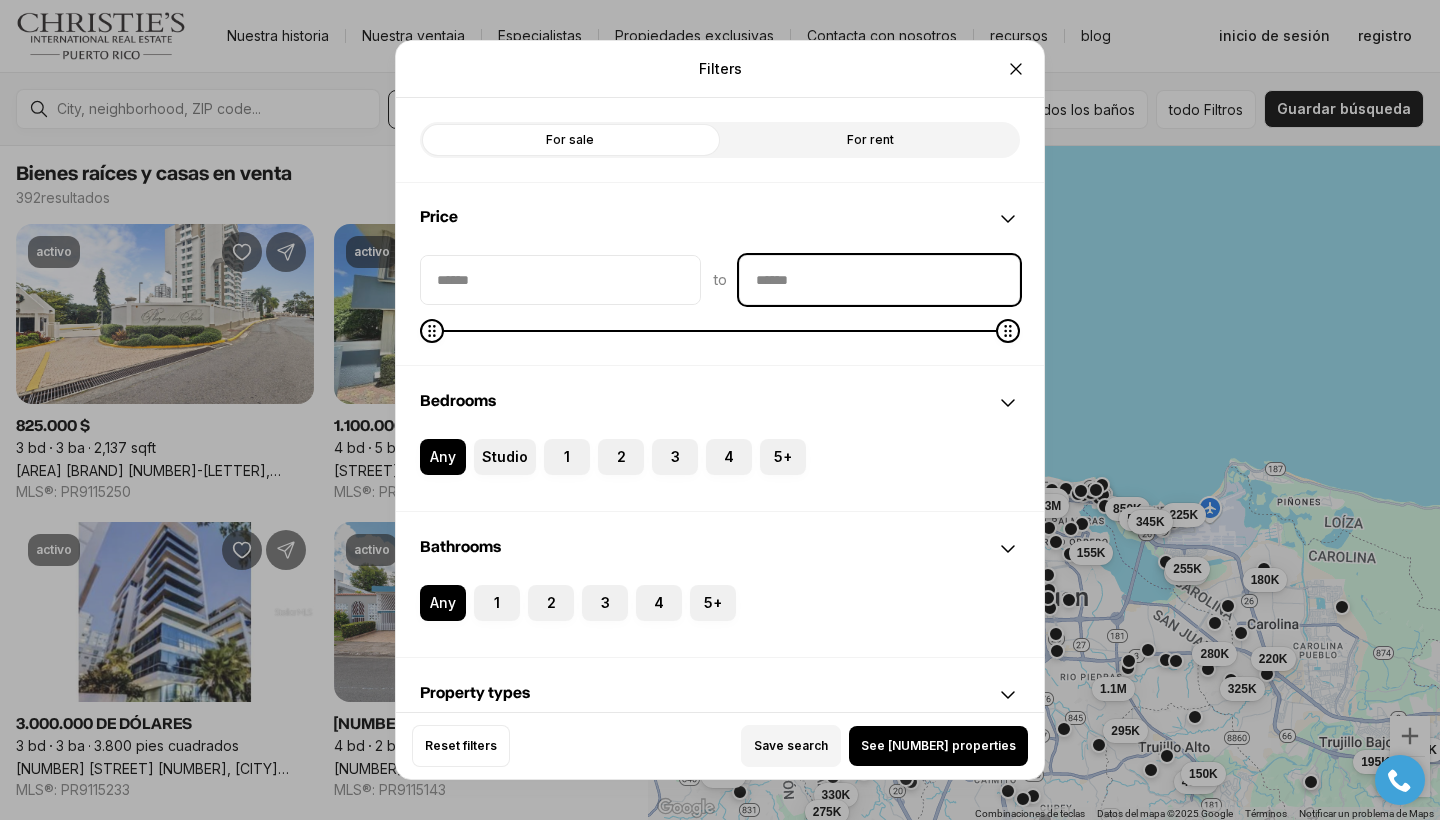 click at bounding box center (879, 280) 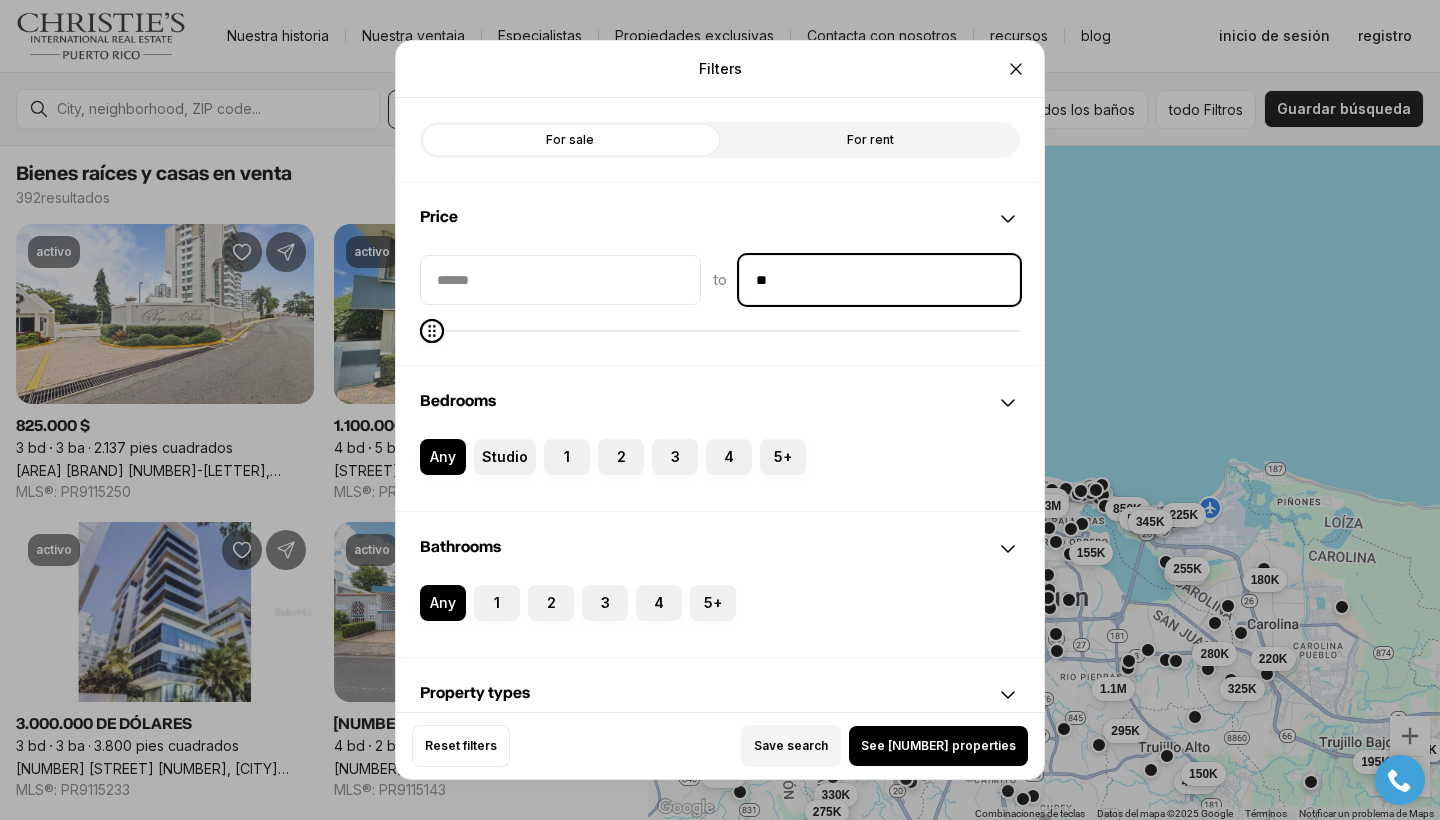 type on "**" 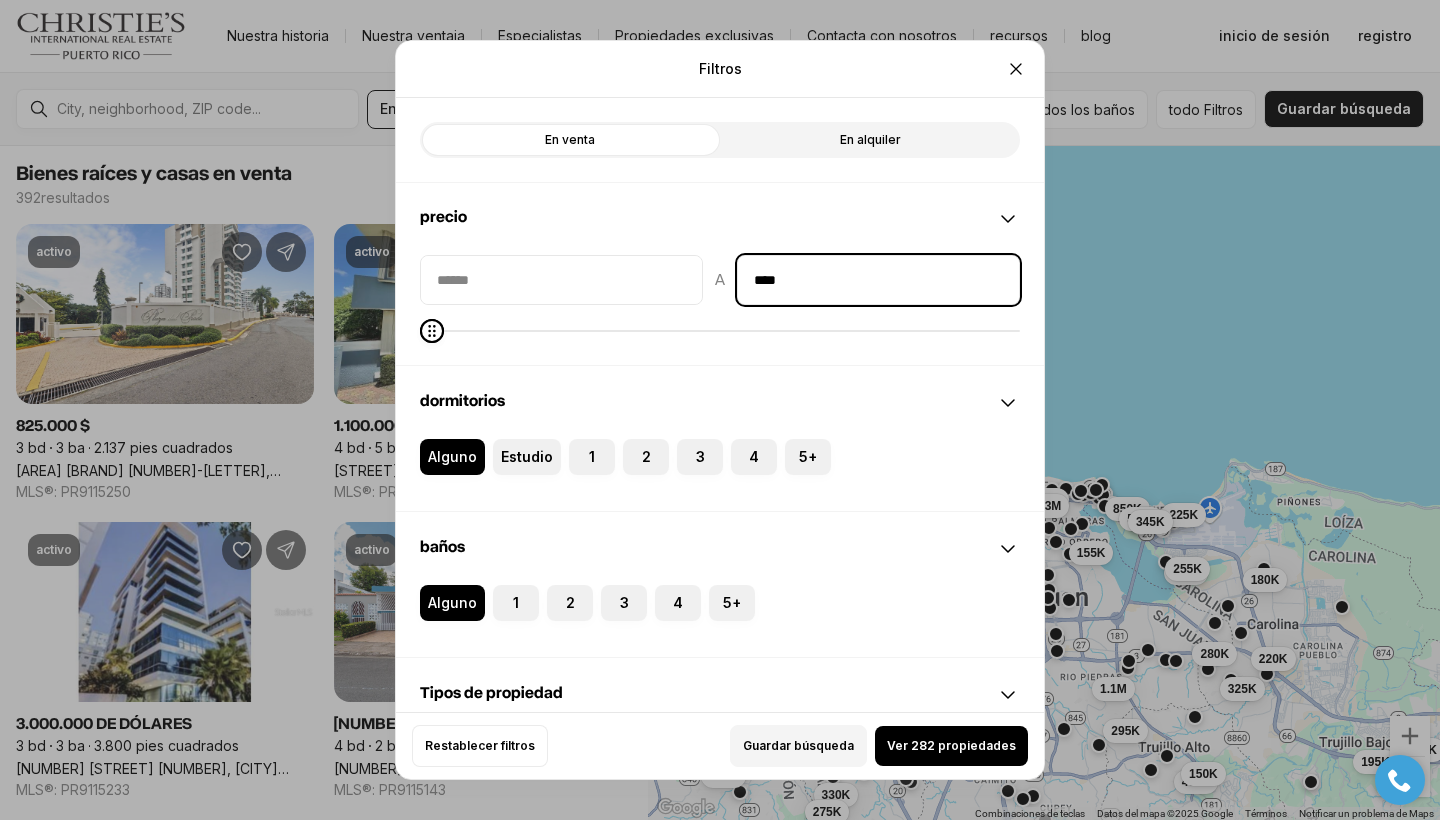 type on "******" 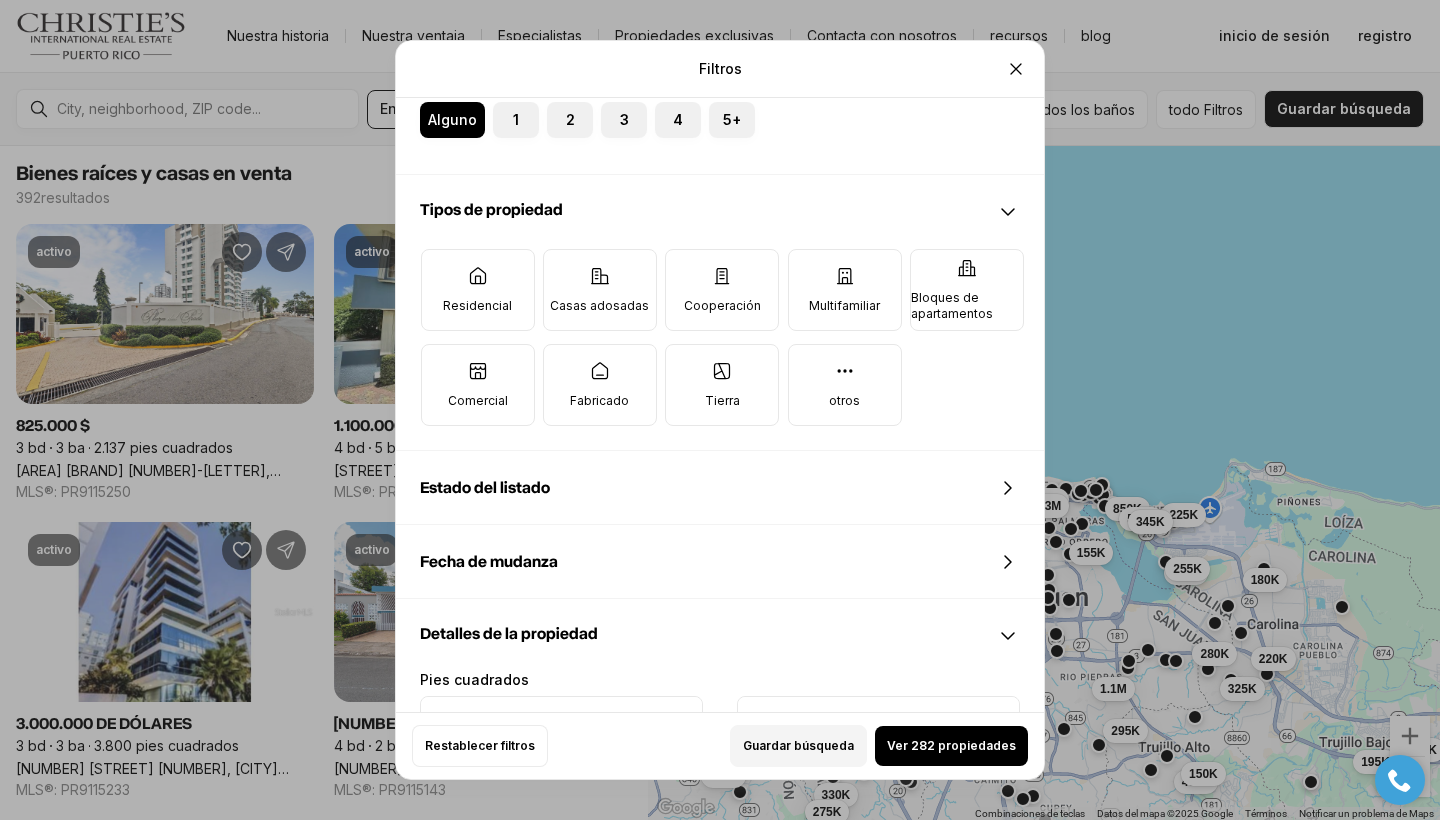 scroll, scrollTop: 555, scrollLeft: 0, axis: vertical 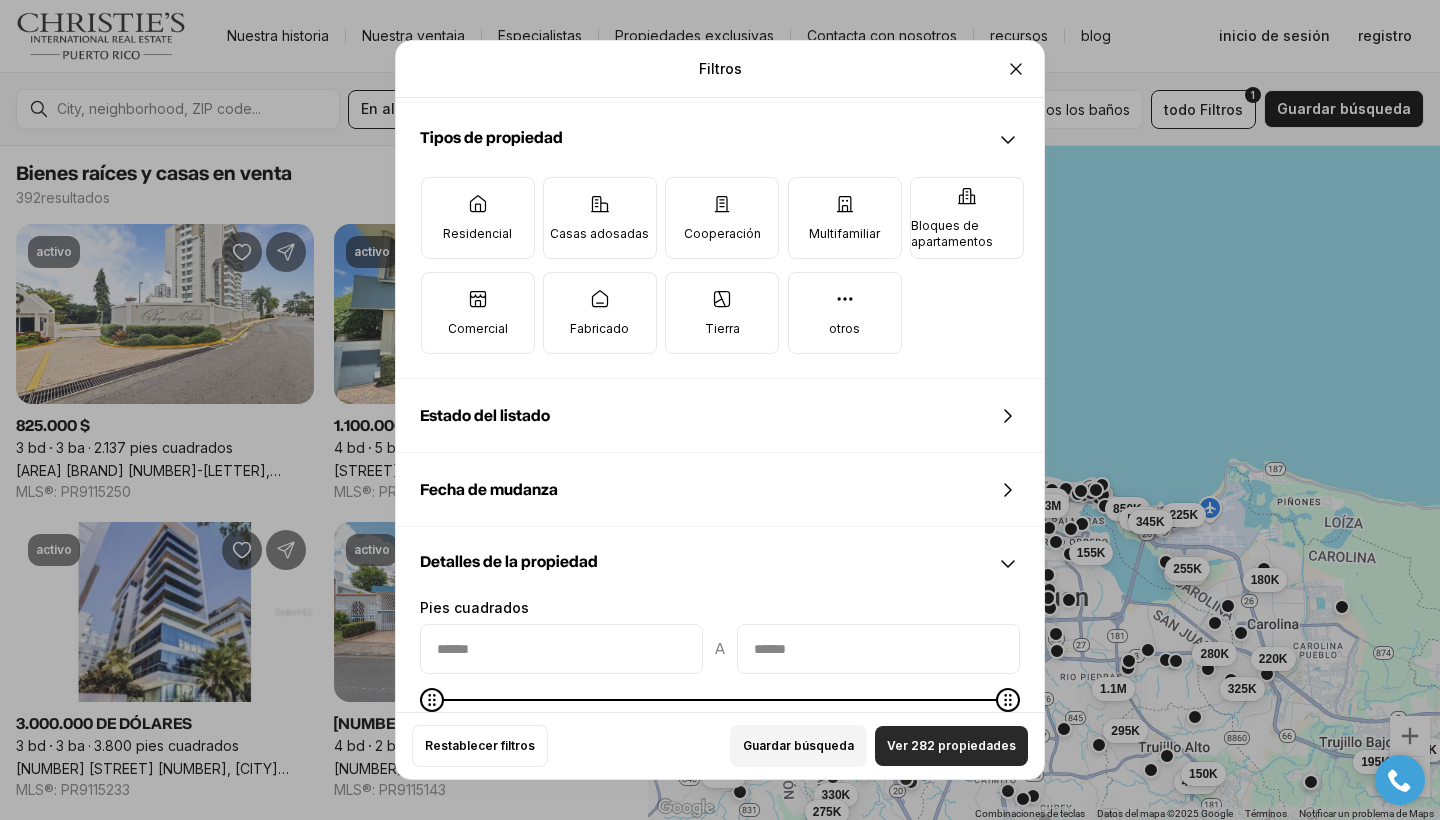click on "Ver 282 propiedades" at bounding box center (951, 746) 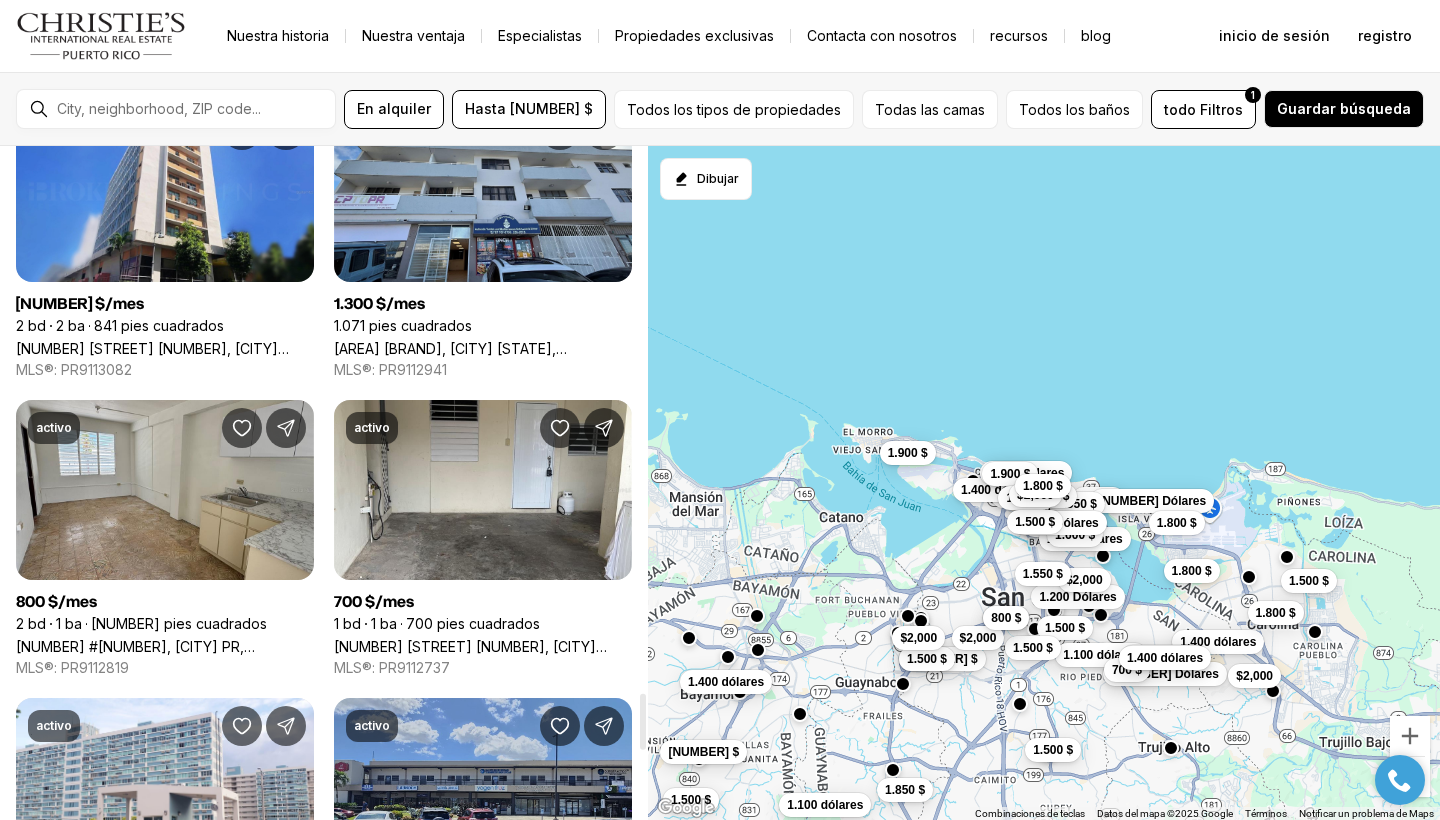 scroll, scrollTop: 6026, scrollLeft: 0, axis: vertical 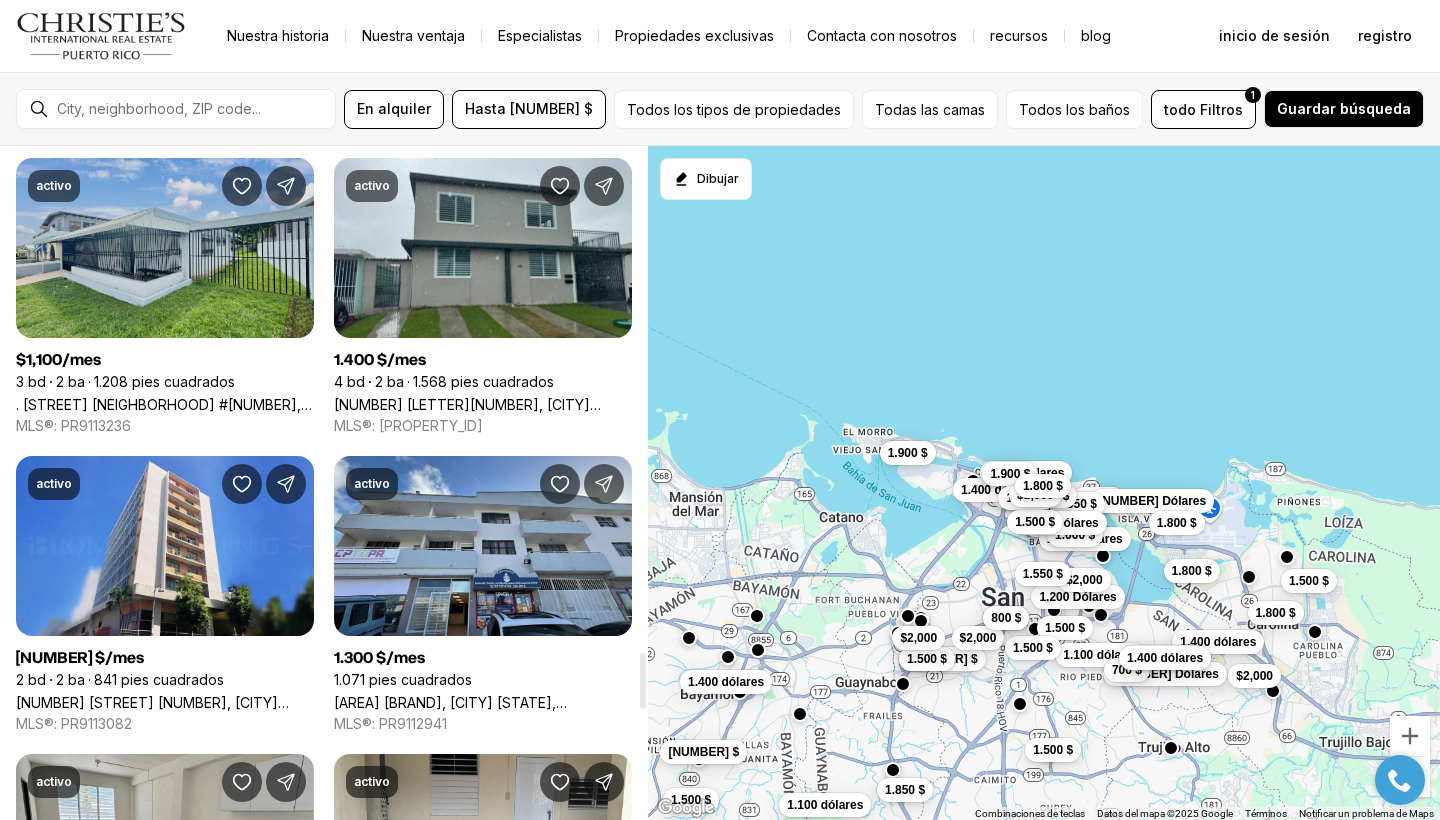 click on ". [STREET] [NEIGHBORHOOD] #[NUMBER], [CITY] PR, [POSTAL_CODE]" at bounding box center [165, 404] 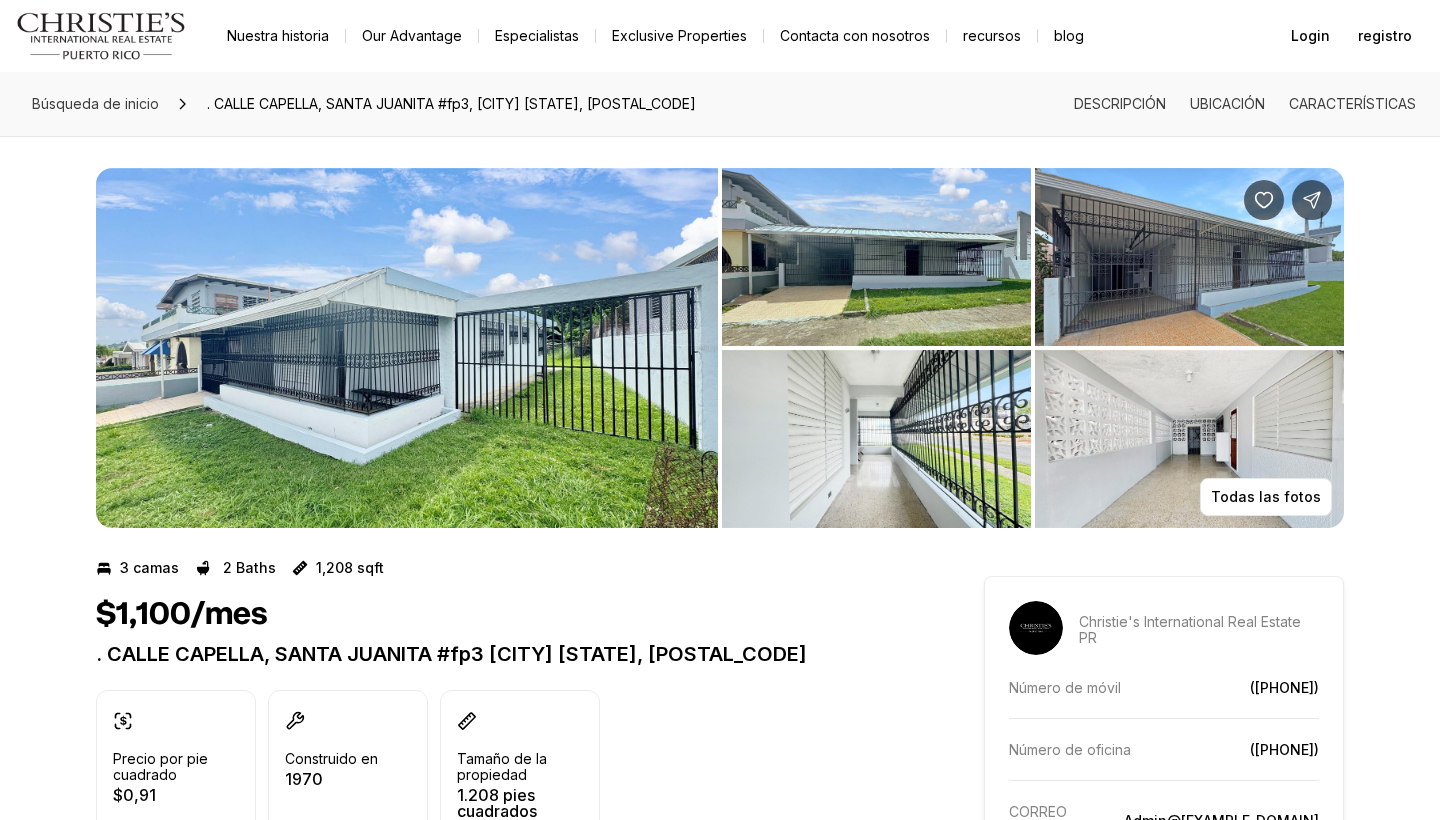 scroll, scrollTop: 0, scrollLeft: 0, axis: both 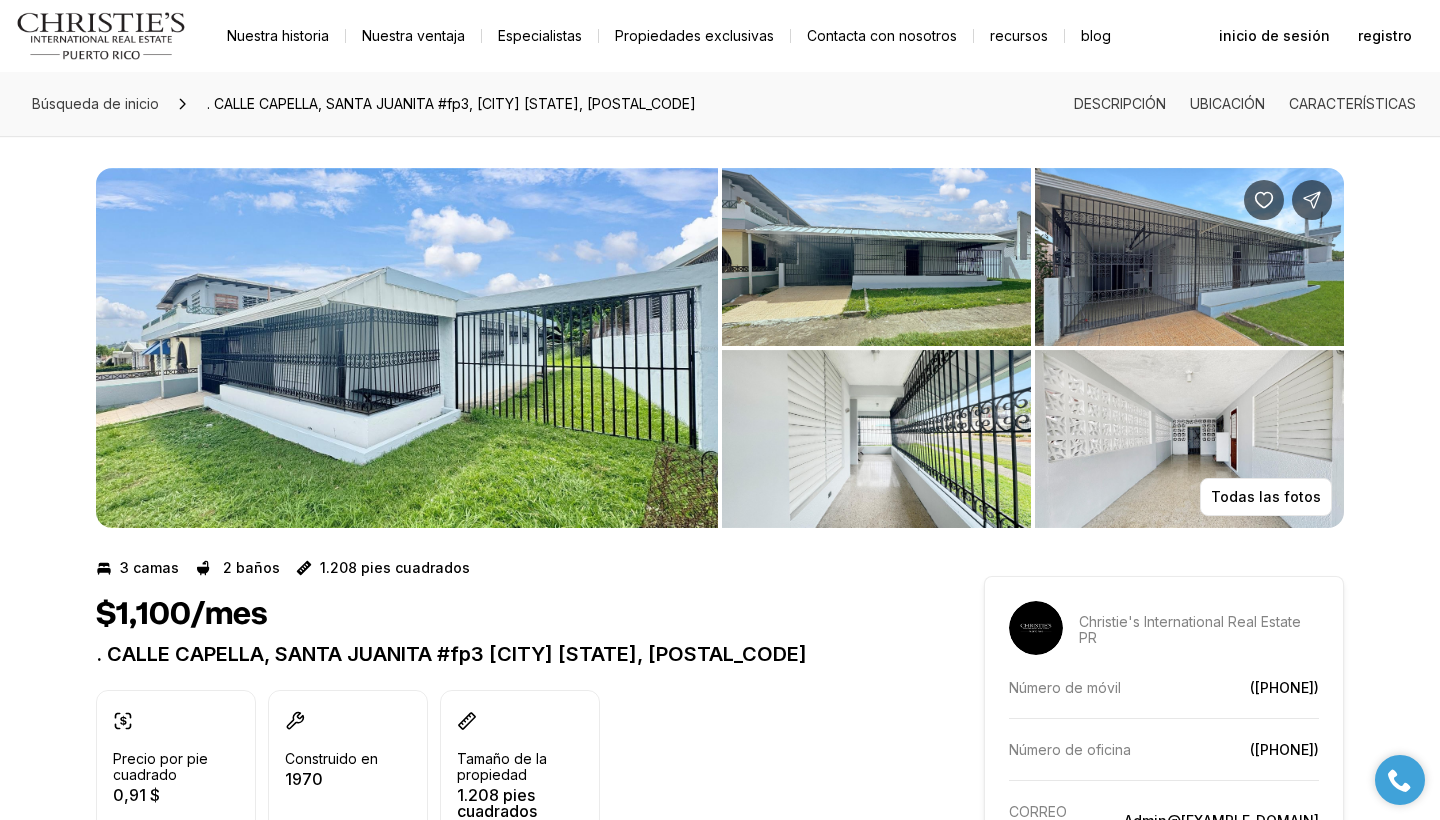 click at bounding box center [407, 348] 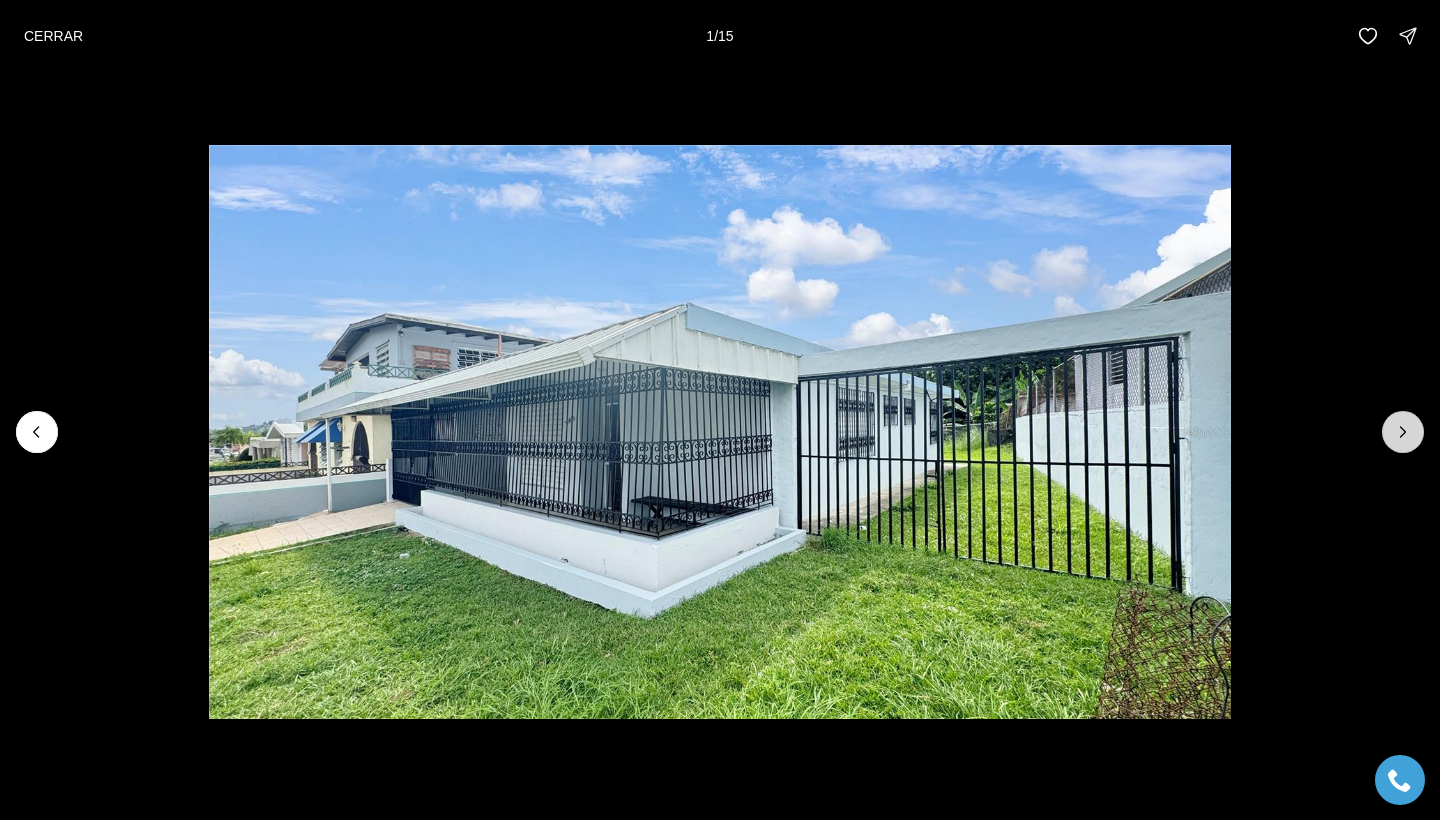 click at bounding box center (1403, 432) 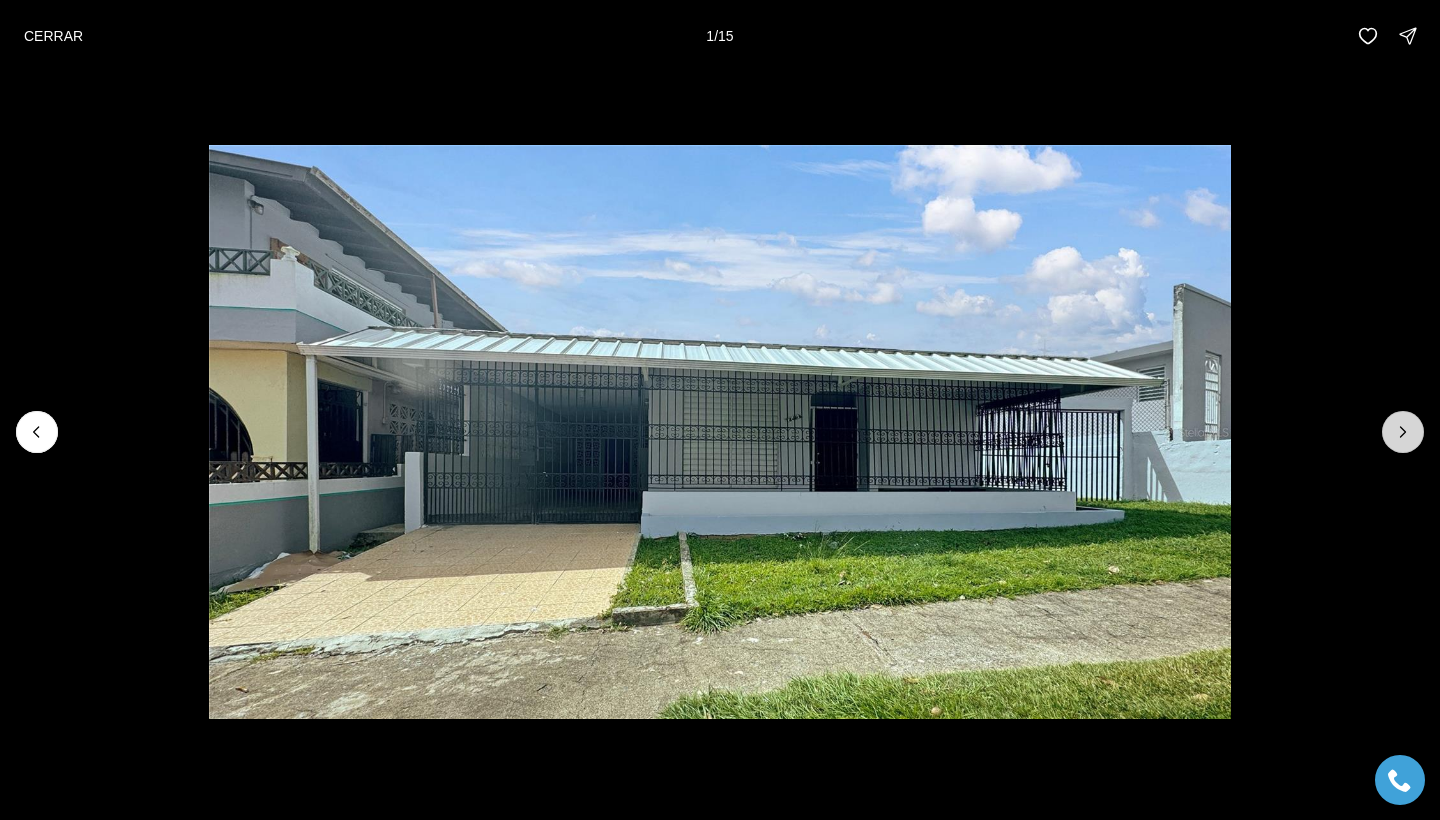 click 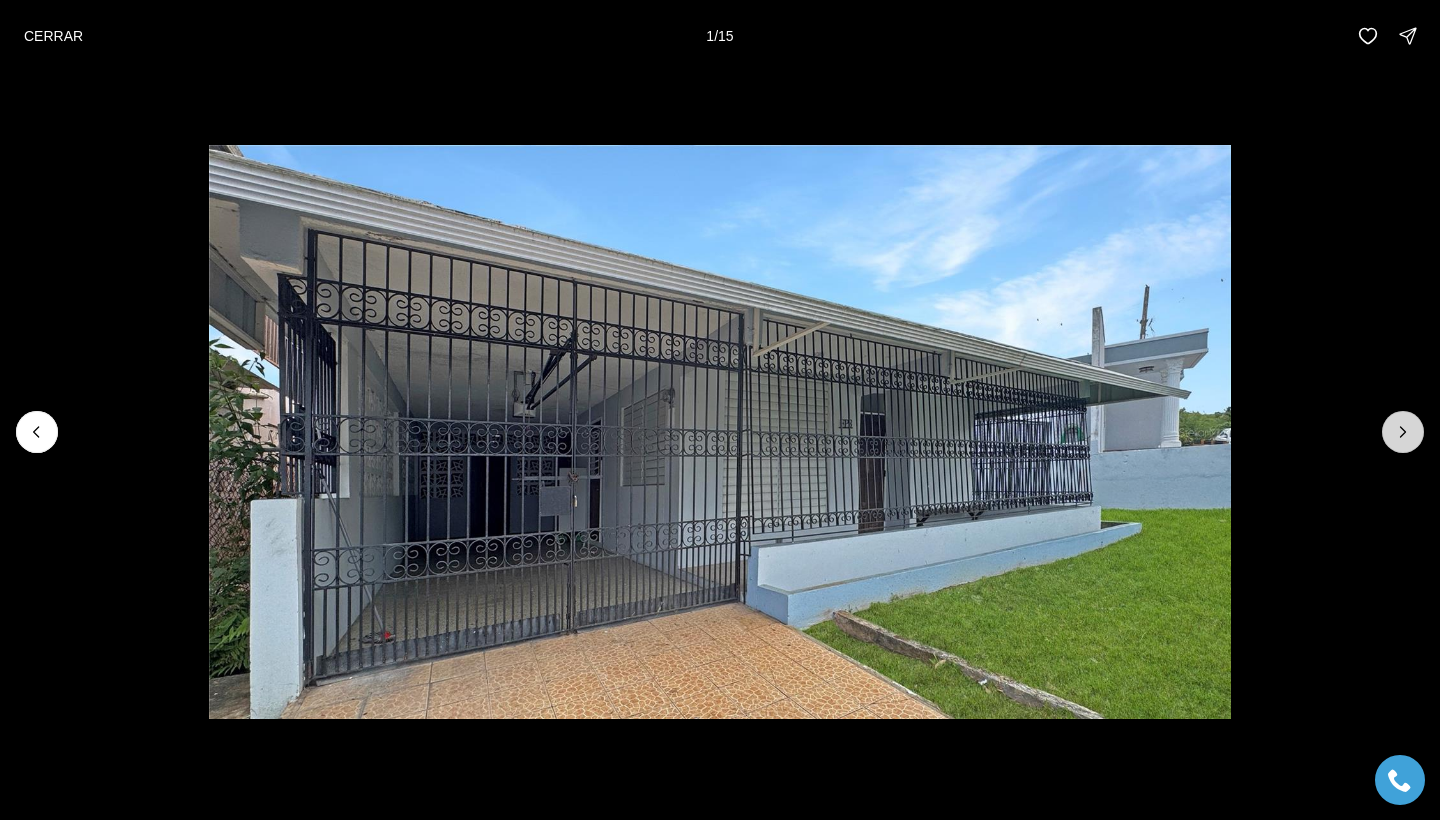 click 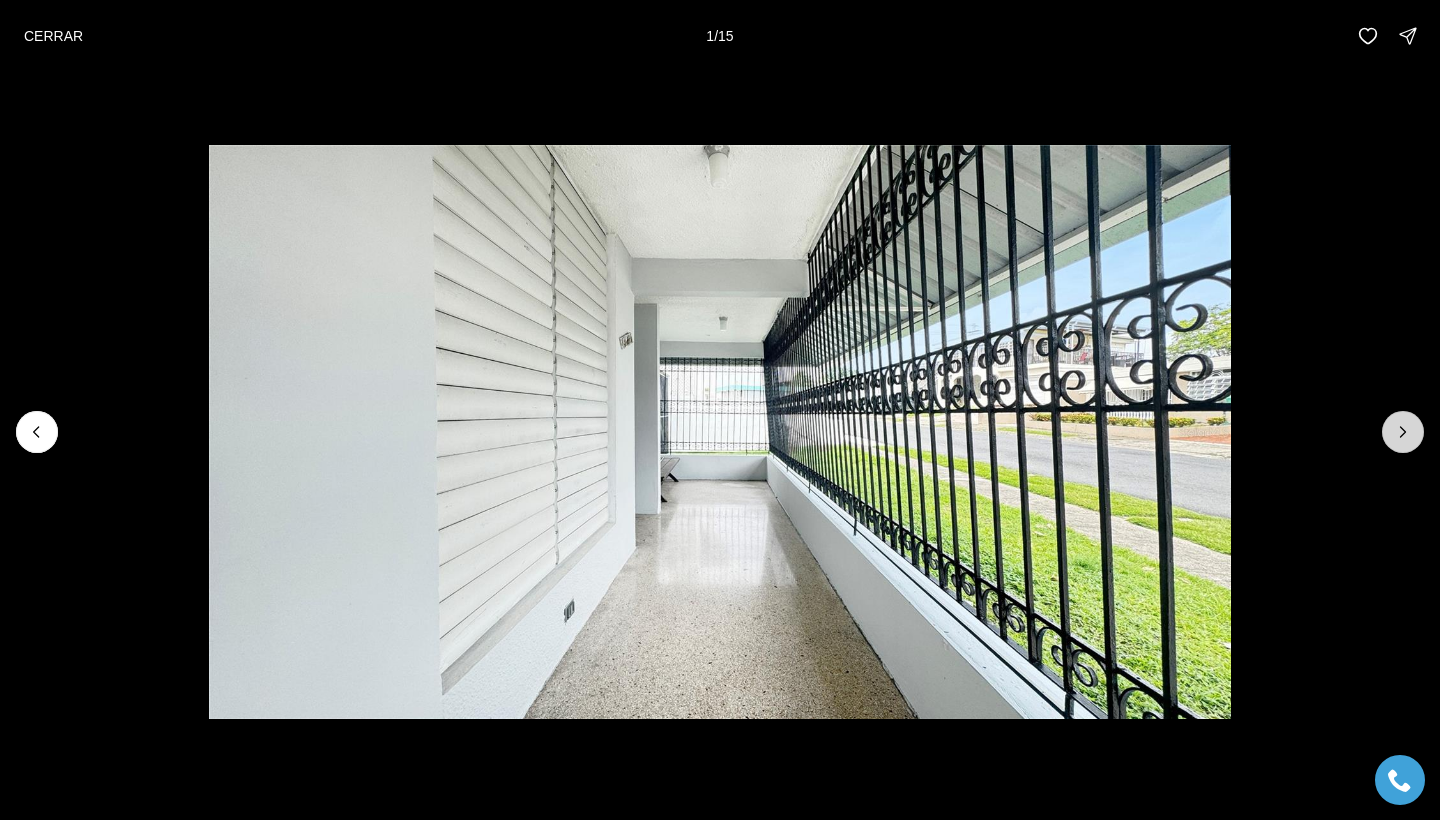 click 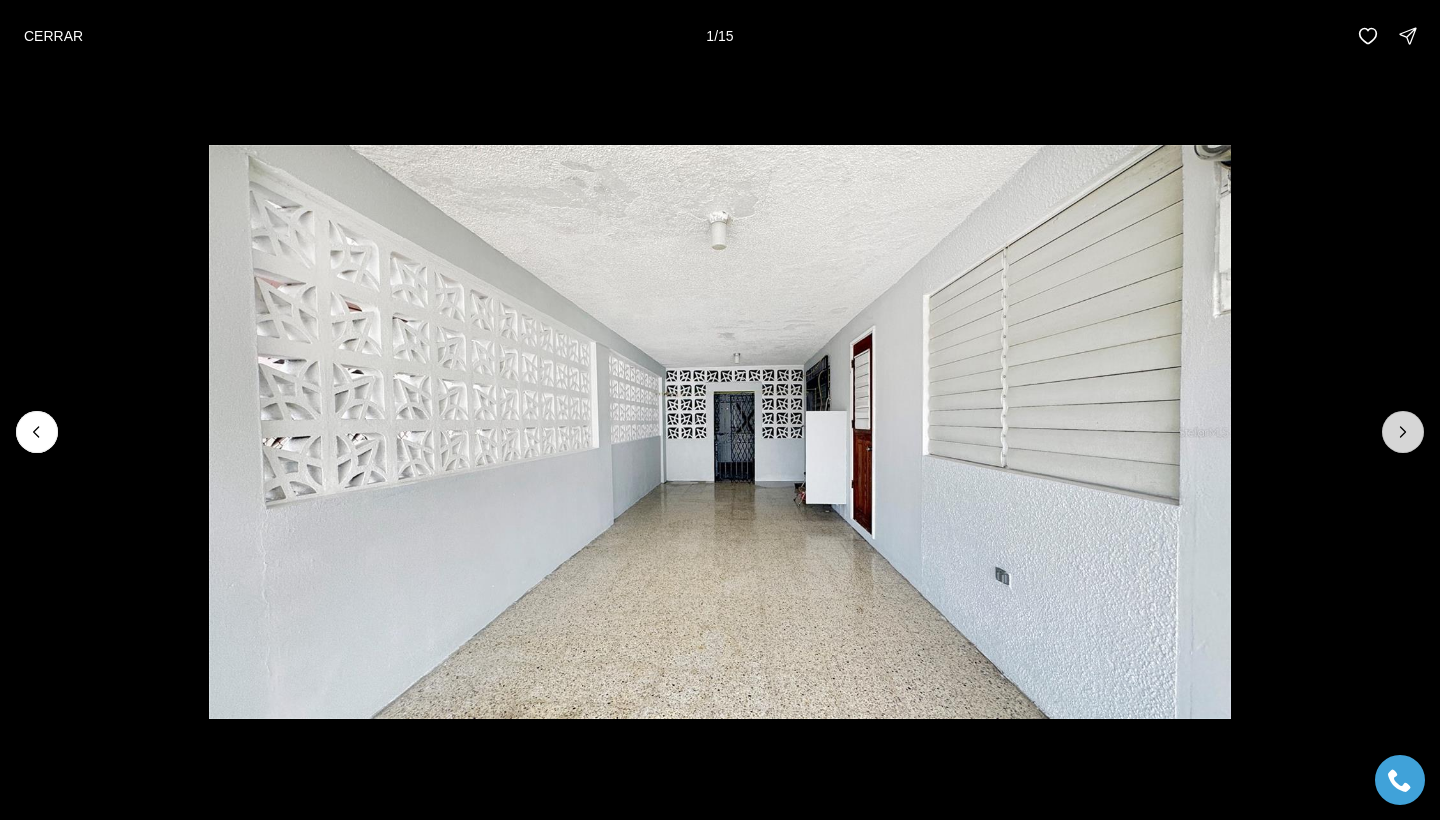 click at bounding box center (1403, 432) 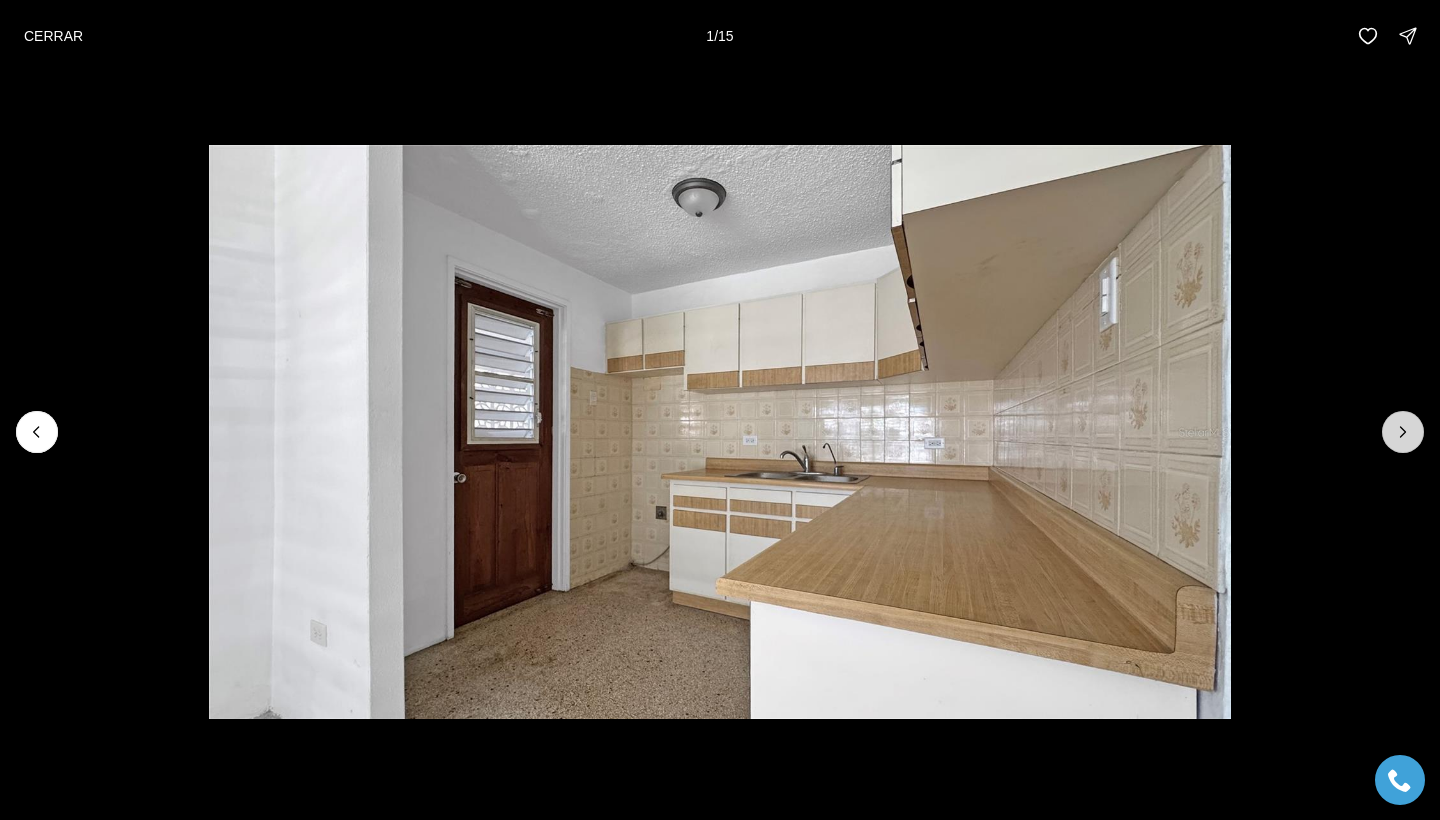 click 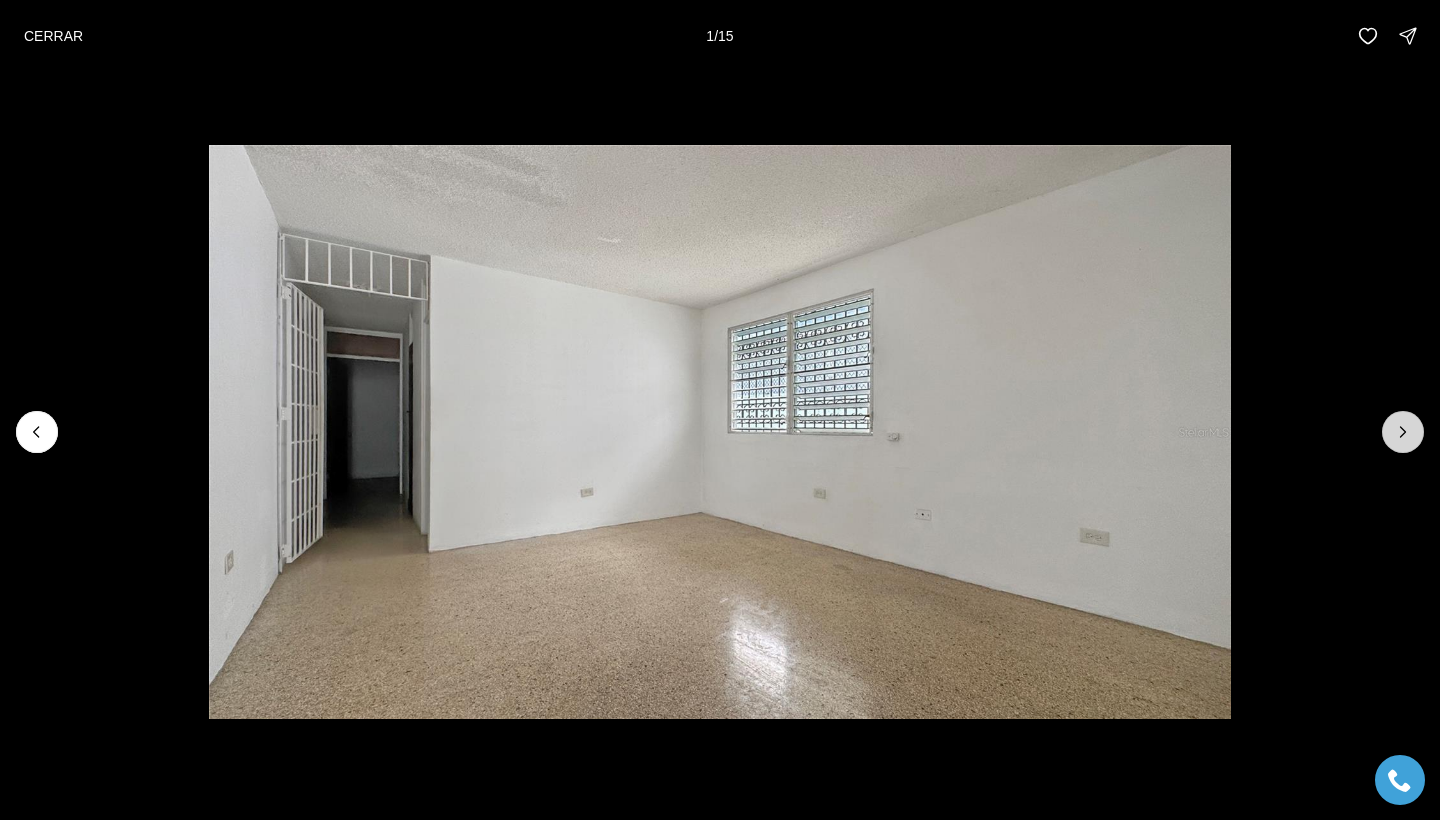 click 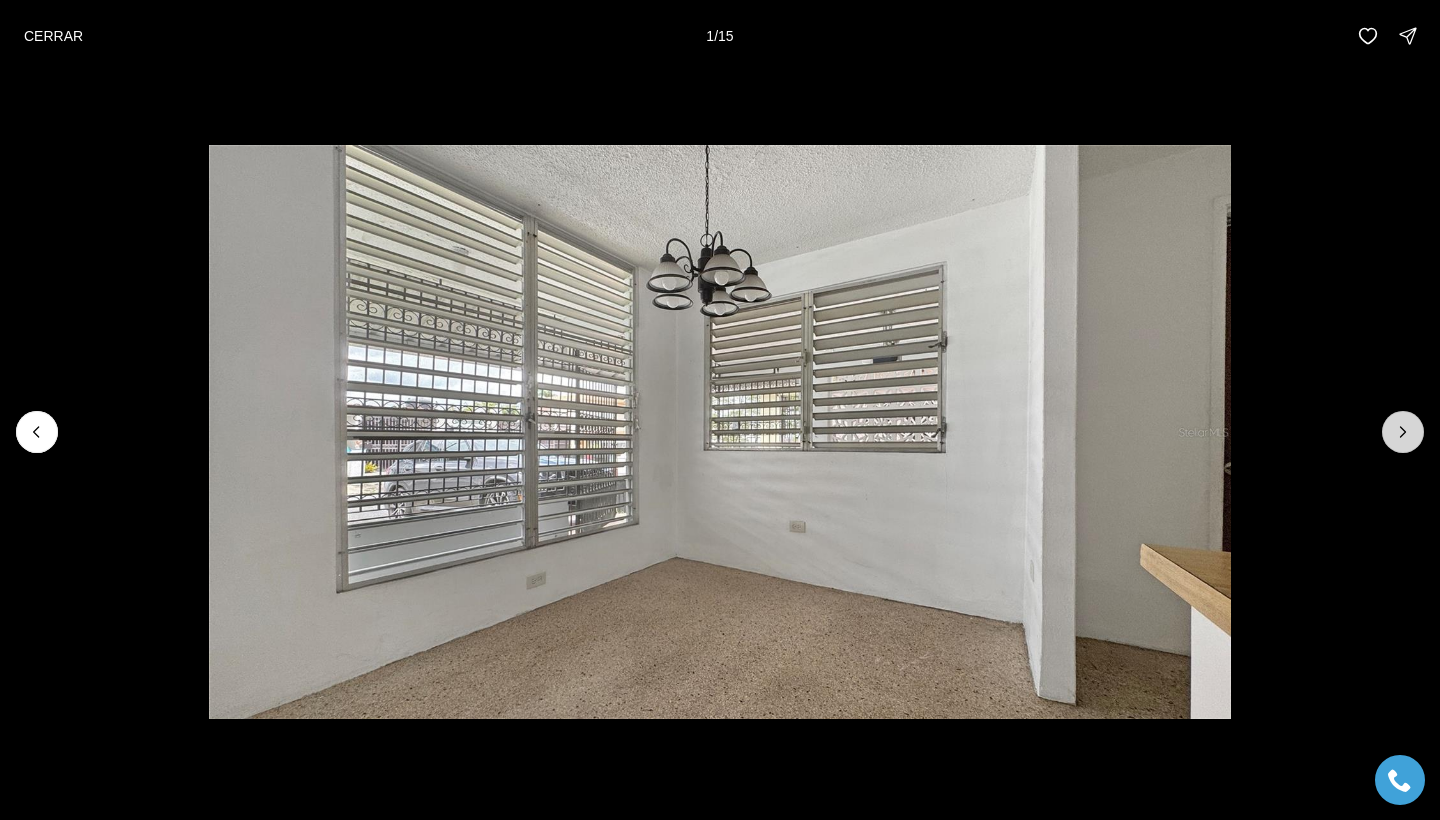 click 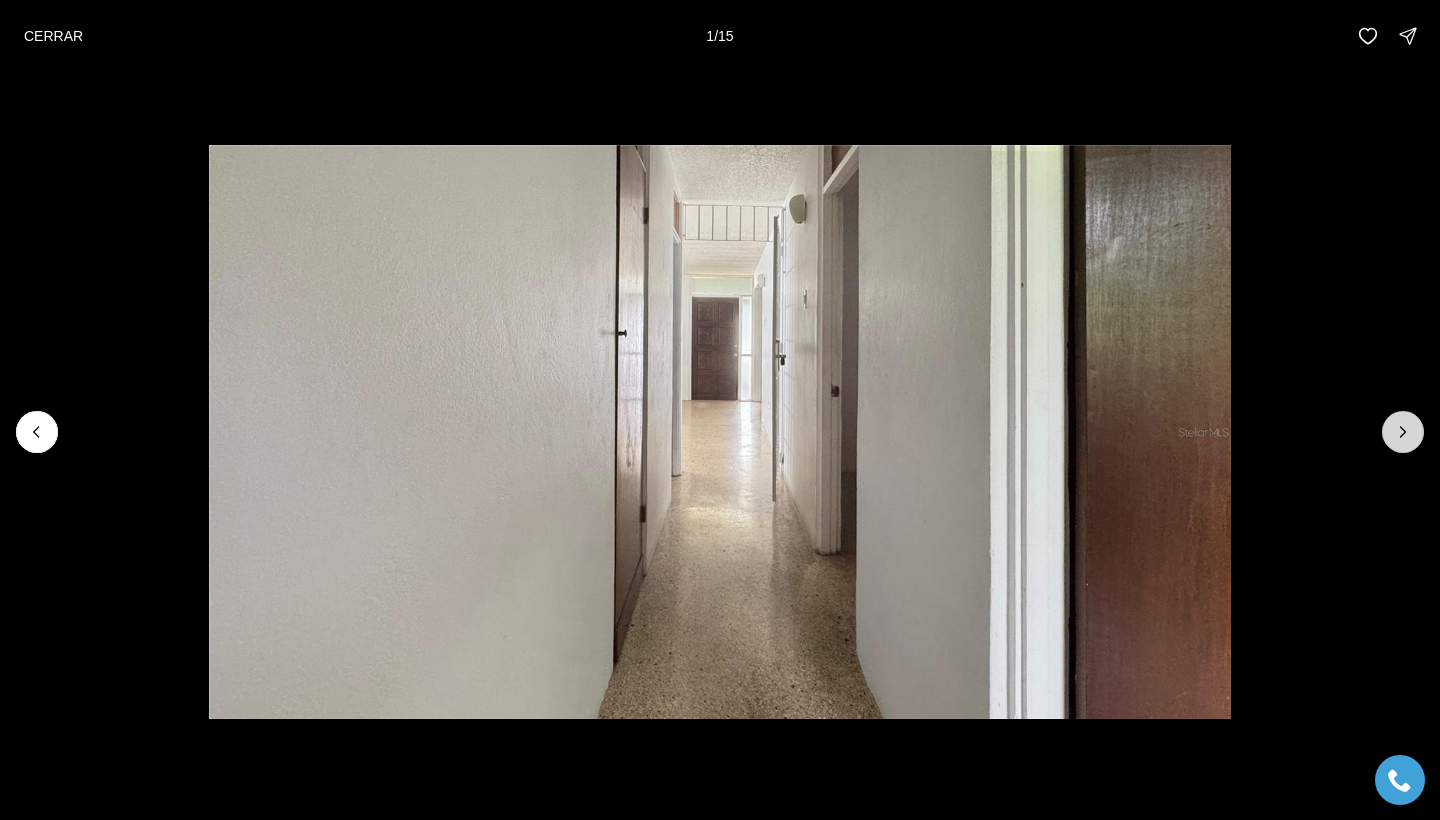 click 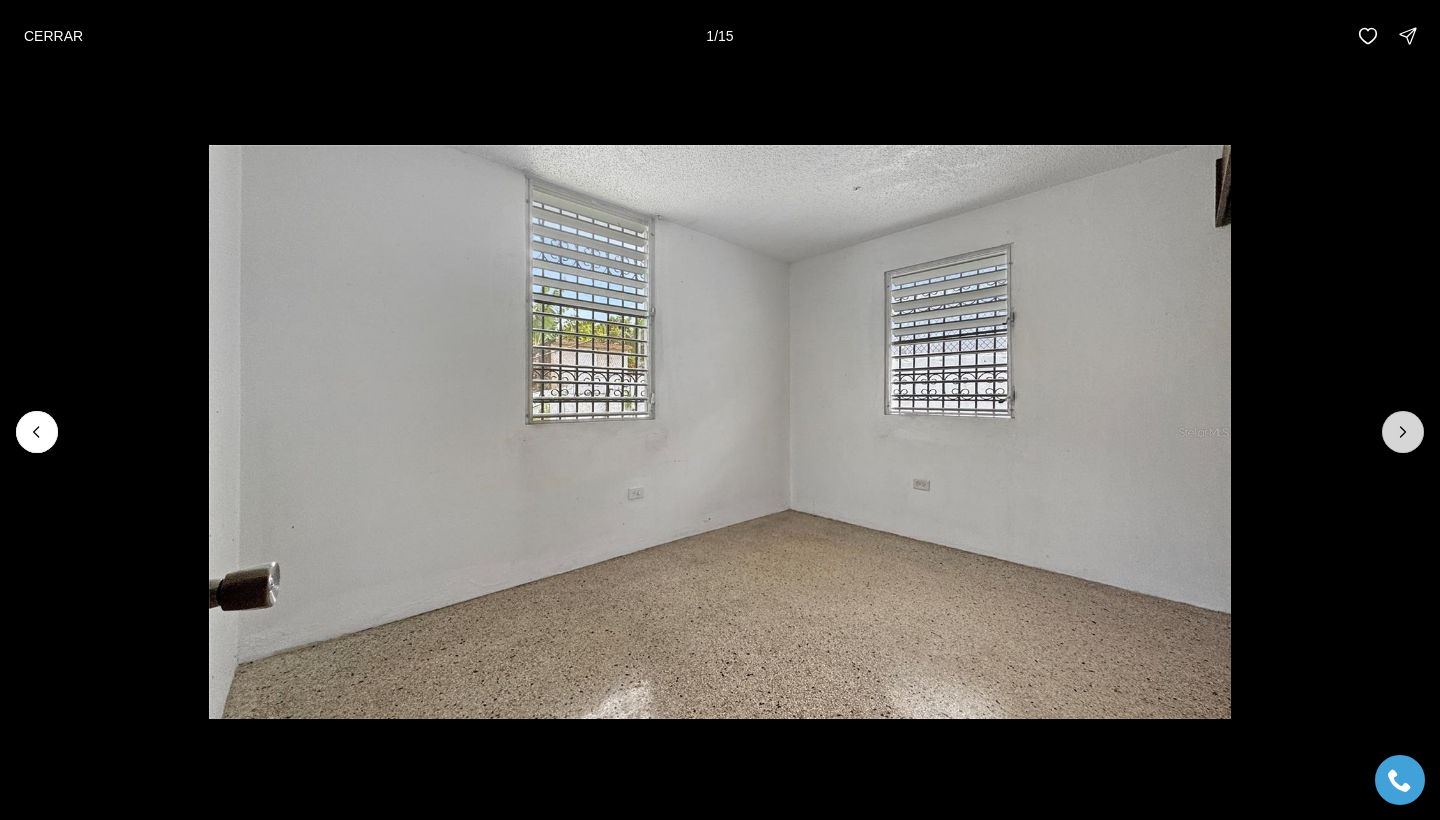 click 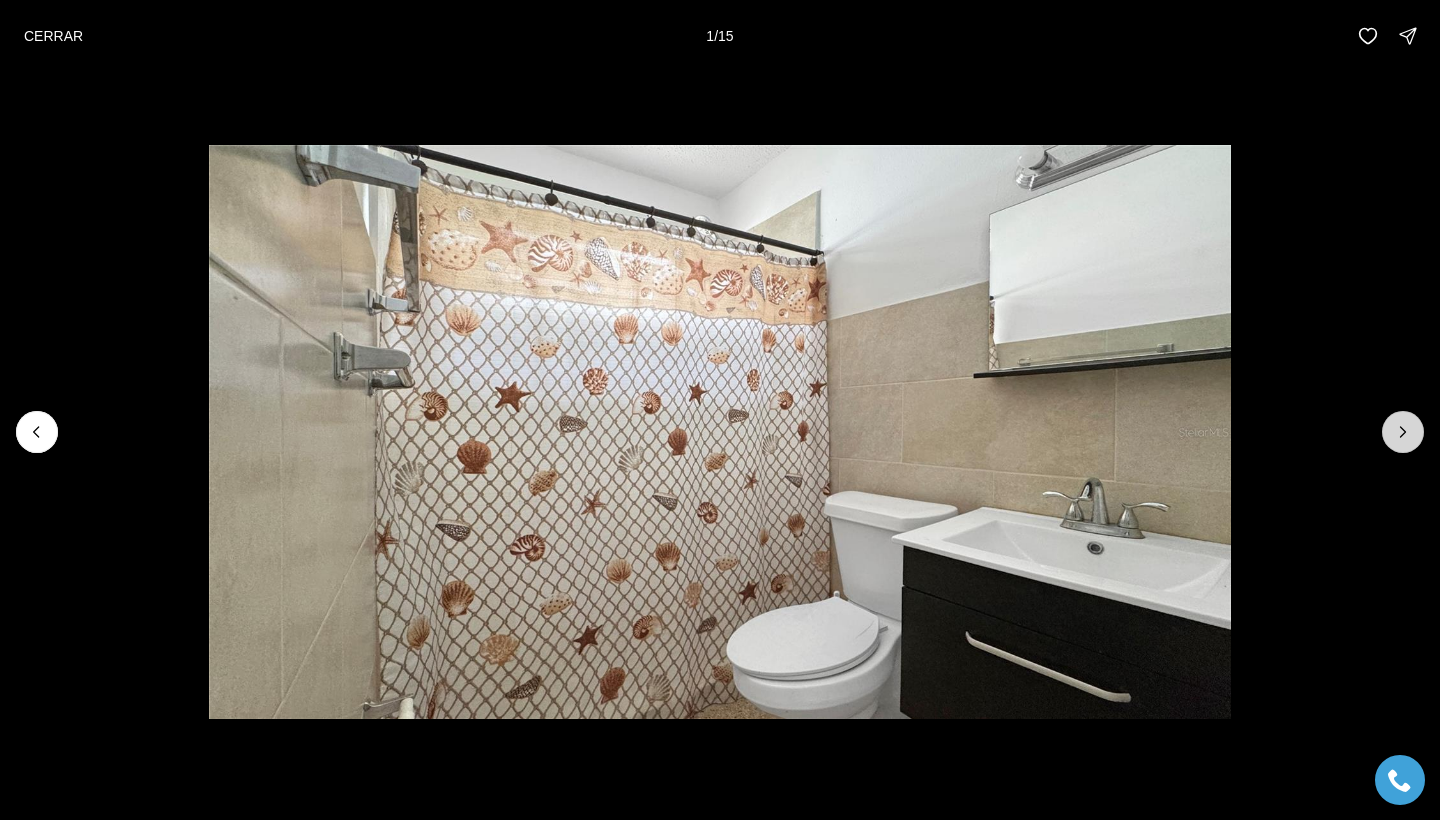 click 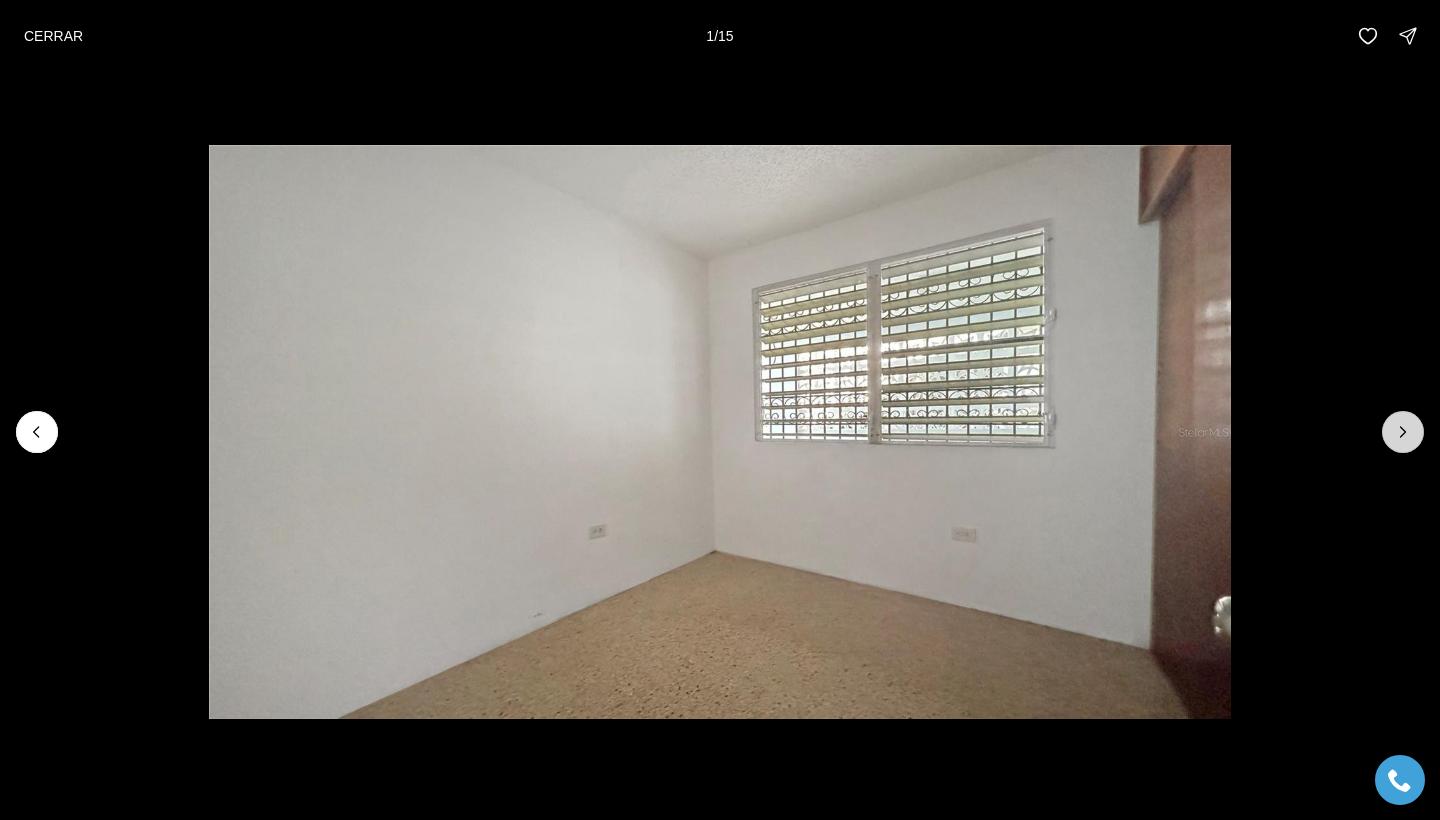 click 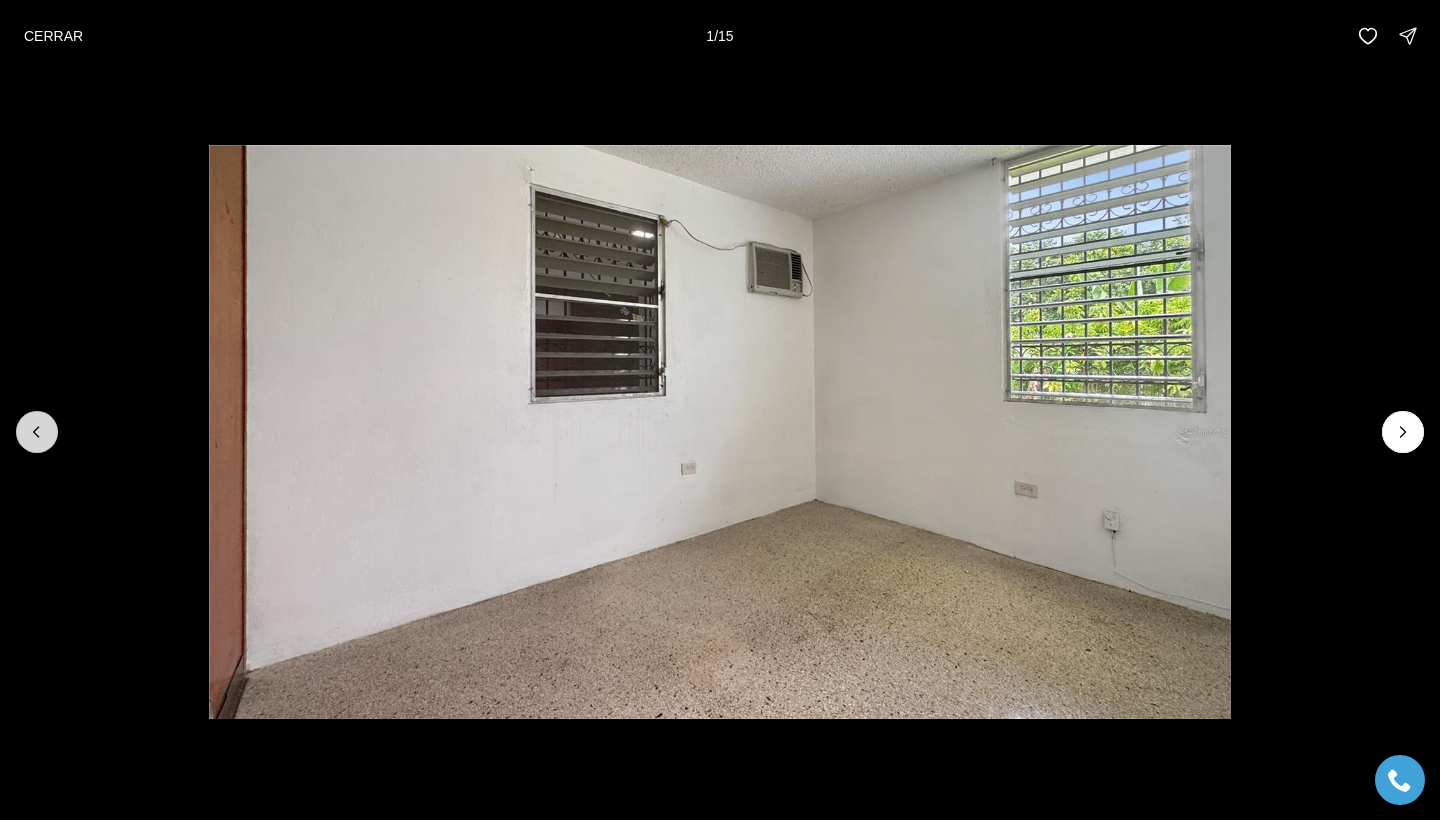 click at bounding box center [37, 432] 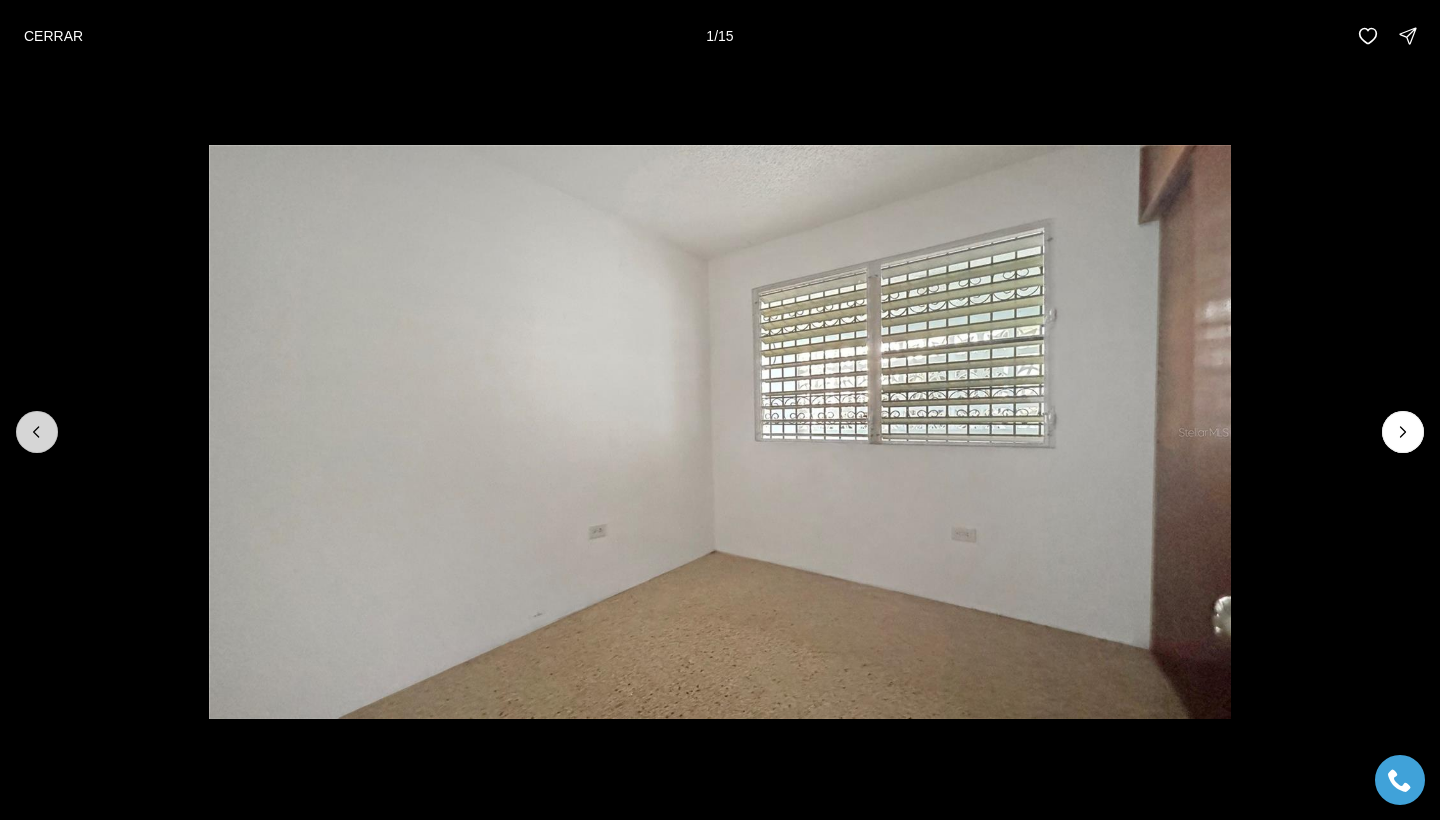 click at bounding box center (37, 432) 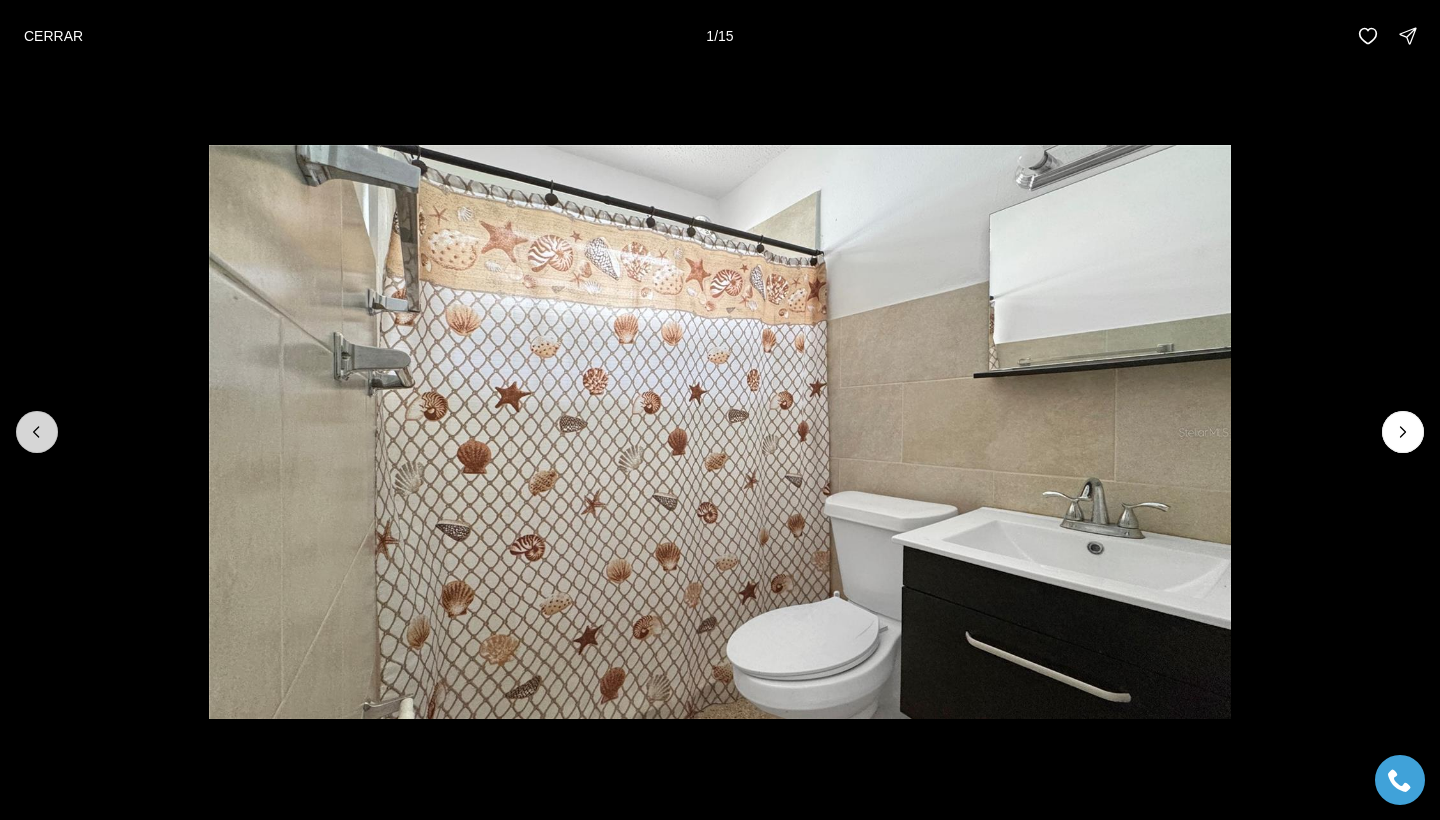 click at bounding box center (37, 432) 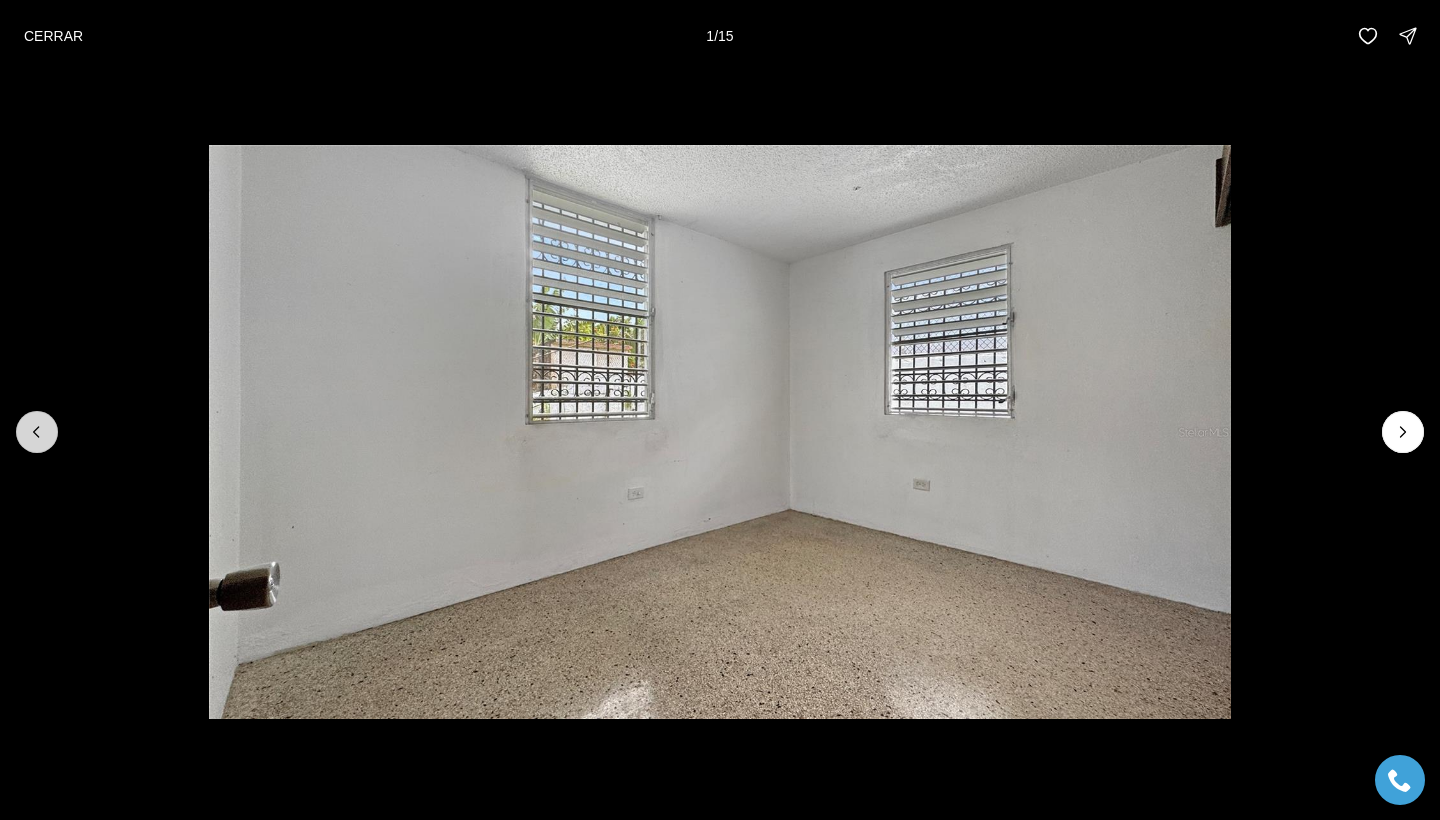 click at bounding box center [37, 432] 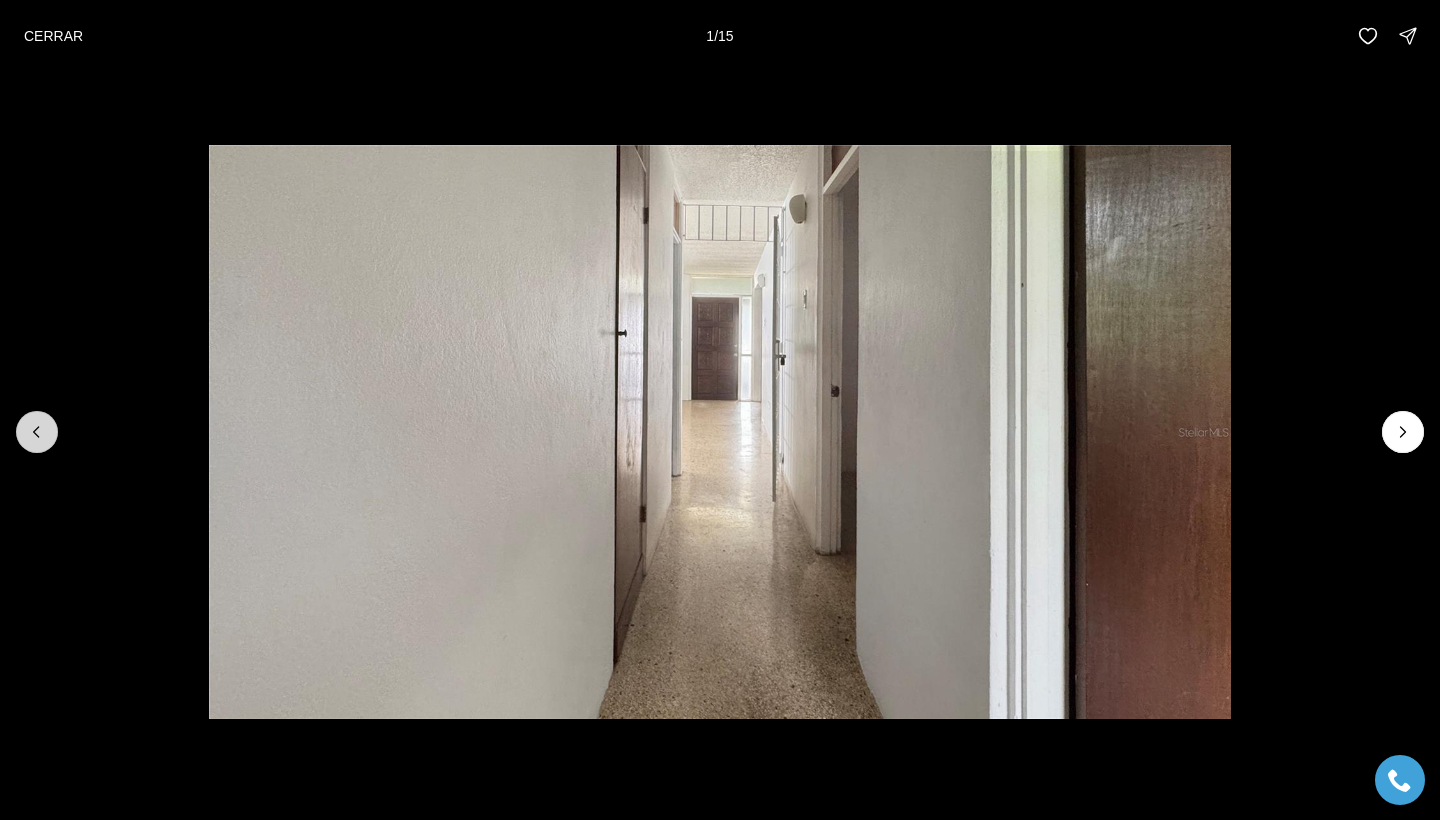 click at bounding box center [37, 432] 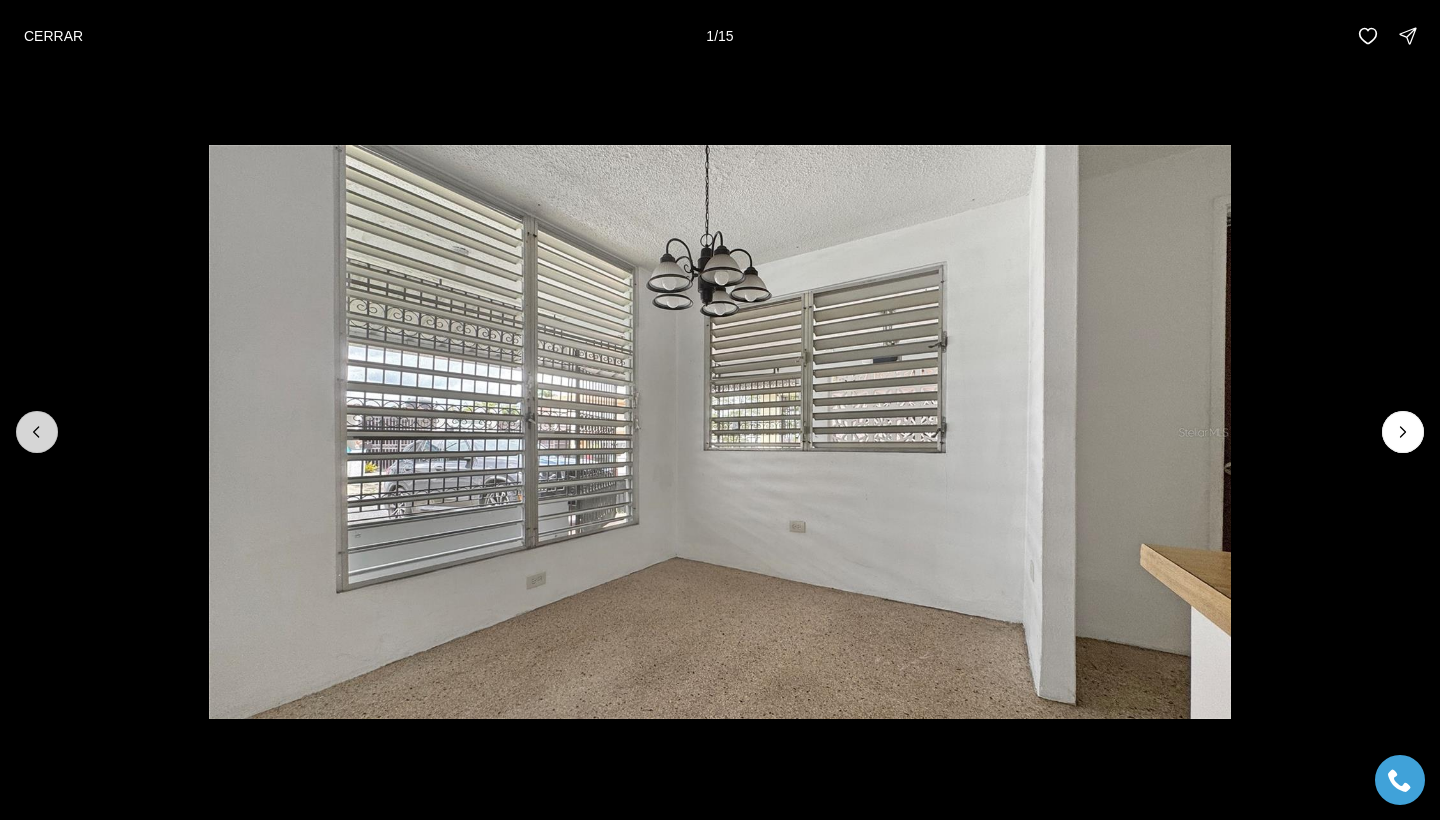 click at bounding box center (37, 432) 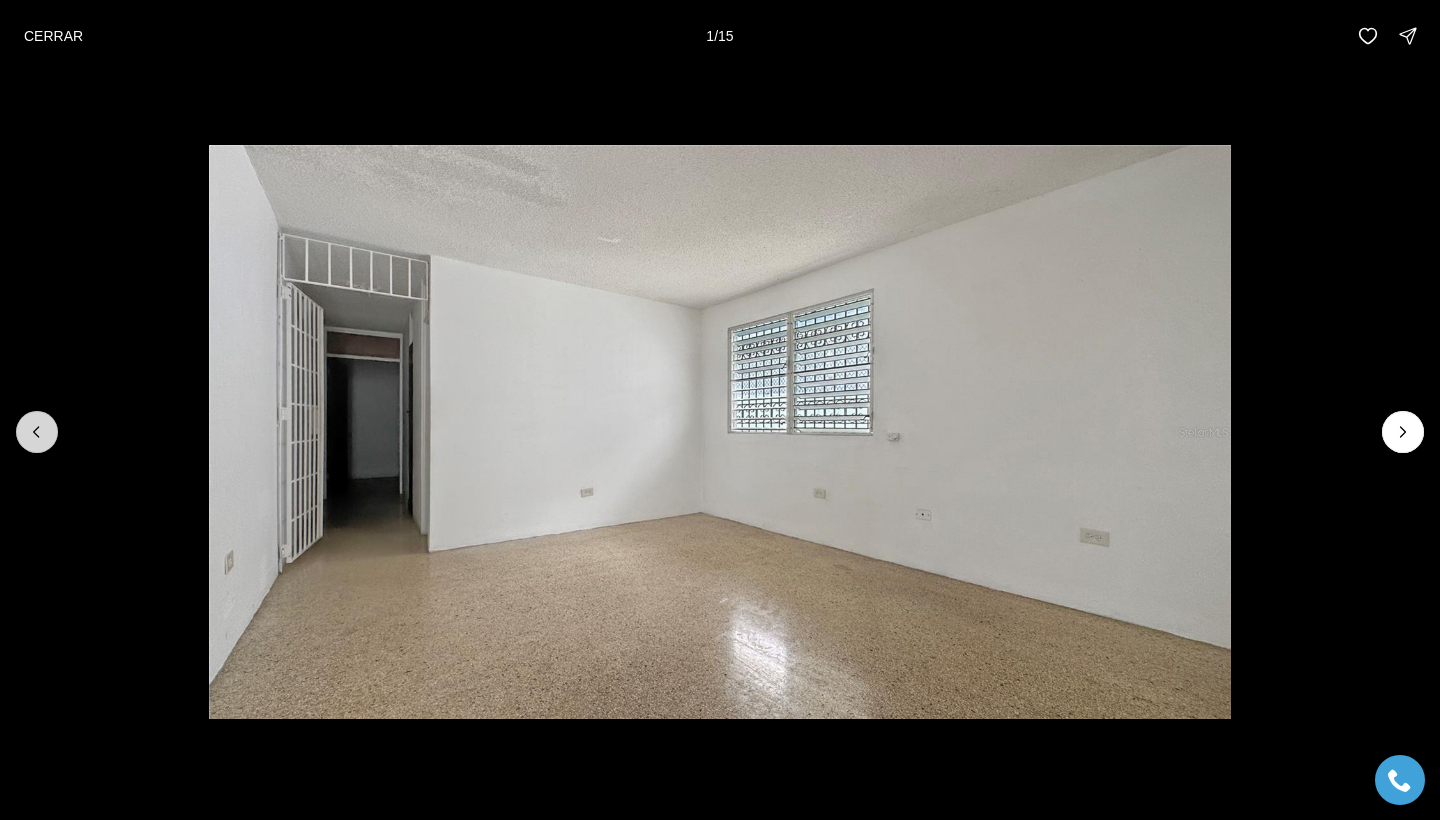 click at bounding box center [37, 432] 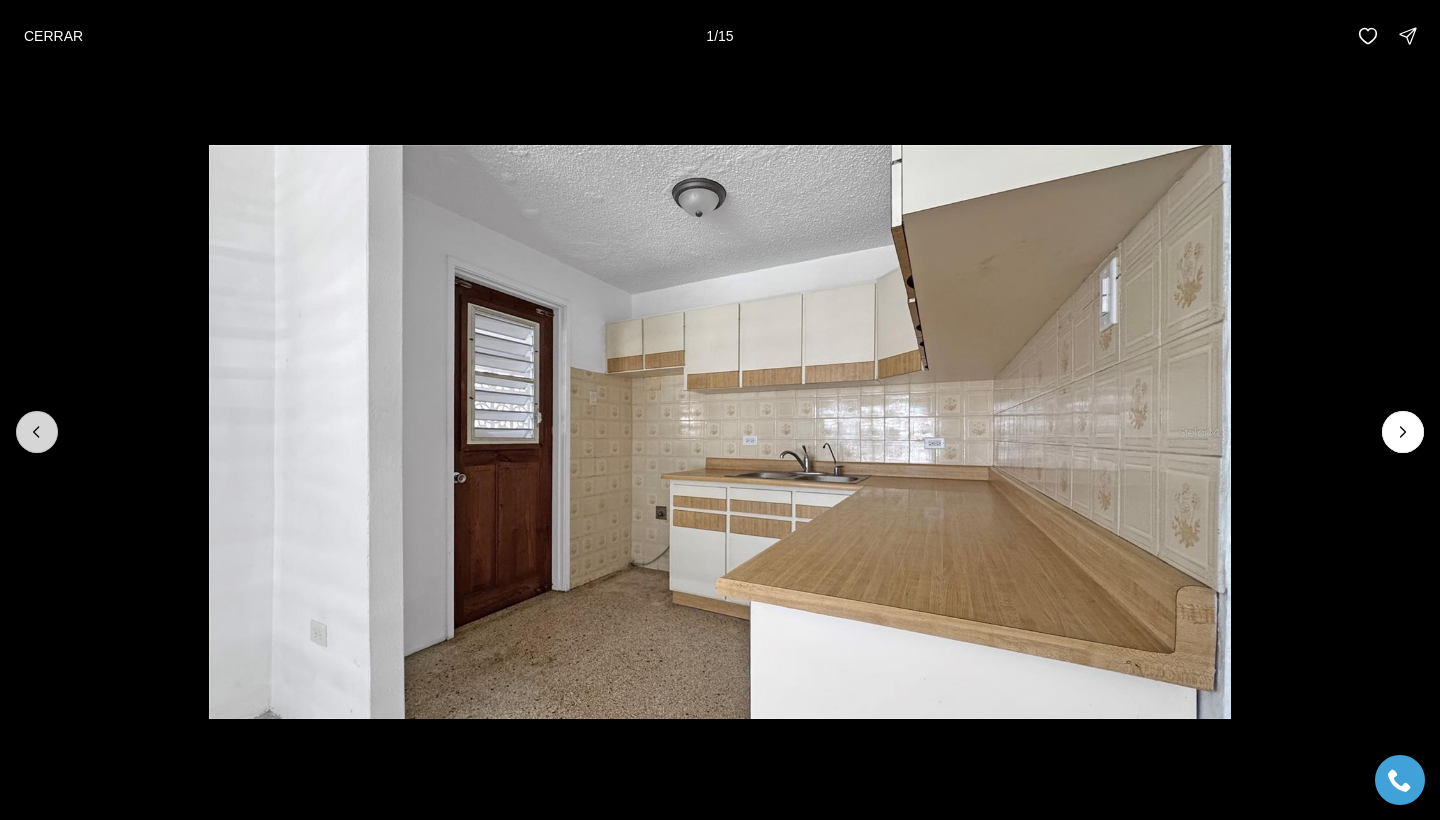 click at bounding box center (37, 432) 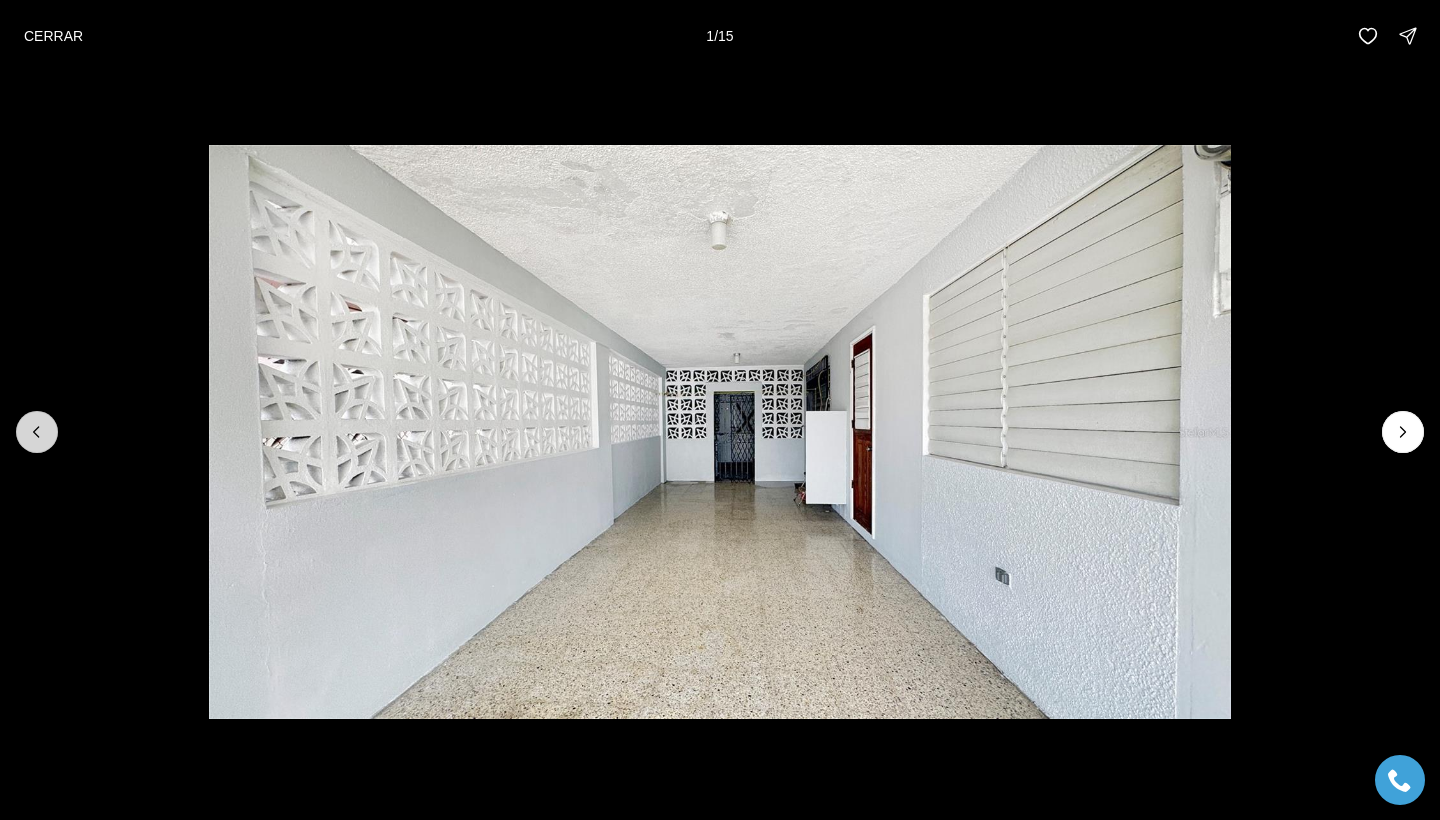 click at bounding box center (37, 432) 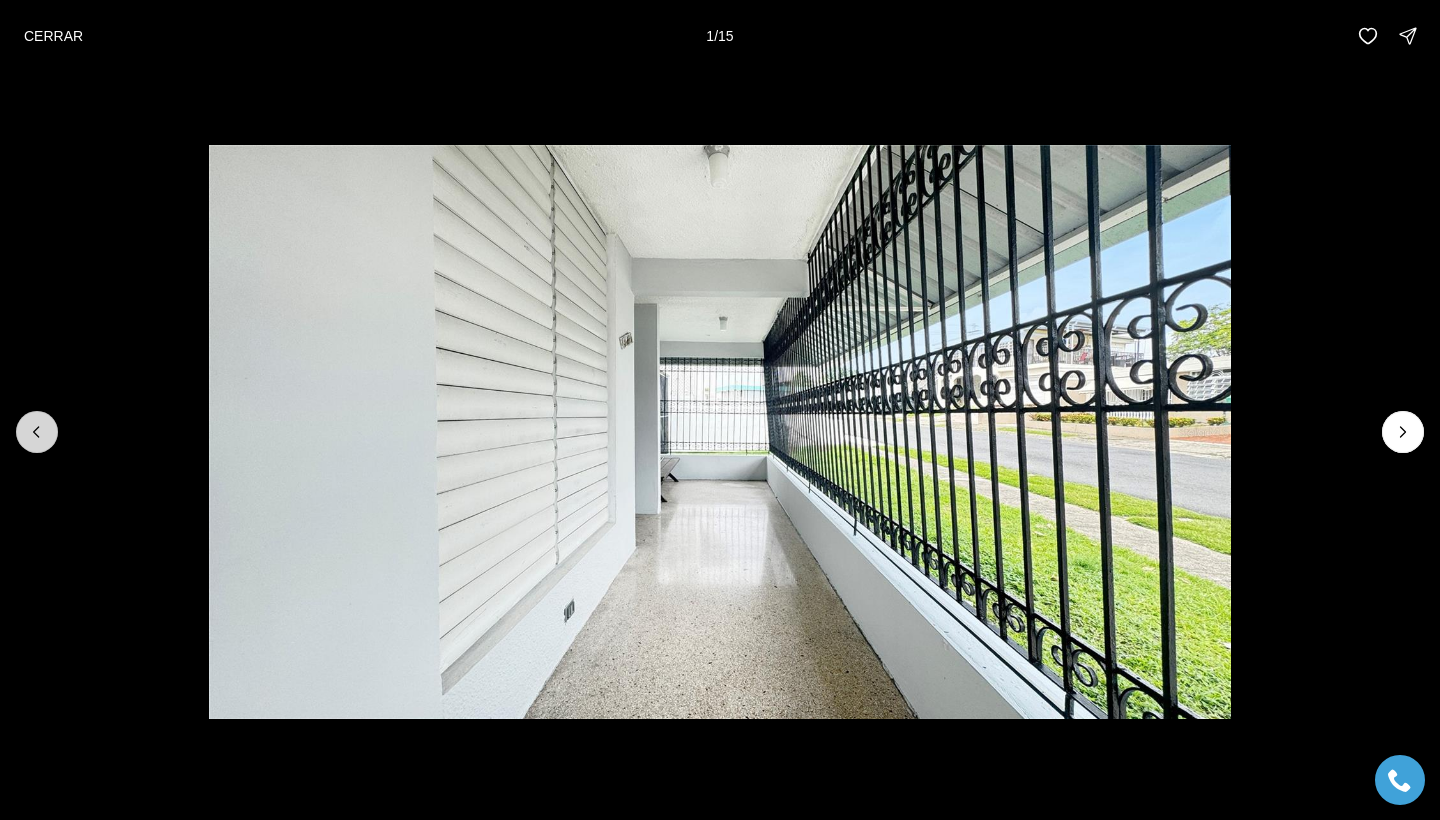 click at bounding box center (37, 432) 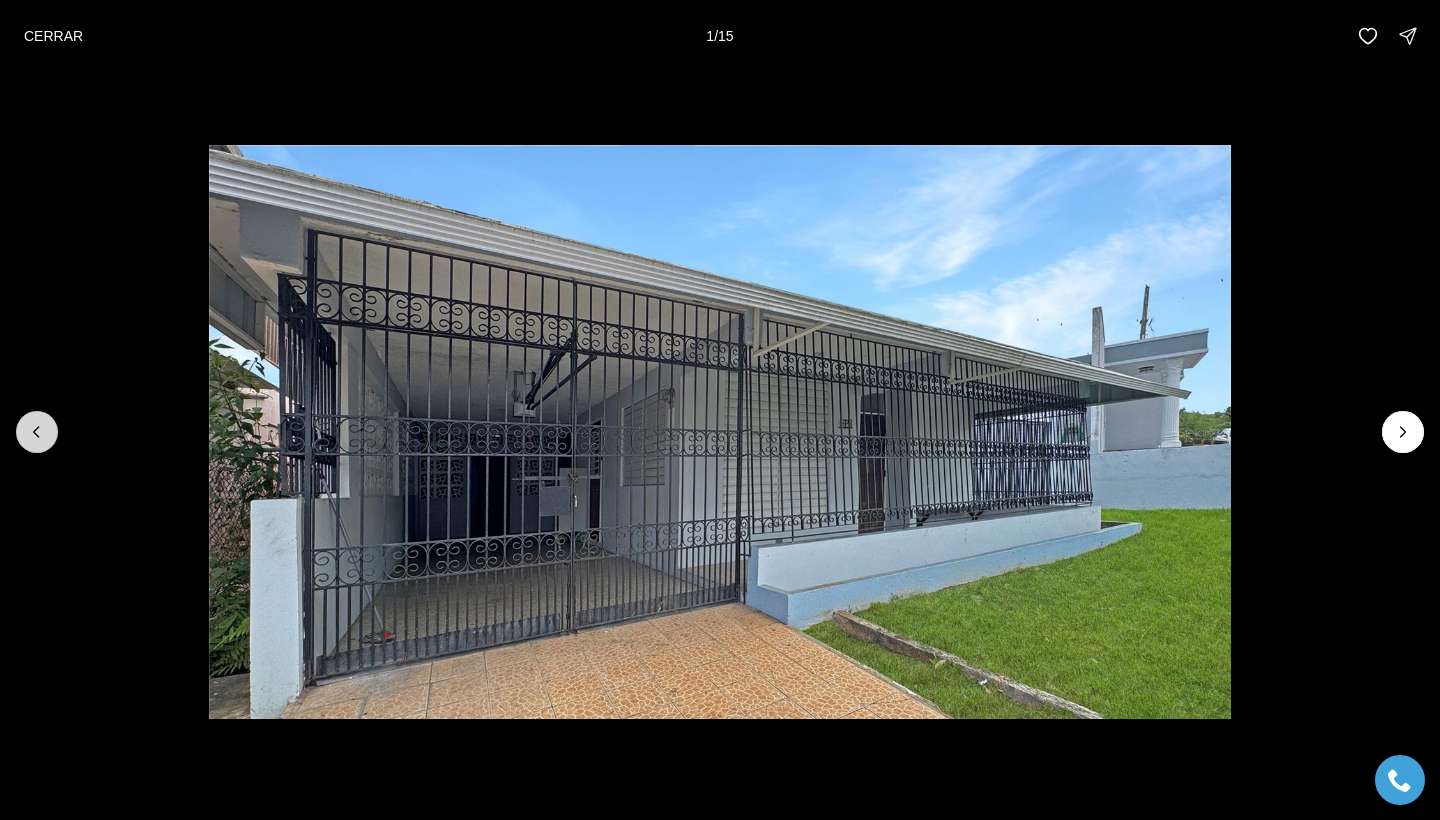 click at bounding box center [37, 432] 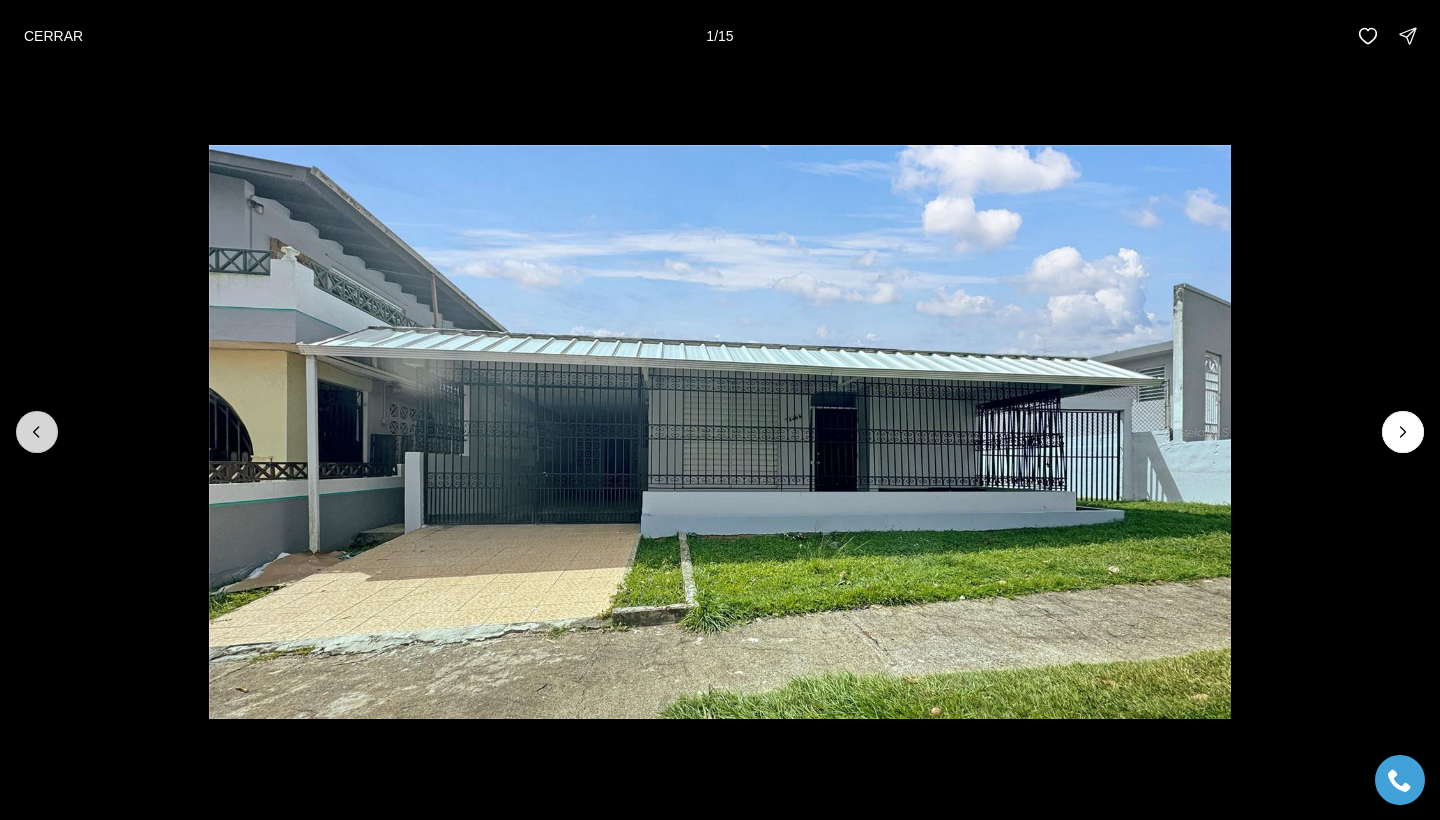 click at bounding box center (37, 432) 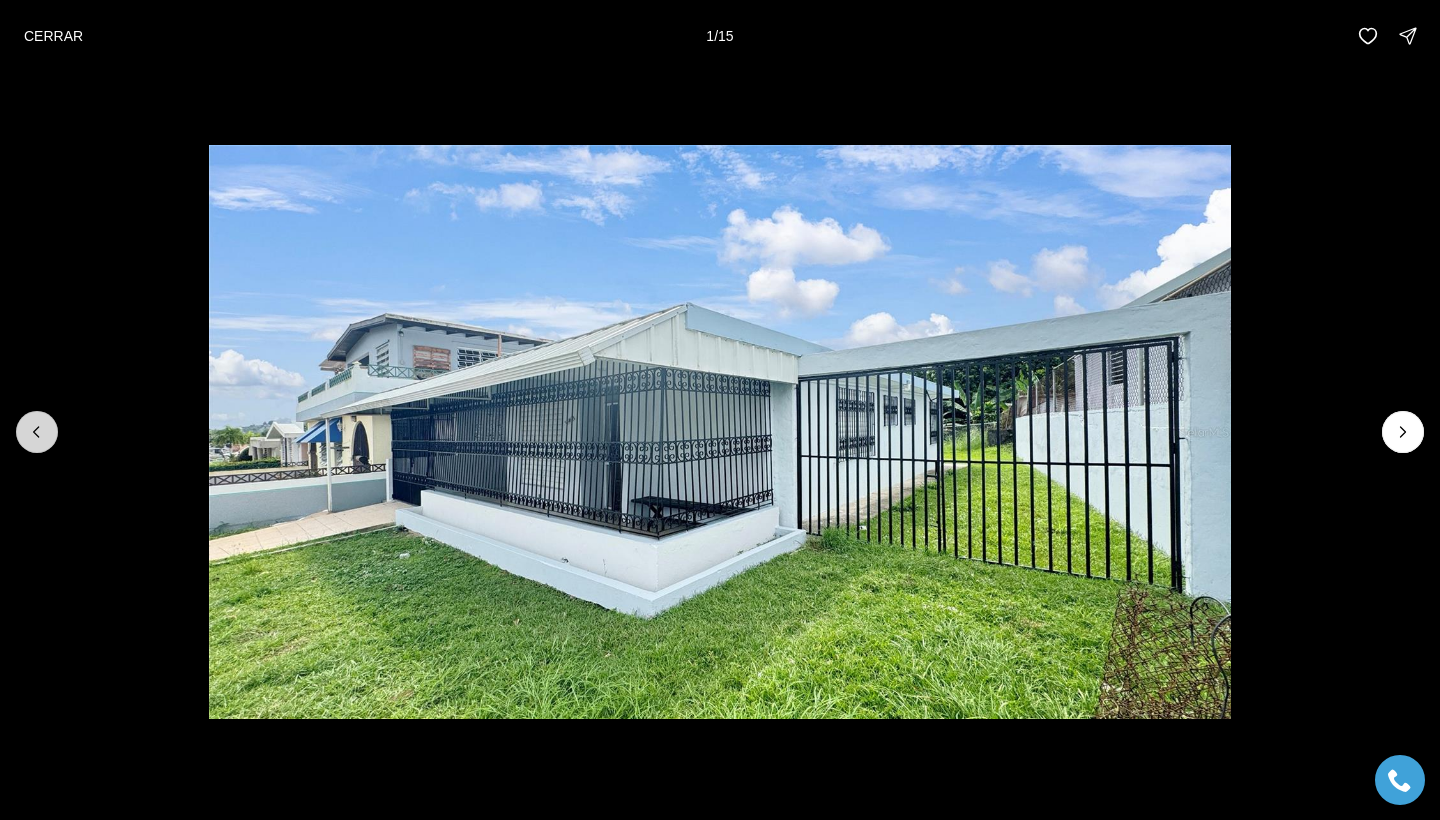 click at bounding box center (37, 432) 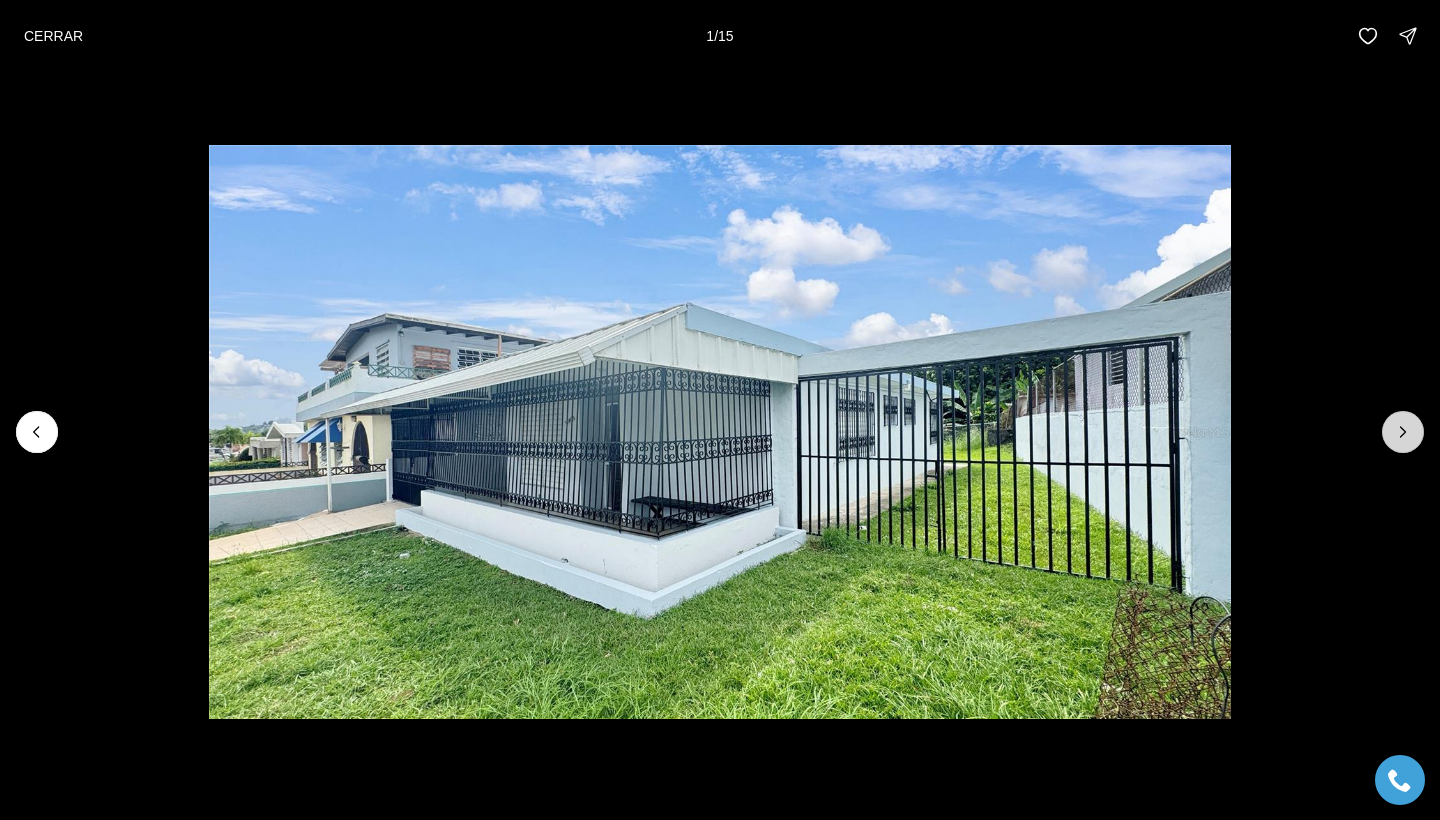 click at bounding box center (1403, 432) 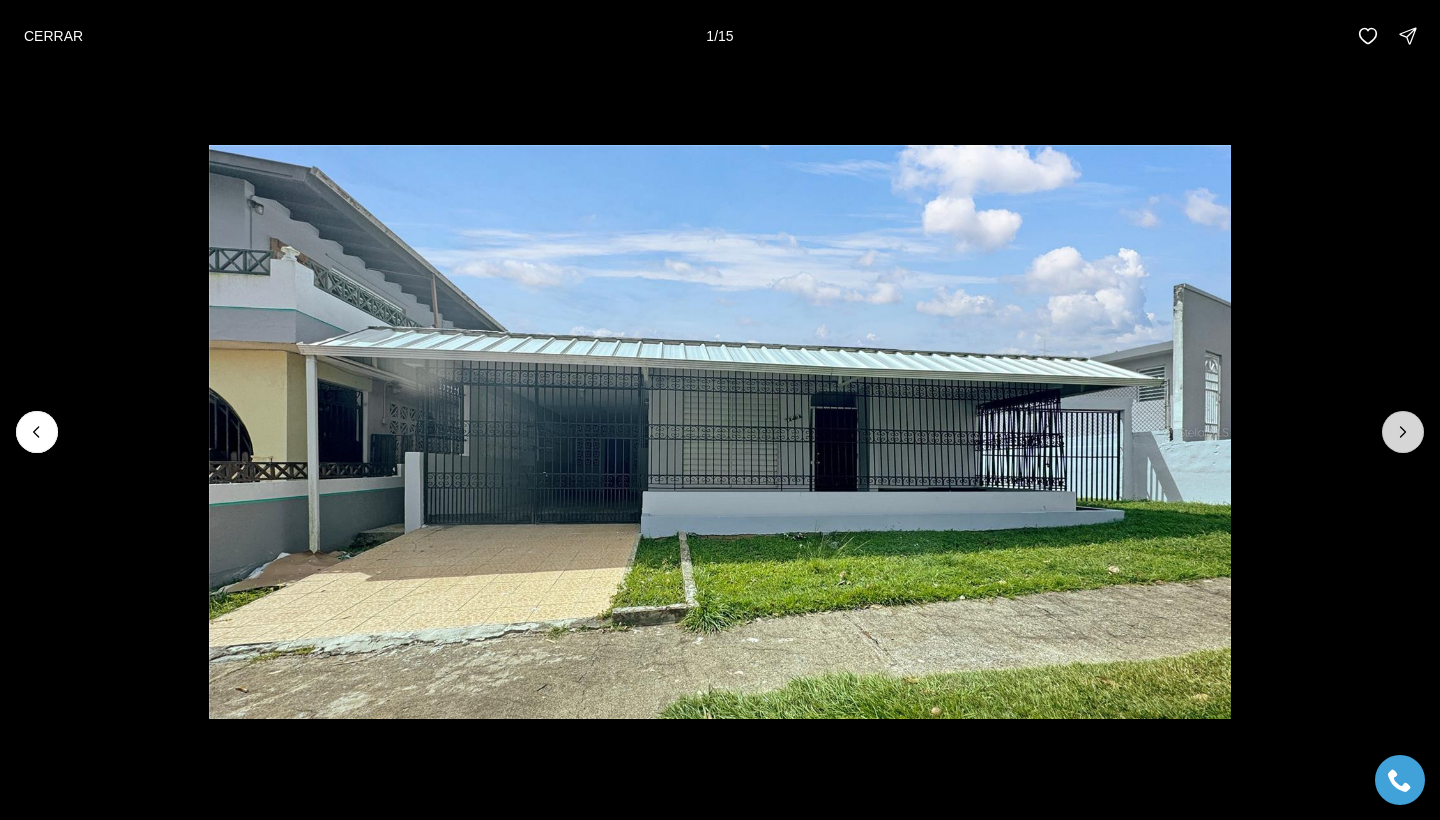 click at bounding box center [1403, 432] 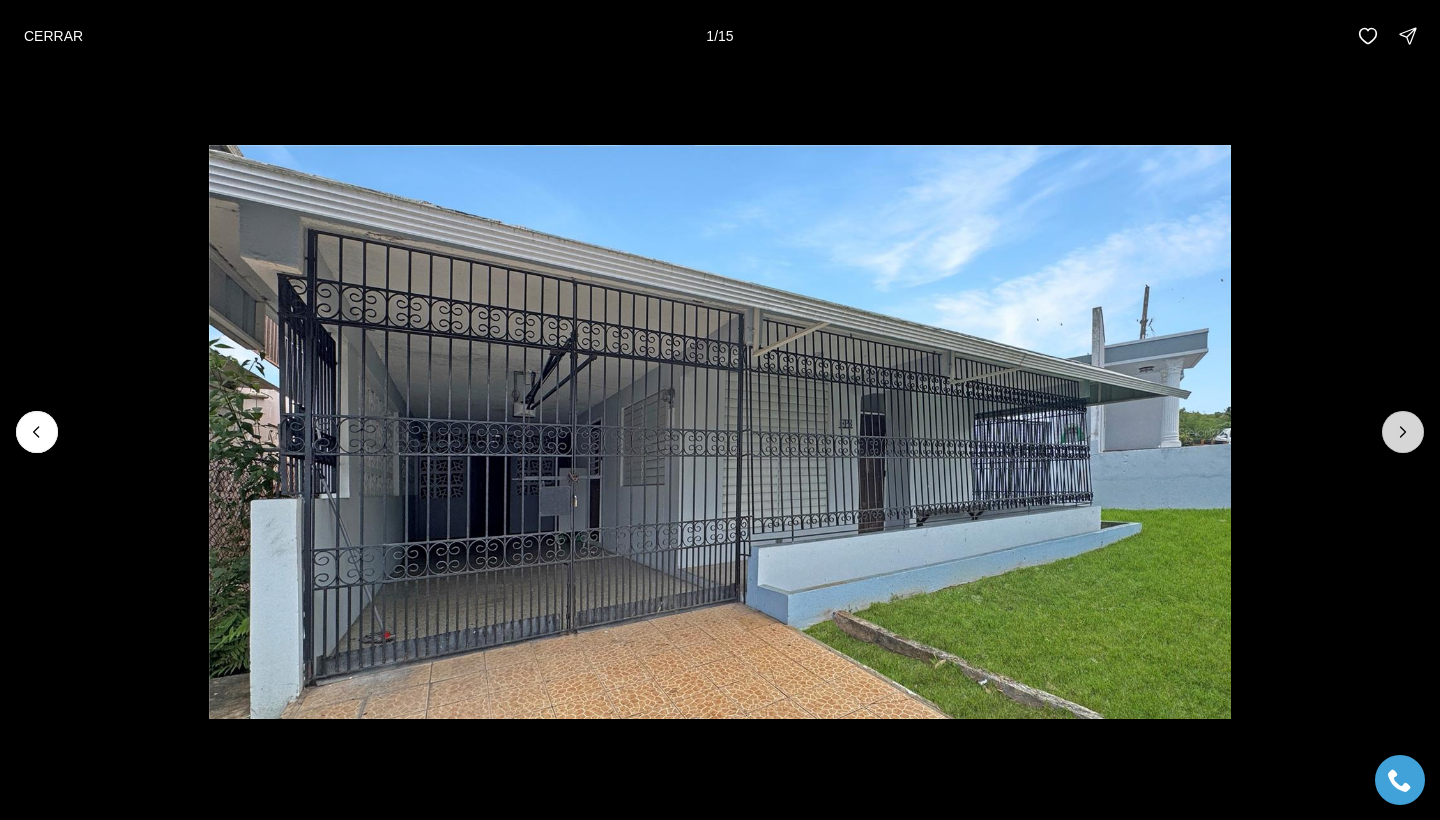 click at bounding box center (1403, 432) 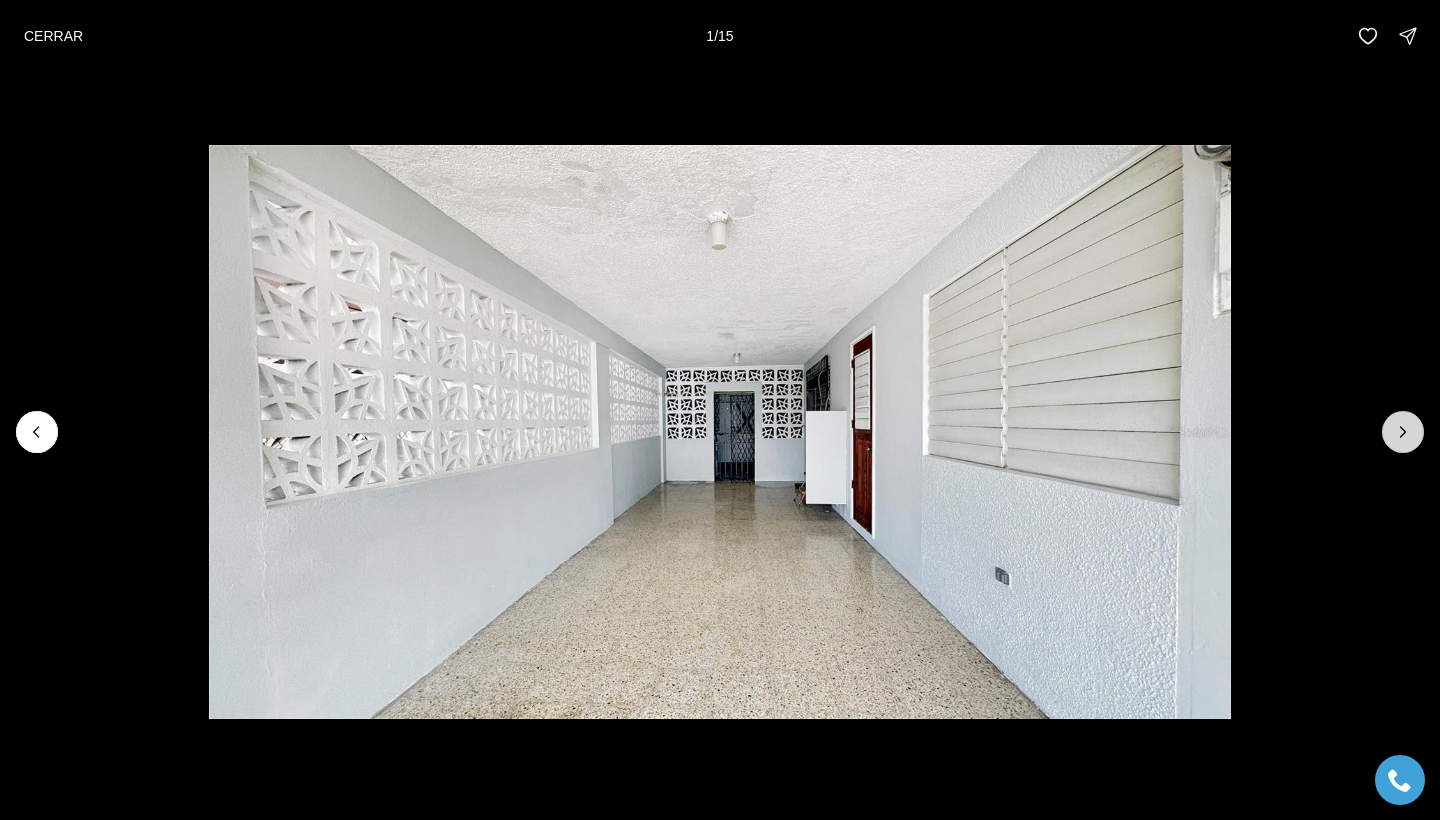 click at bounding box center [1403, 432] 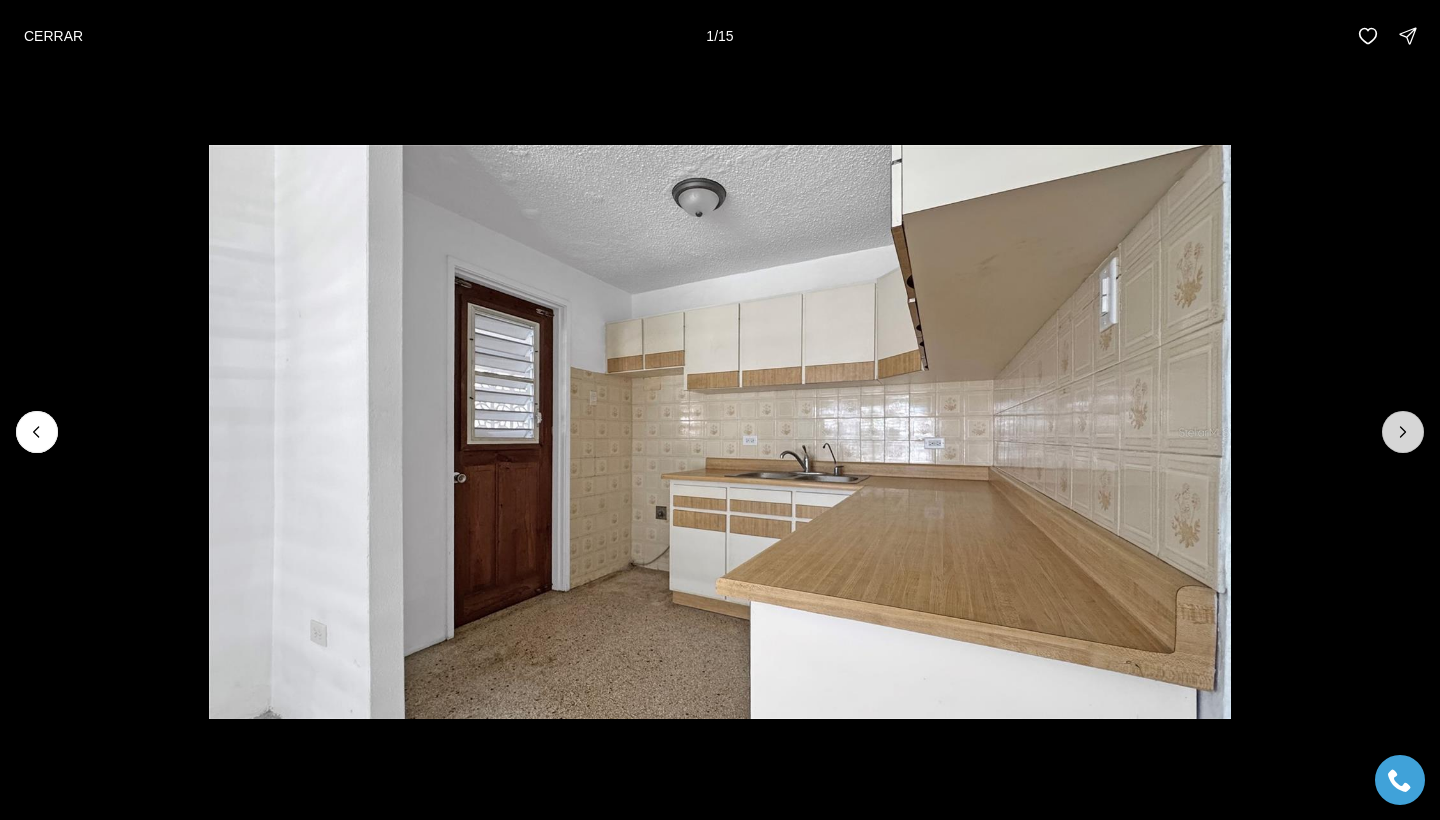 click at bounding box center (1403, 432) 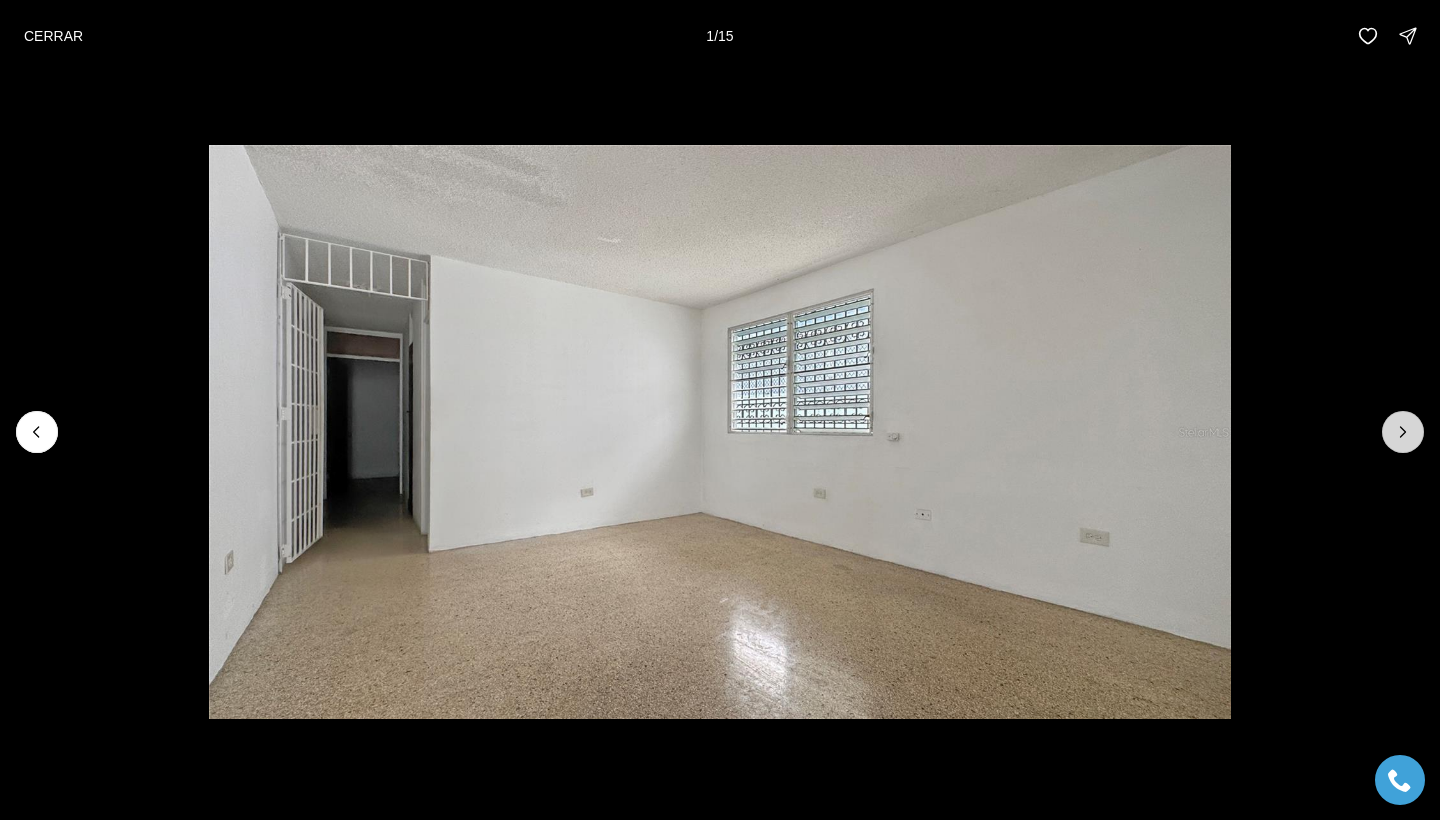 click at bounding box center (1403, 432) 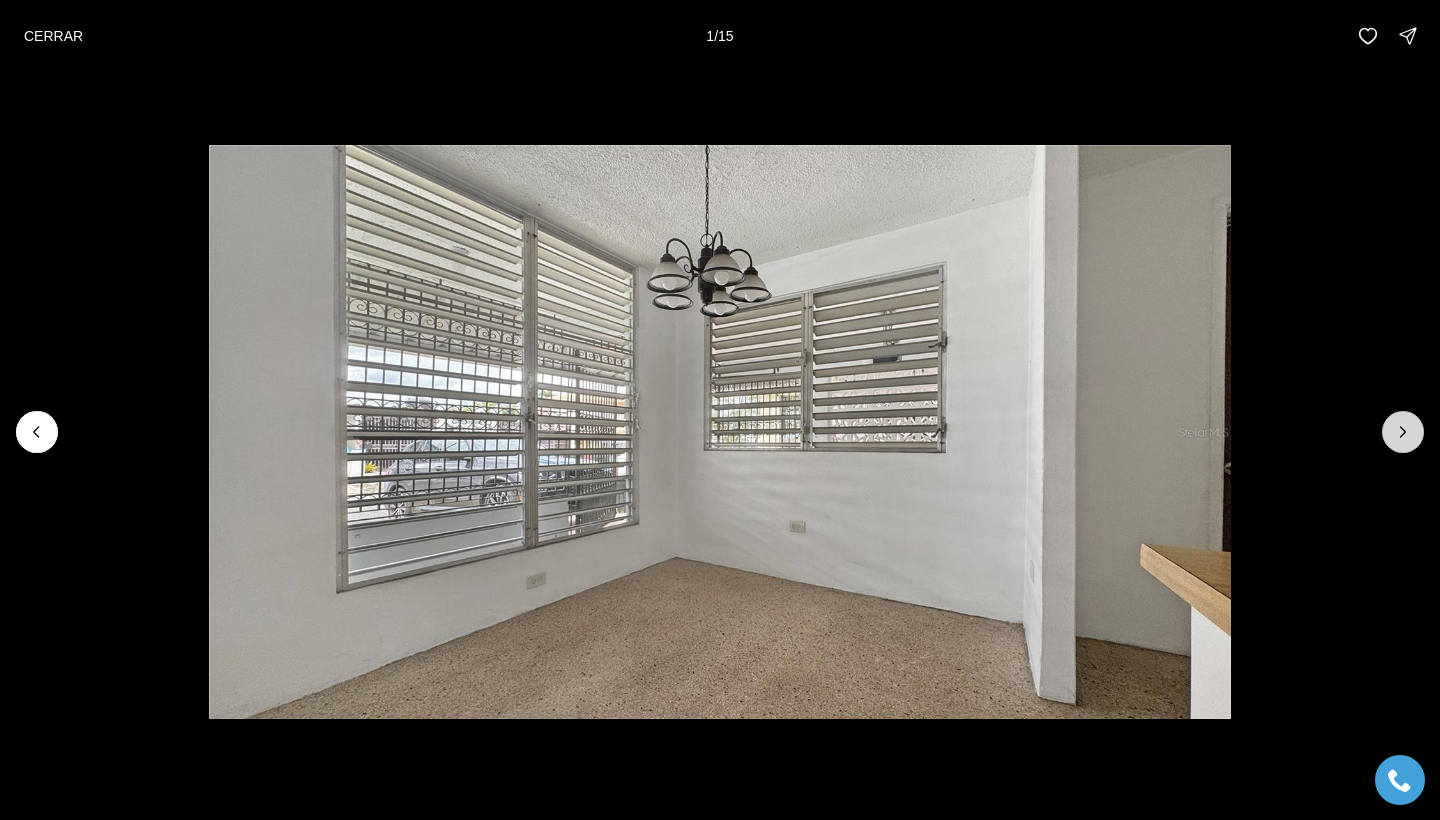 click at bounding box center [1403, 432] 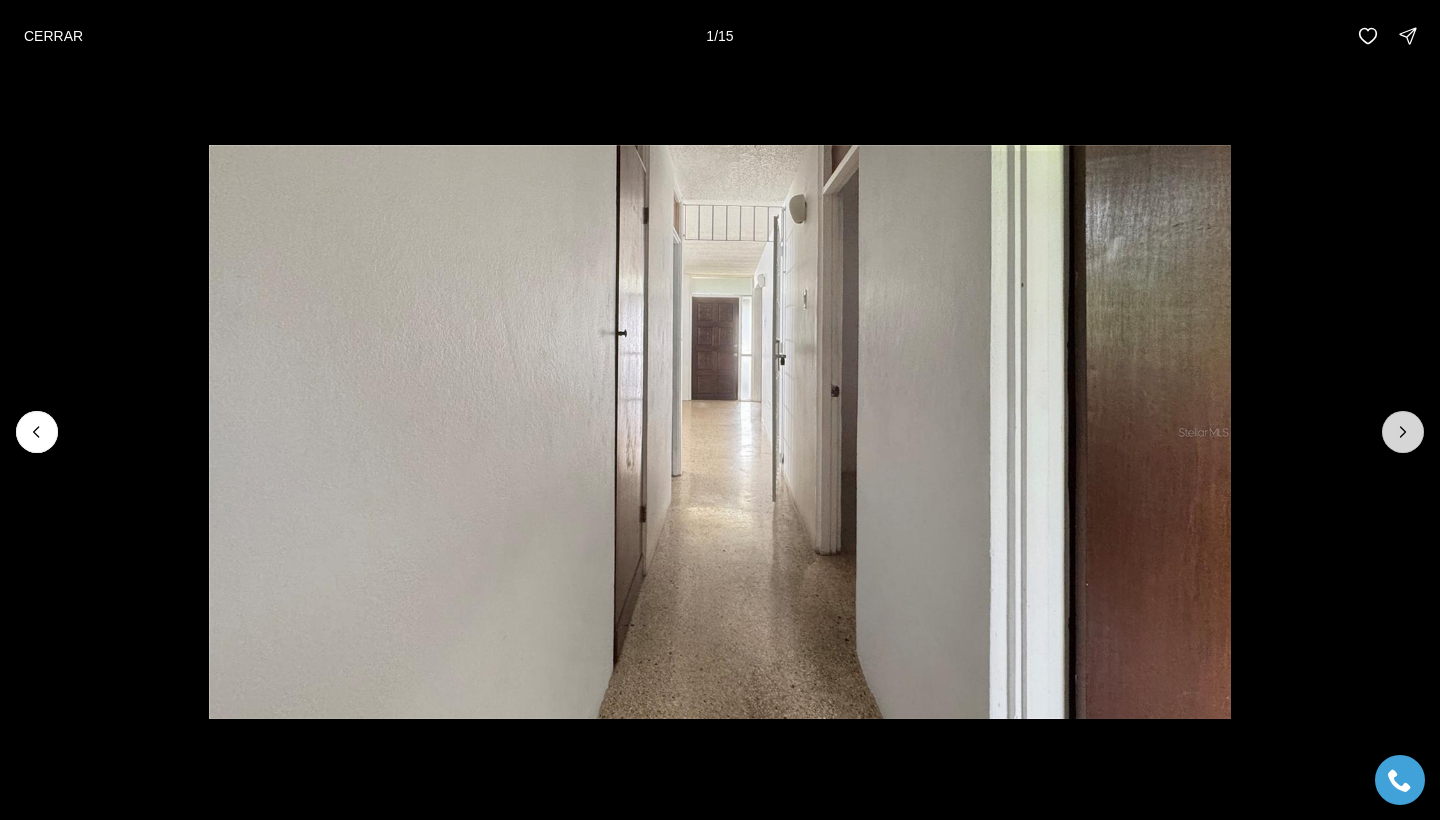 click at bounding box center (1403, 432) 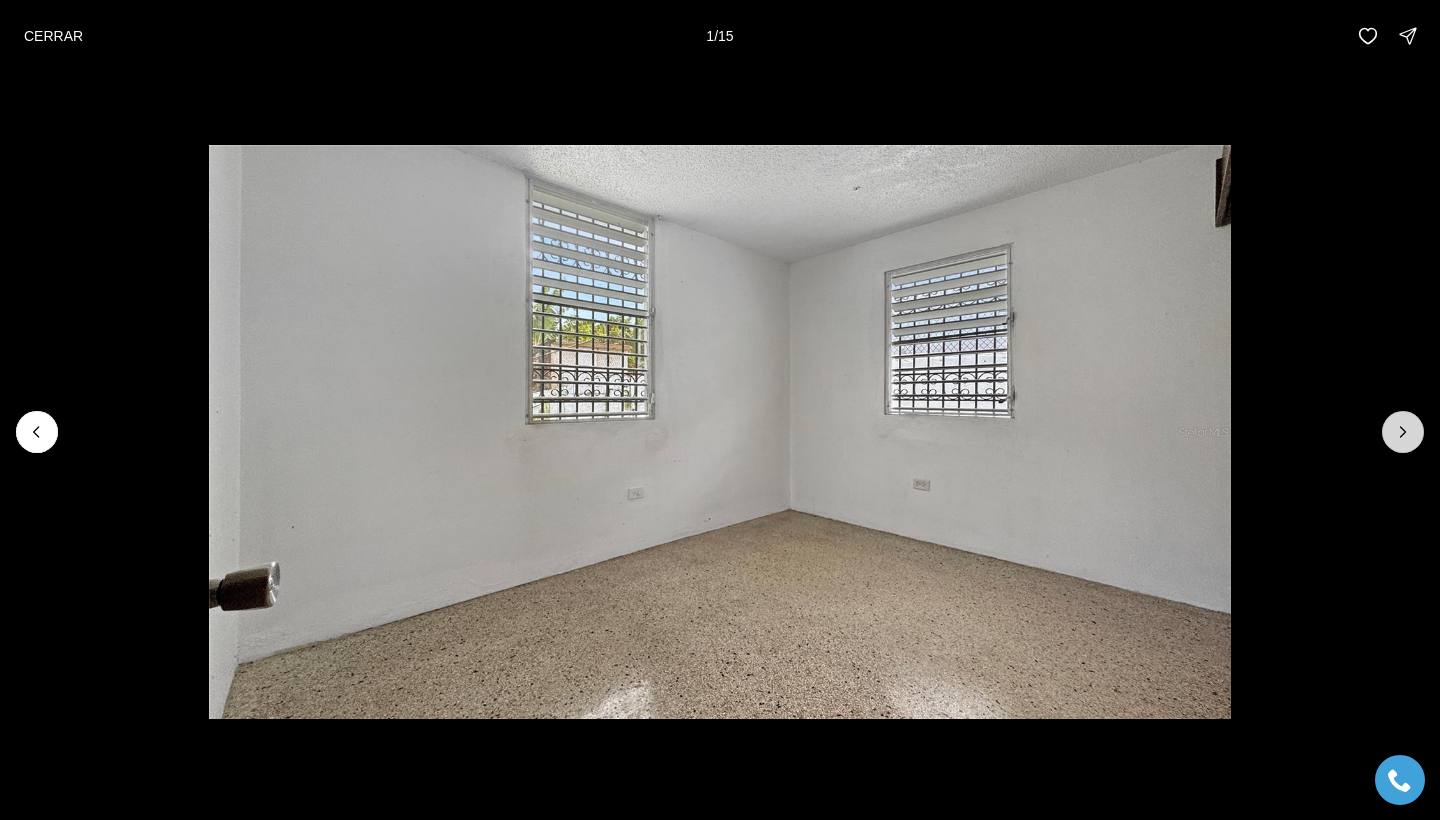 click at bounding box center [1403, 432] 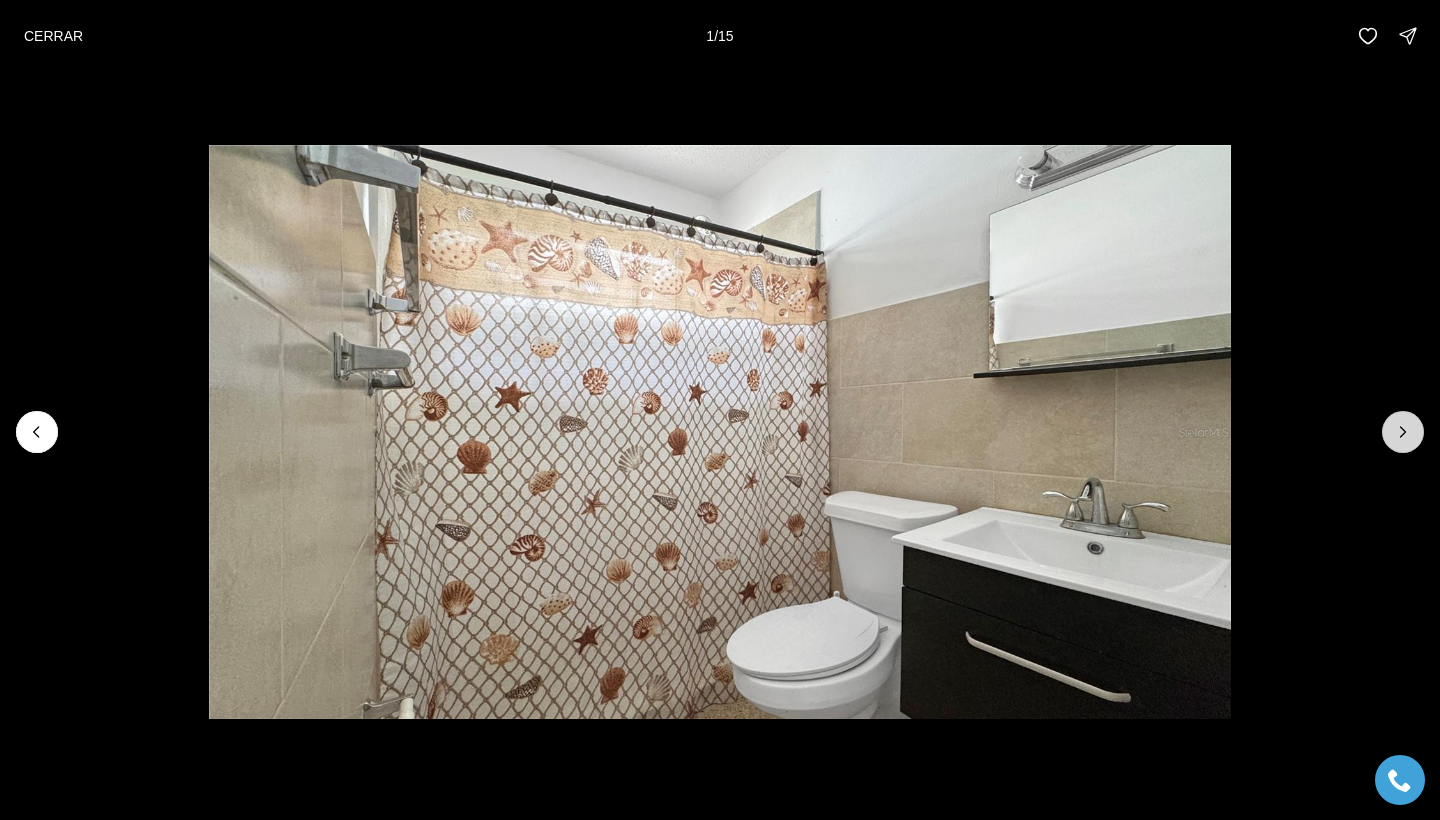 click at bounding box center [1403, 432] 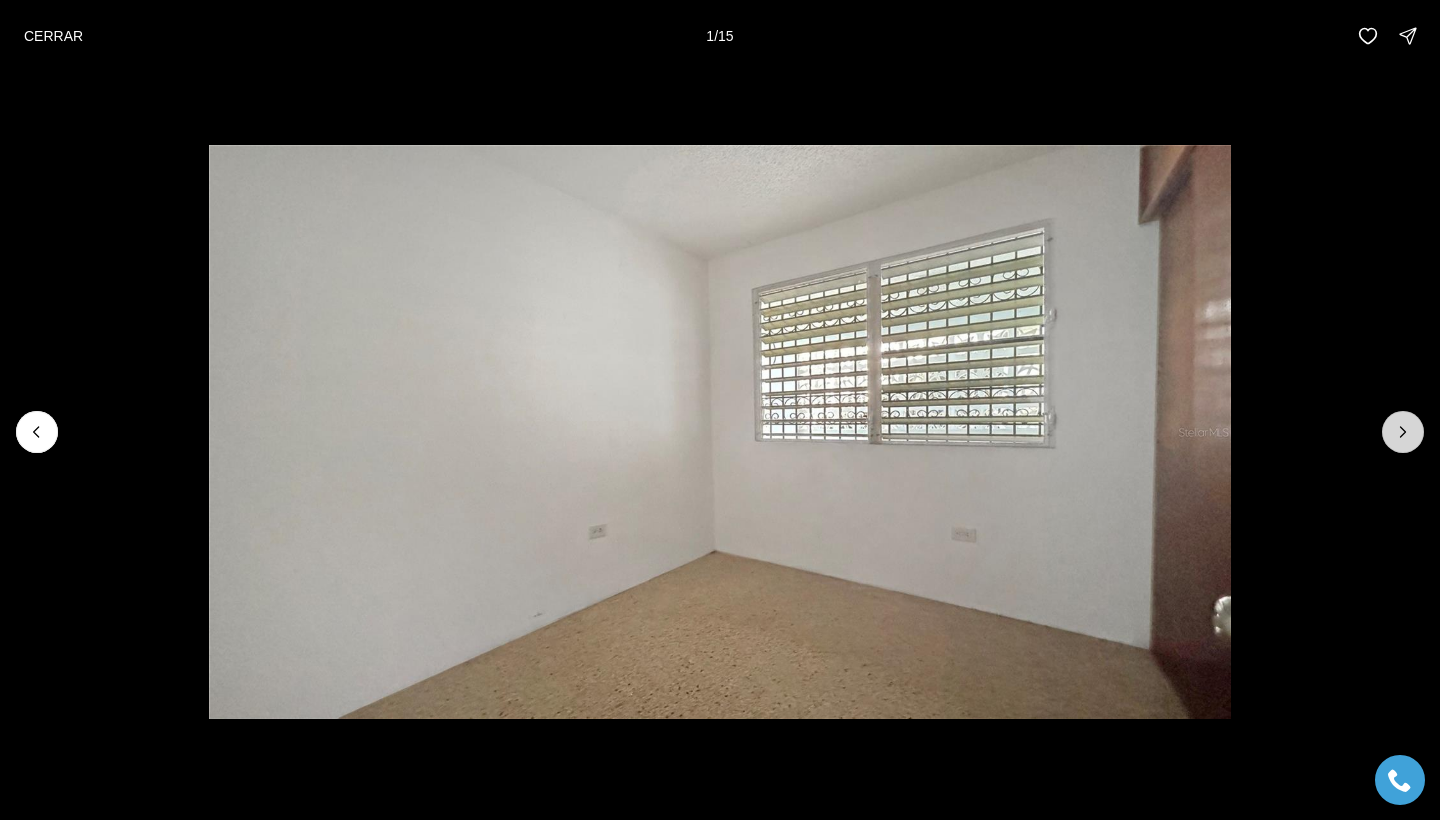 click at bounding box center (1403, 432) 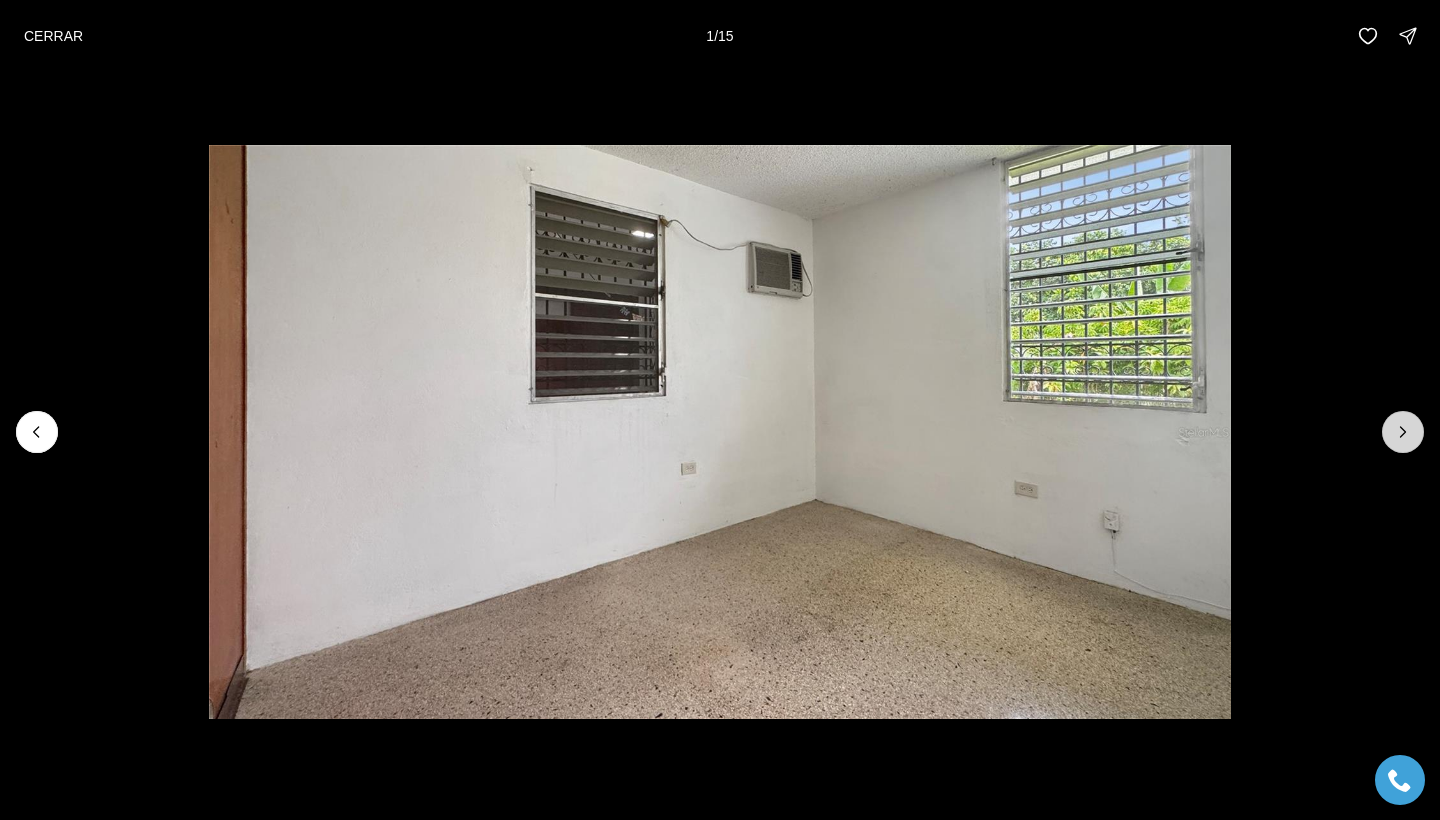 click at bounding box center [1403, 432] 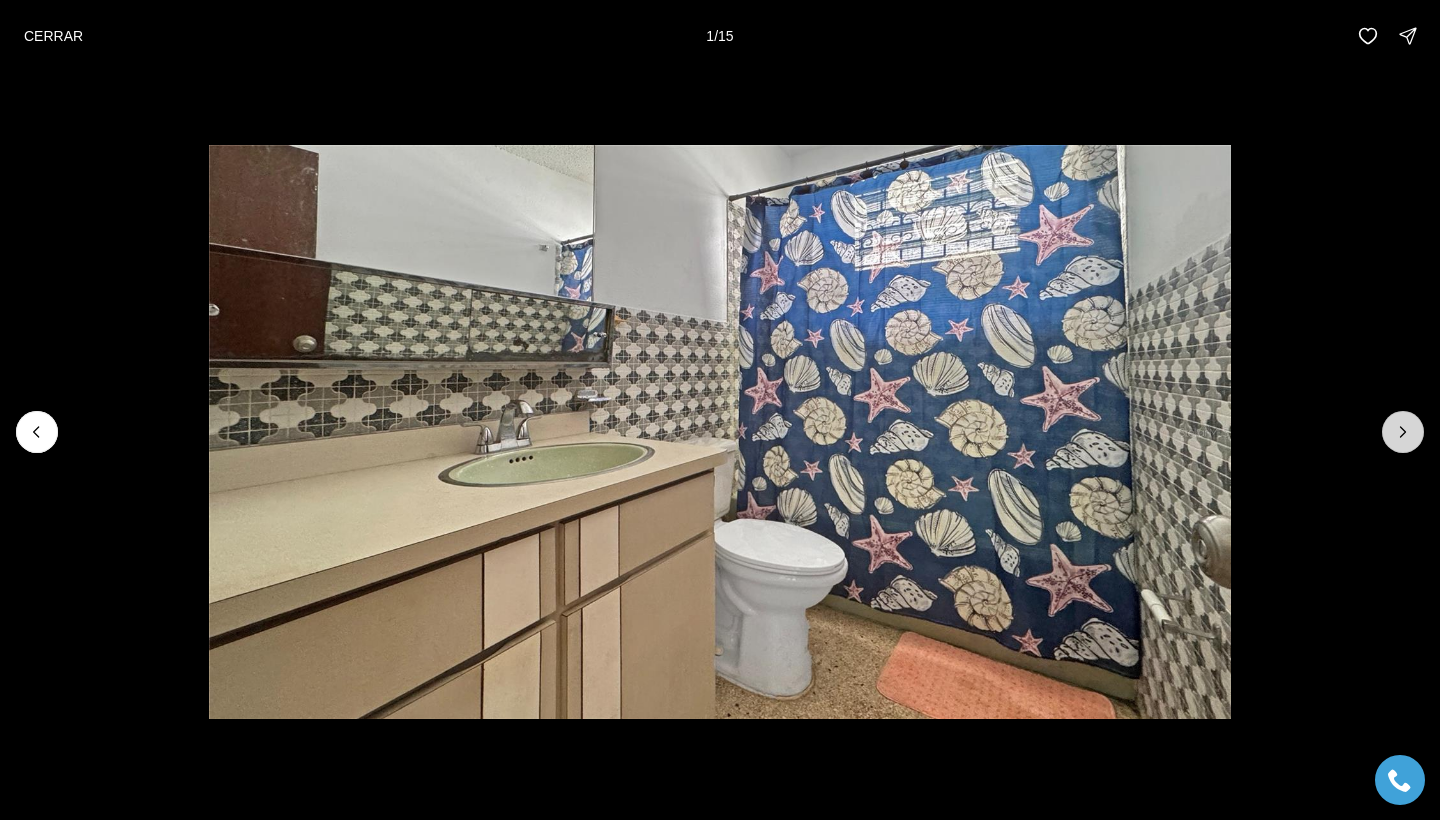 click at bounding box center [1403, 432] 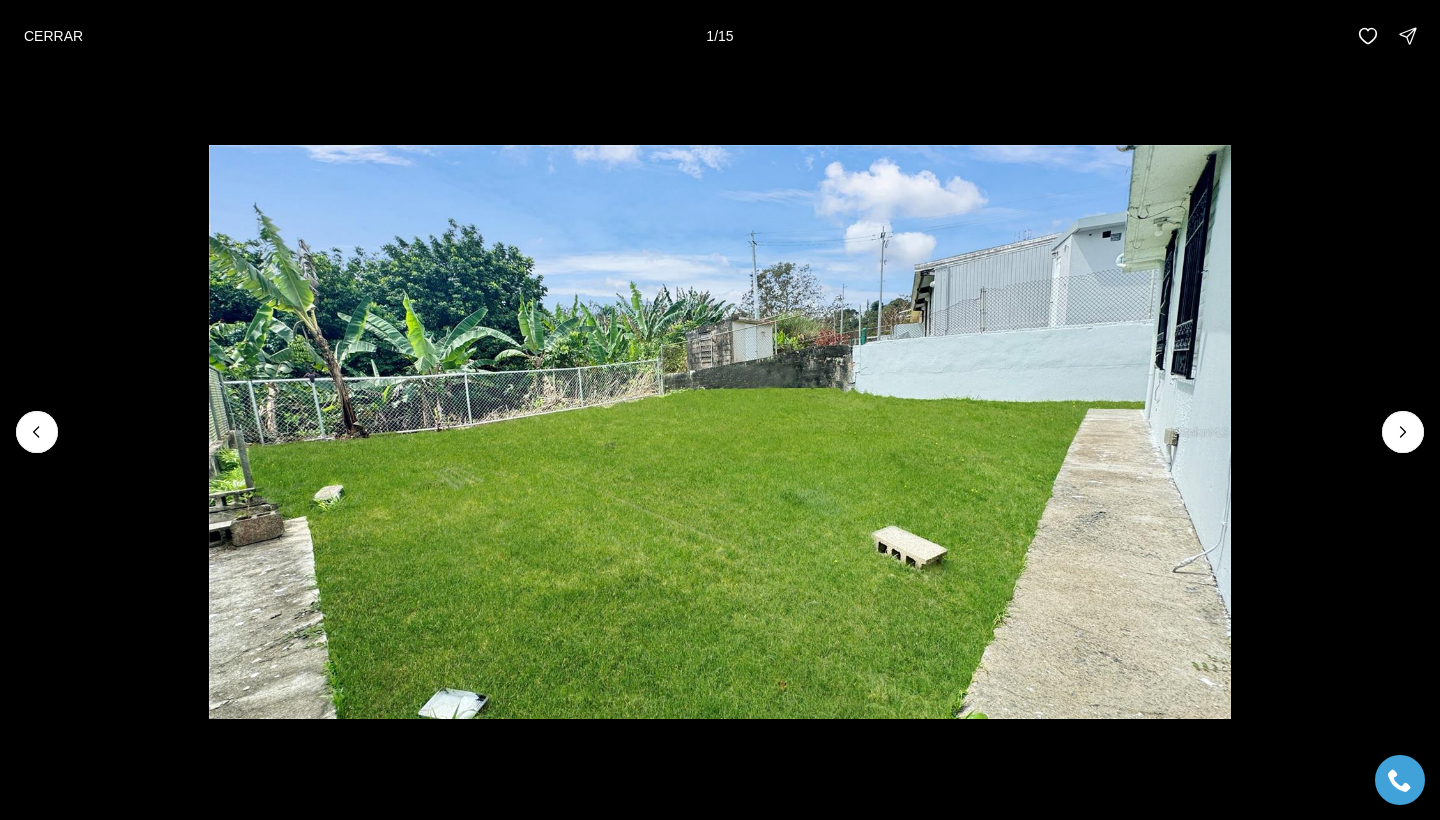 click at bounding box center [1403, 432] 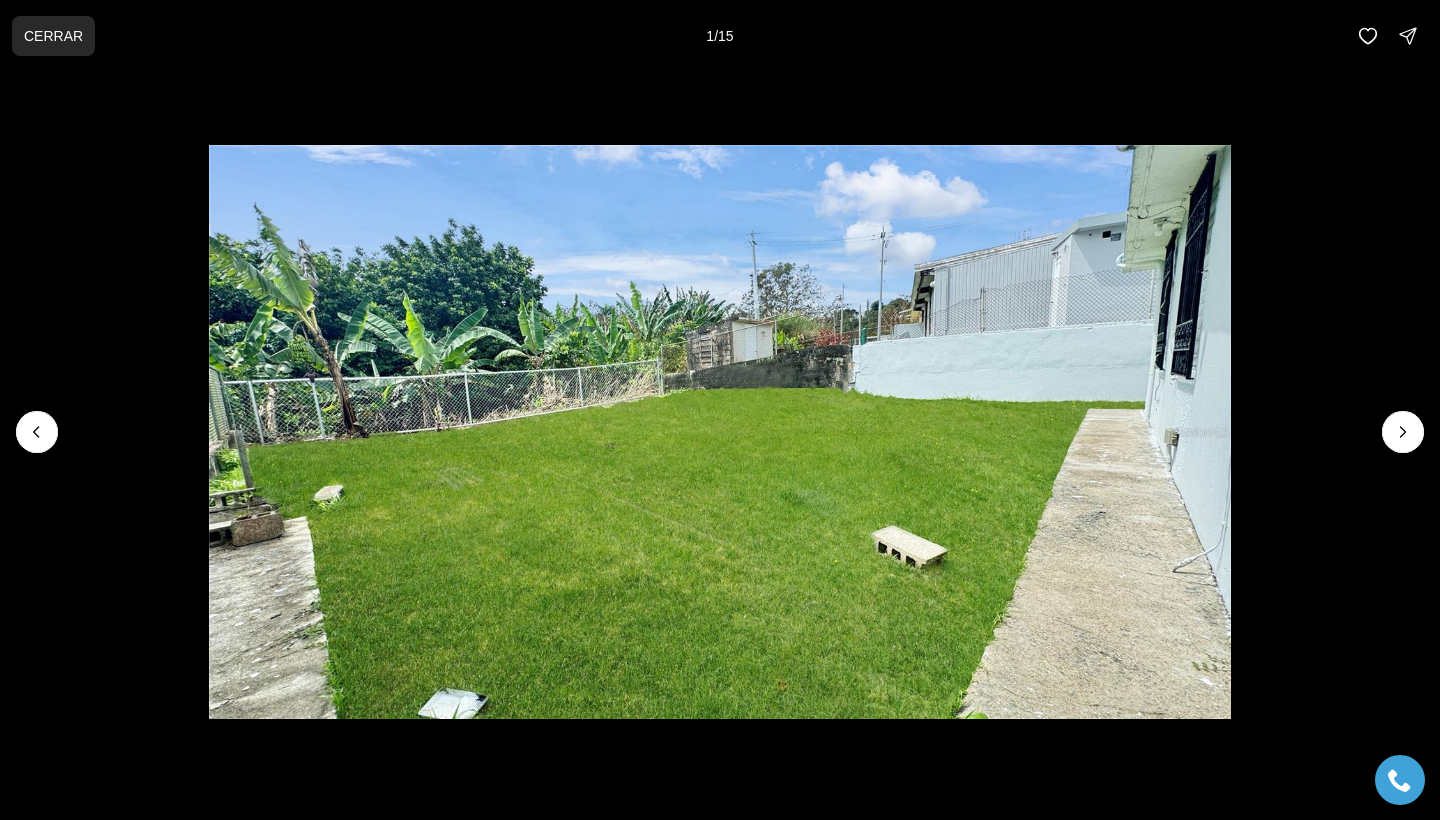 click on "CERRAR" at bounding box center [53, 36] 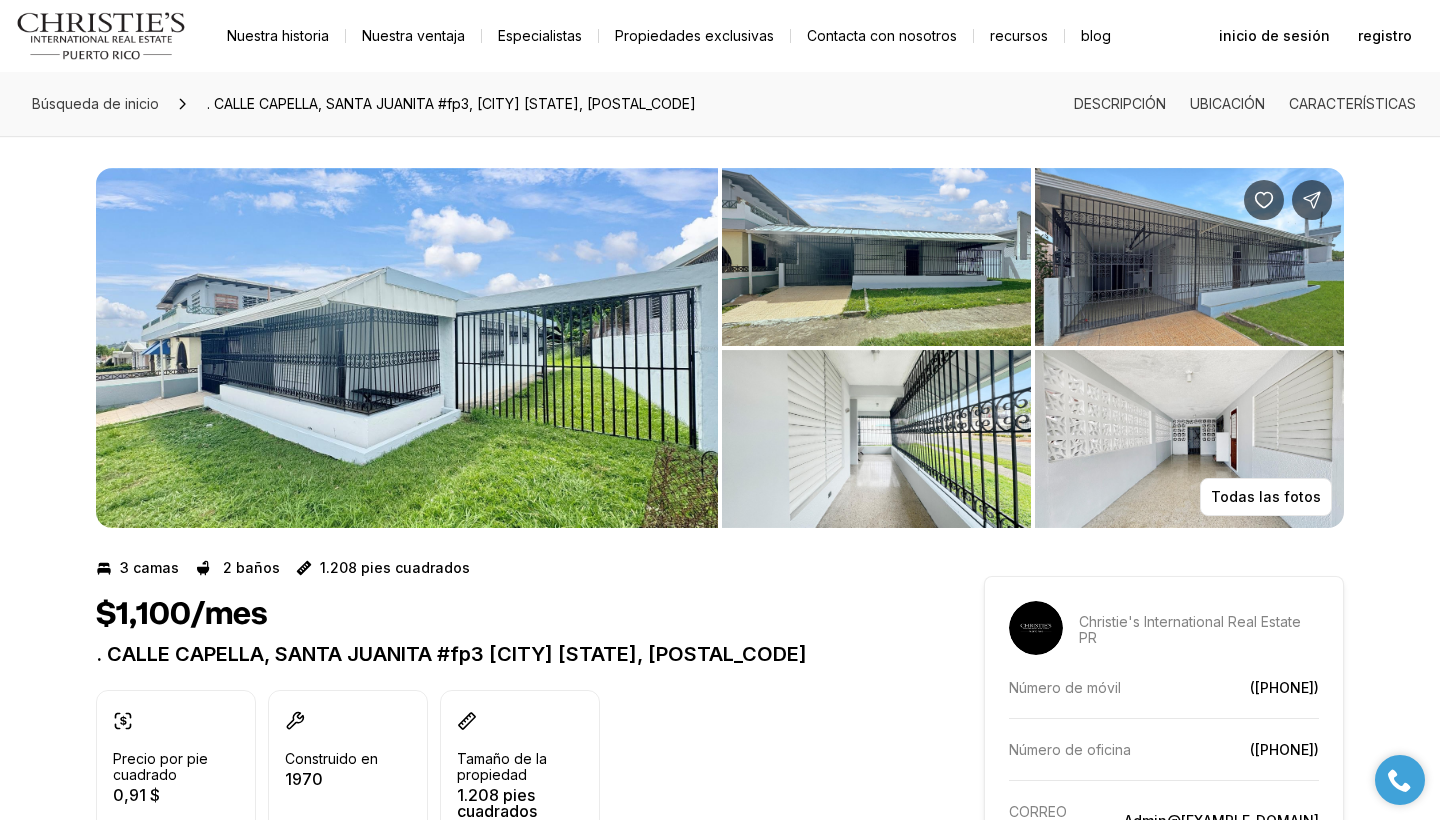 click at bounding box center [101, 36] 